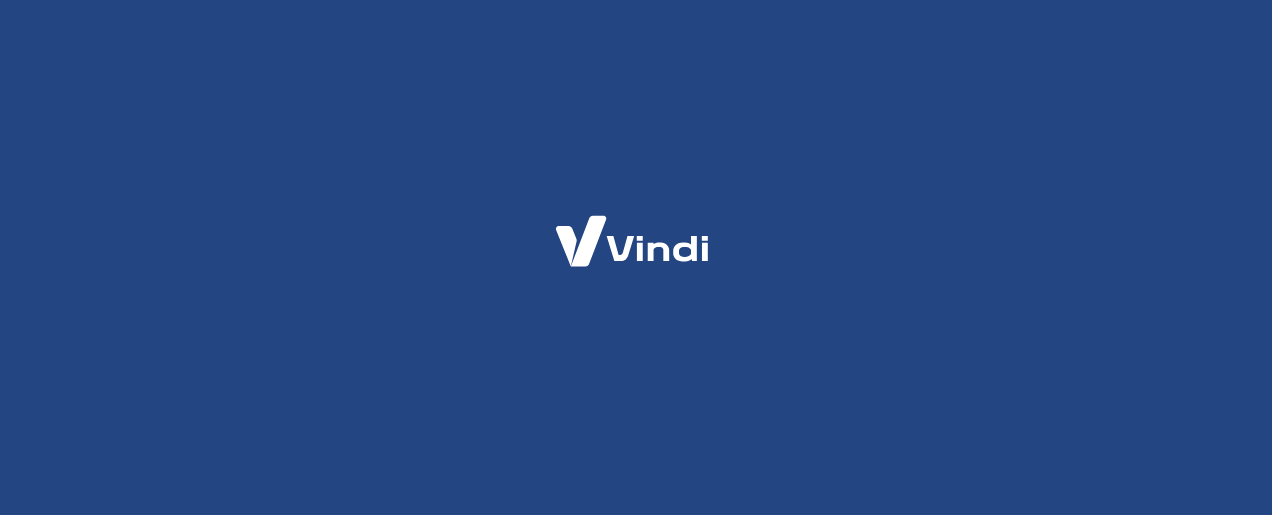scroll, scrollTop: 0, scrollLeft: 0, axis: both 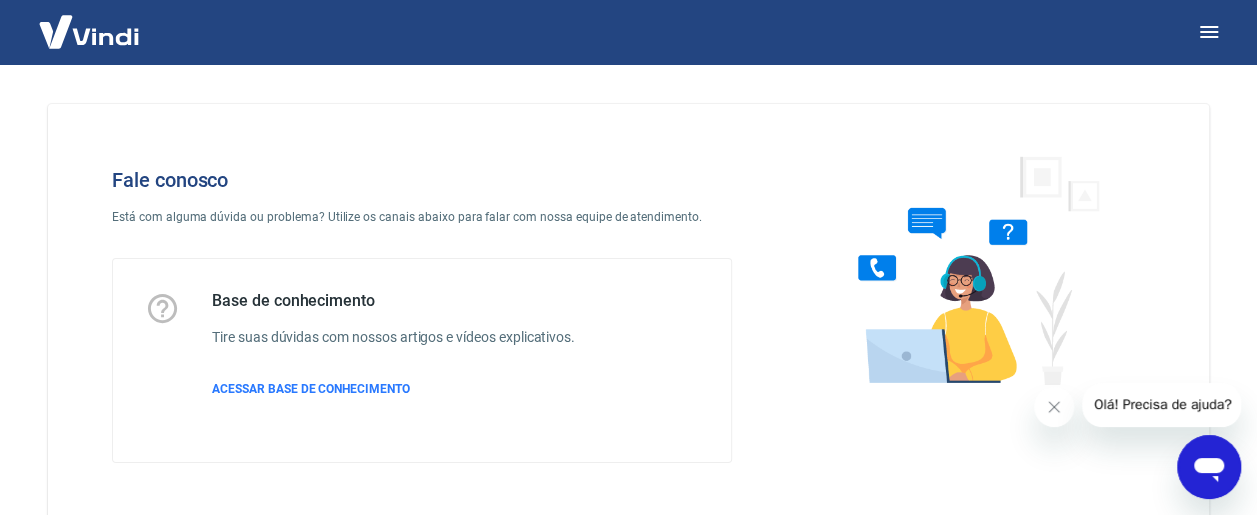 click 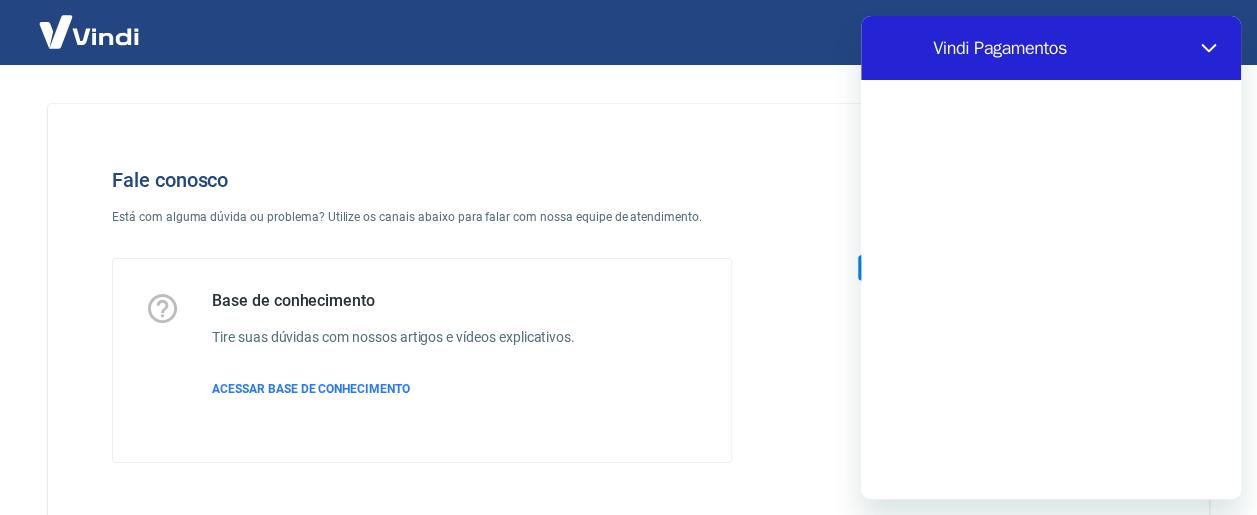 scroll, scrollTop: 0, scrollLeft: 0, axis: both 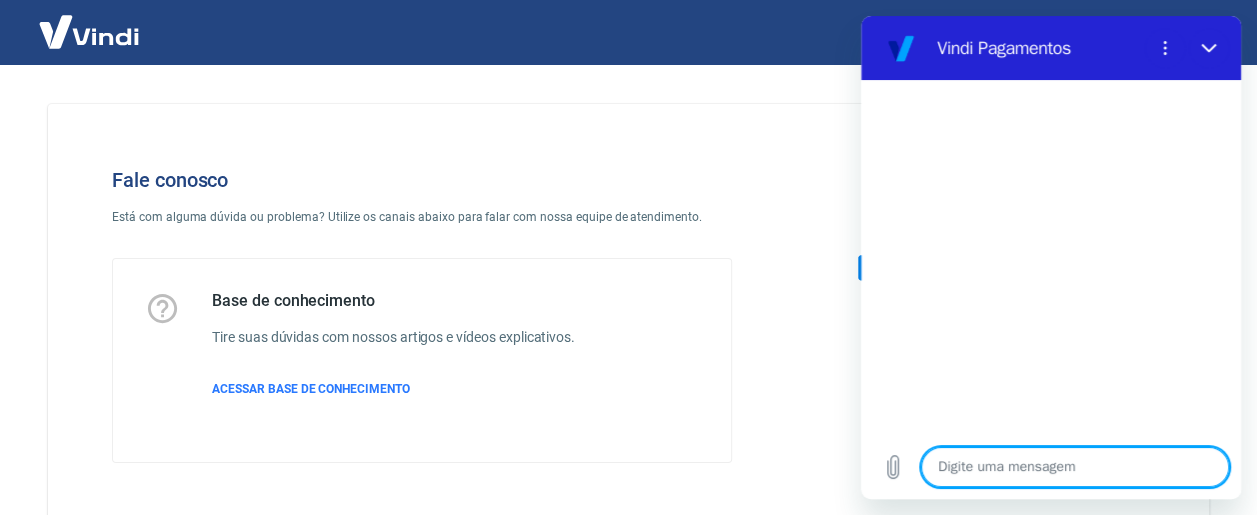 type on "O" 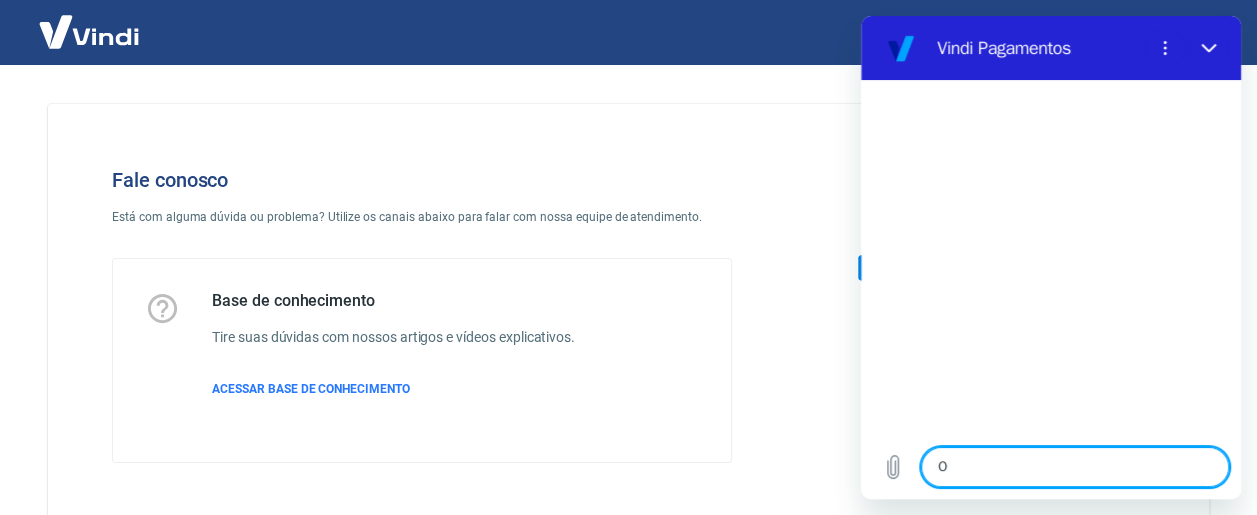 type on "x" 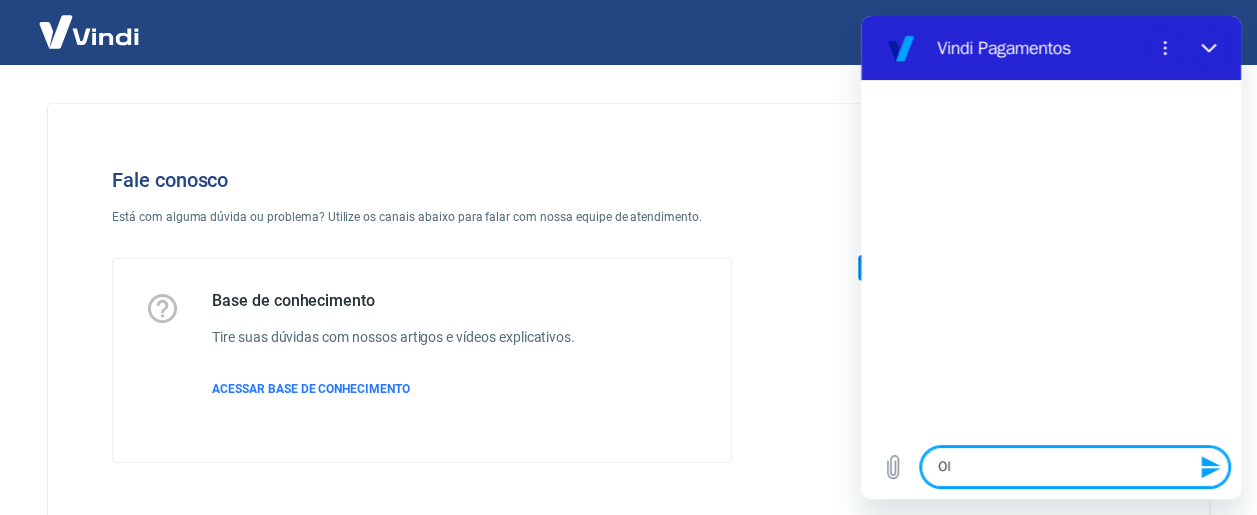 type on "Olá" 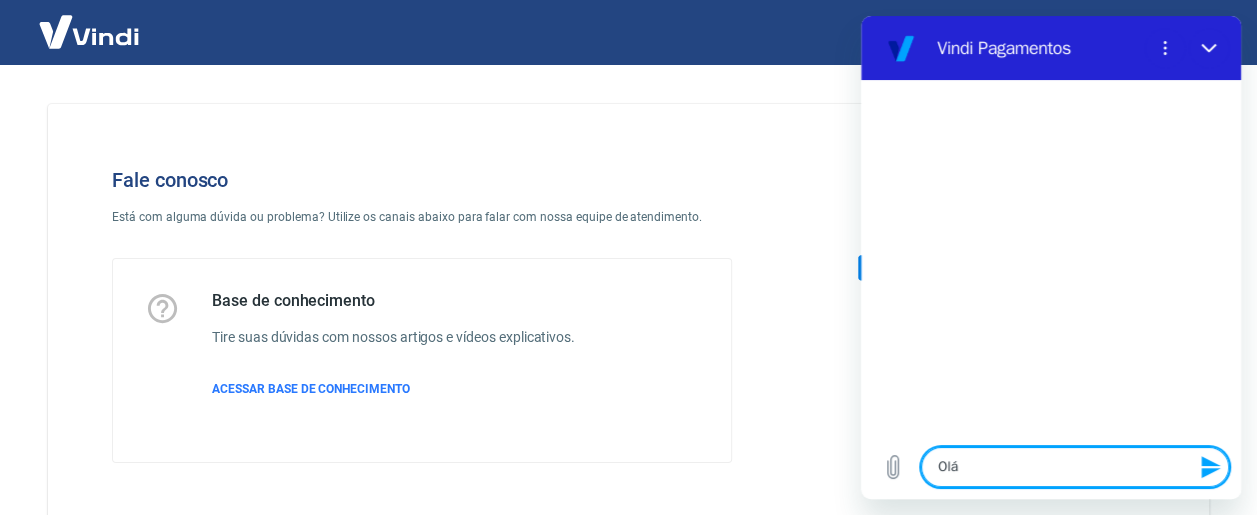 type on "Olá," 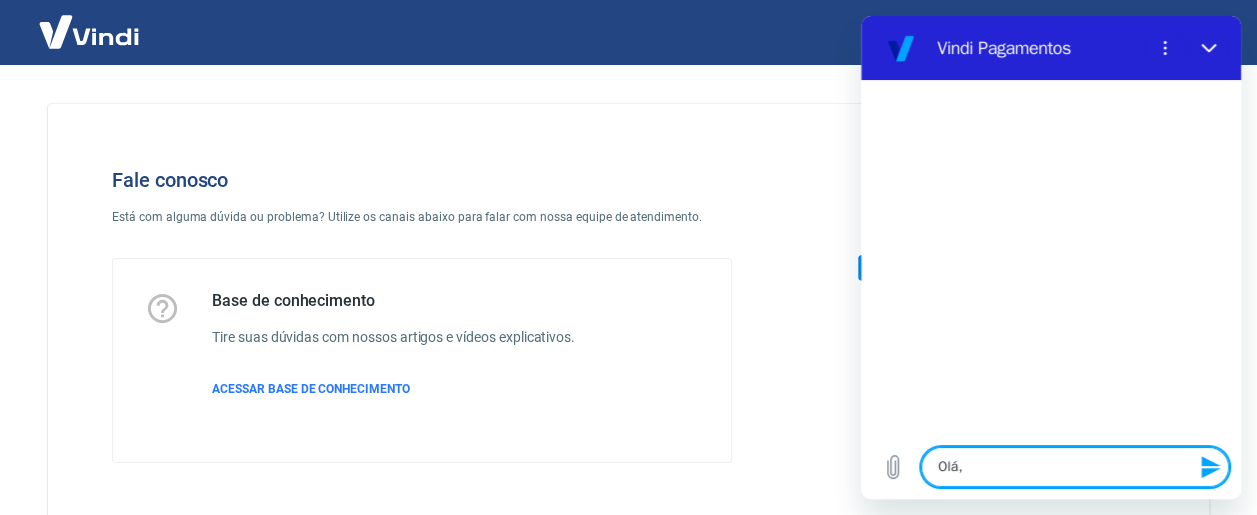 type on "Olá," 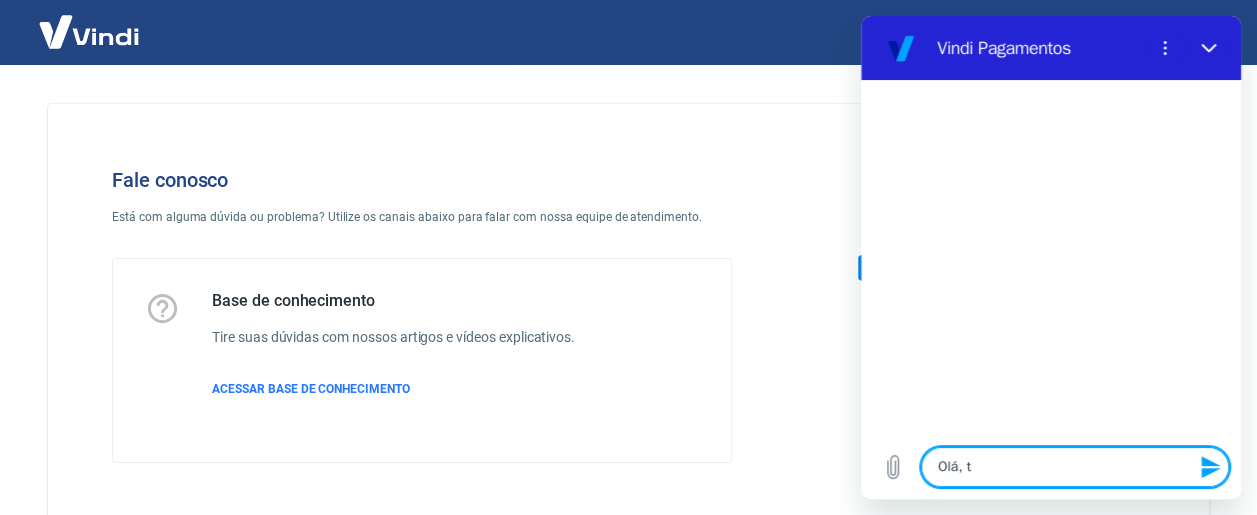 type on "Olá, tu" 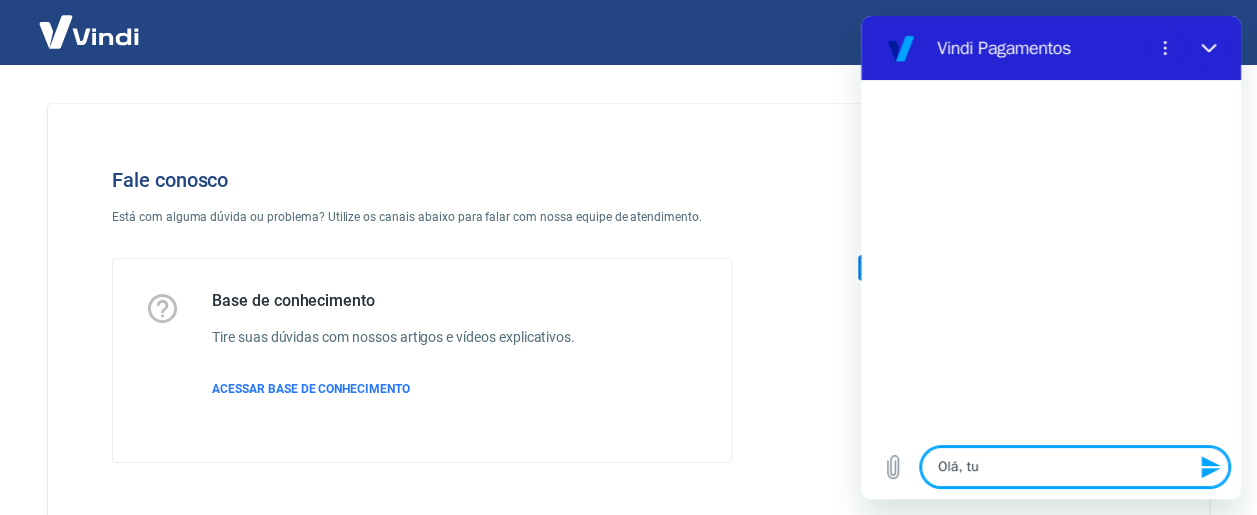 type on "Olá, tud" 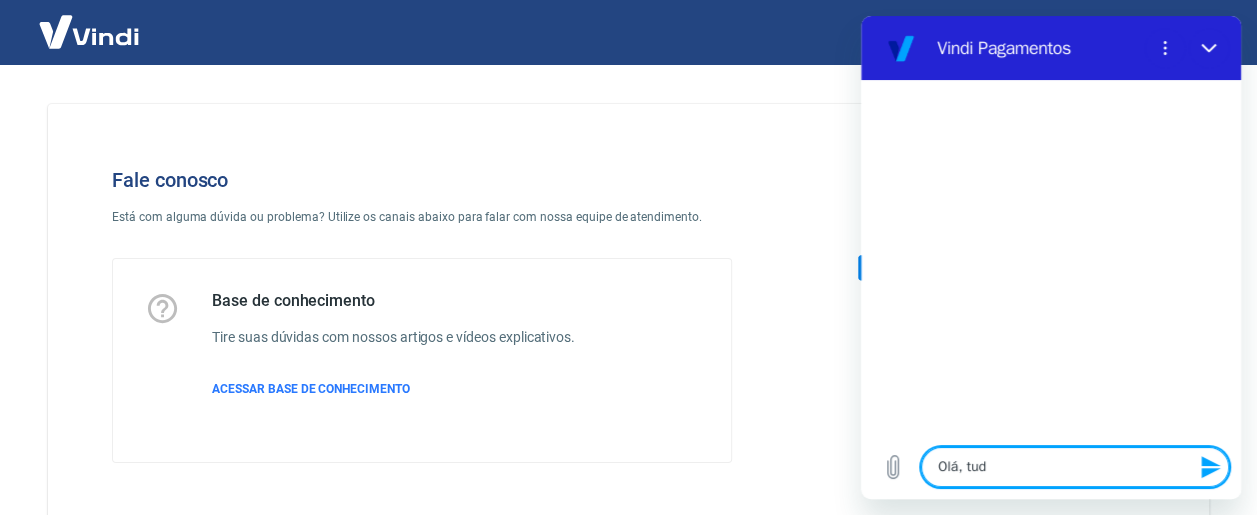 type on "Olá, tudo" 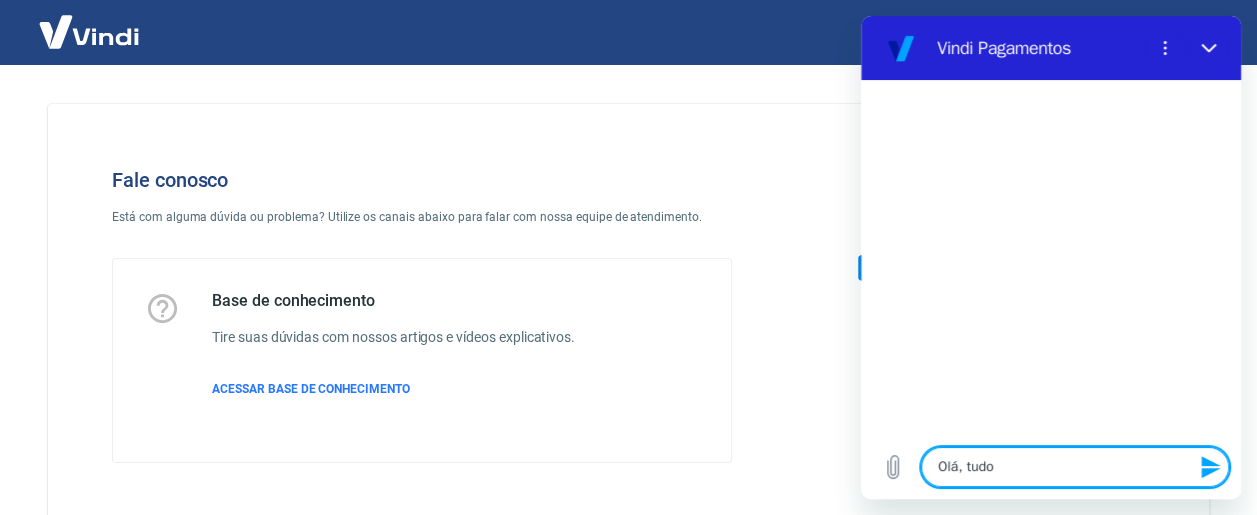 type on "Olá, tudo" 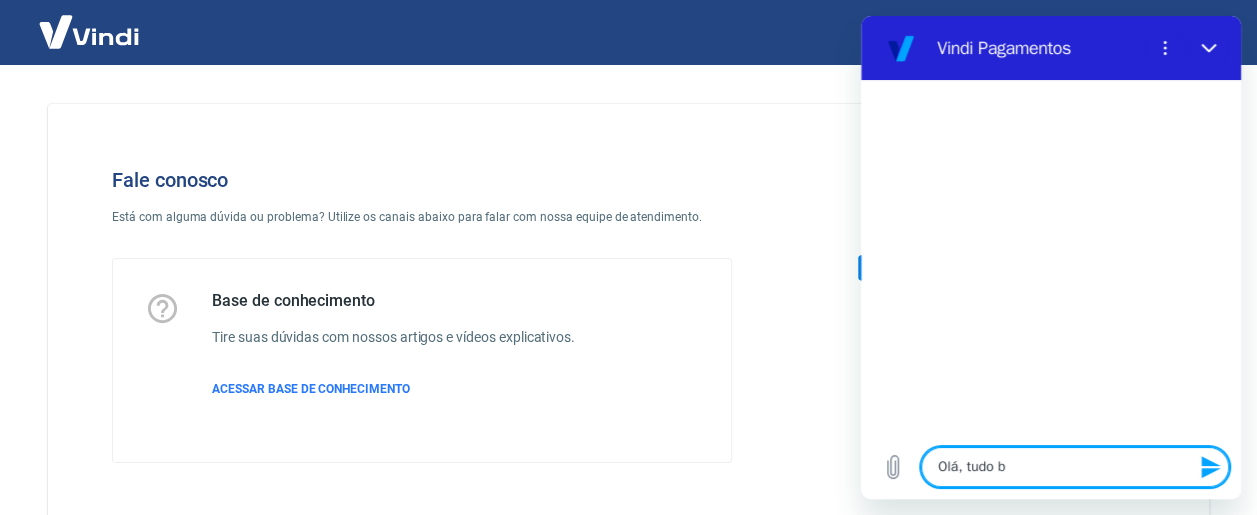type on "Olá, tudo be" 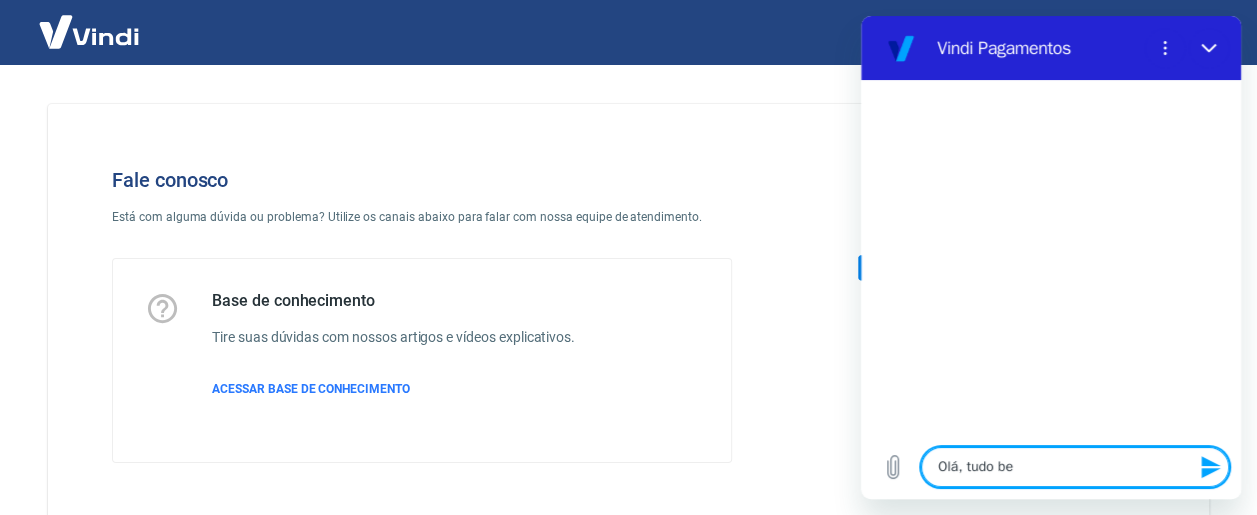 type on "x" 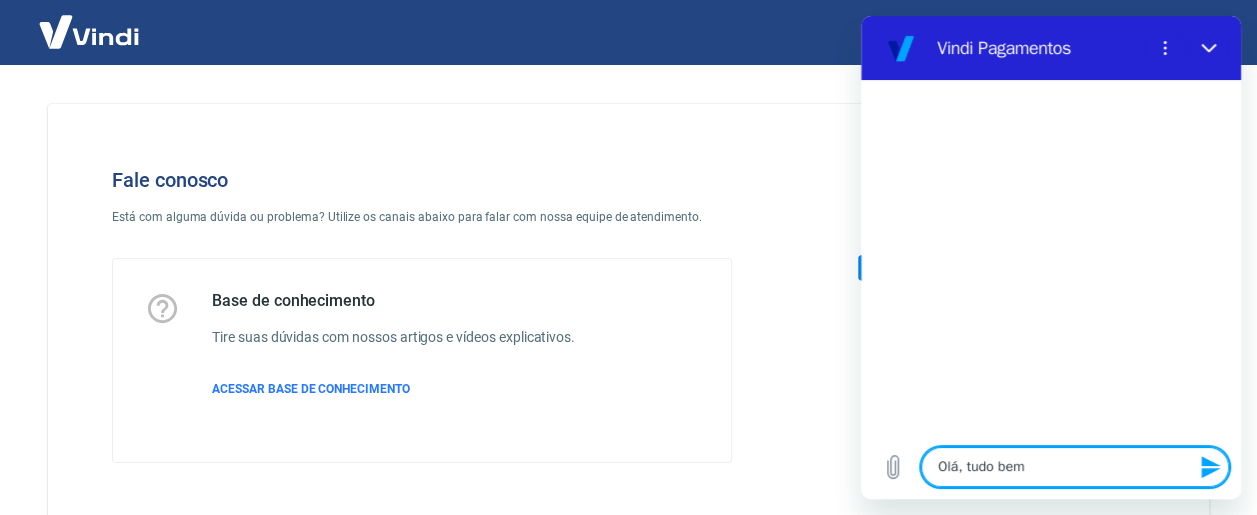 type on "Olá, tudo bem?" 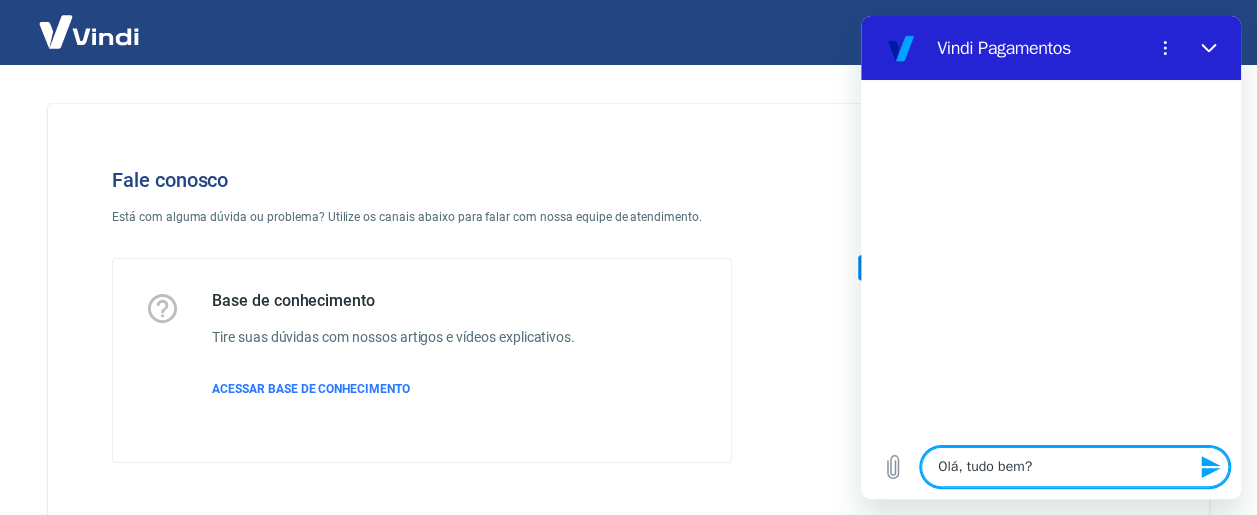 type 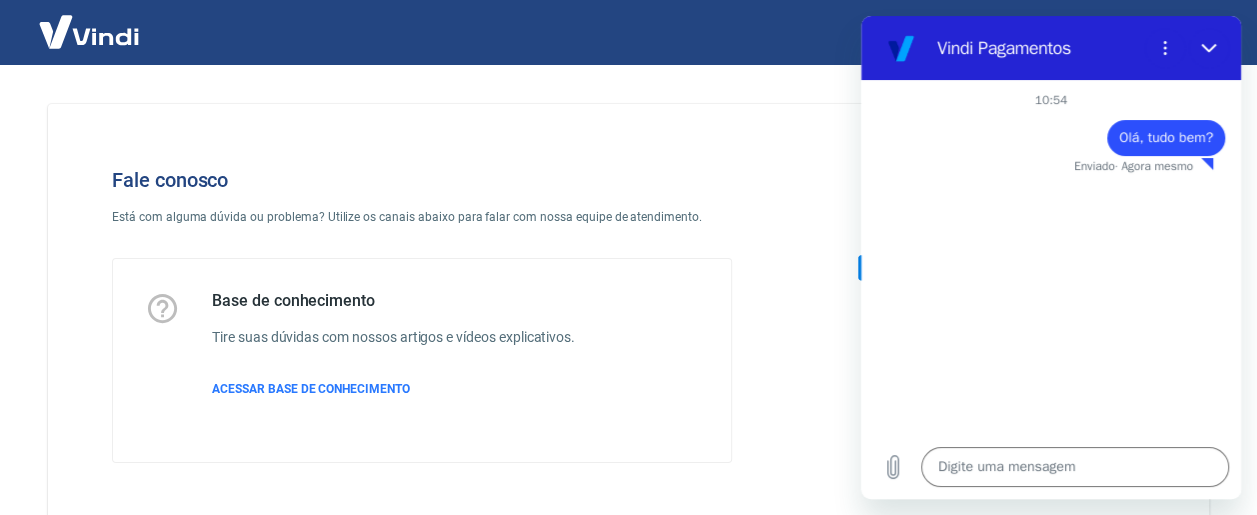 type on "x" 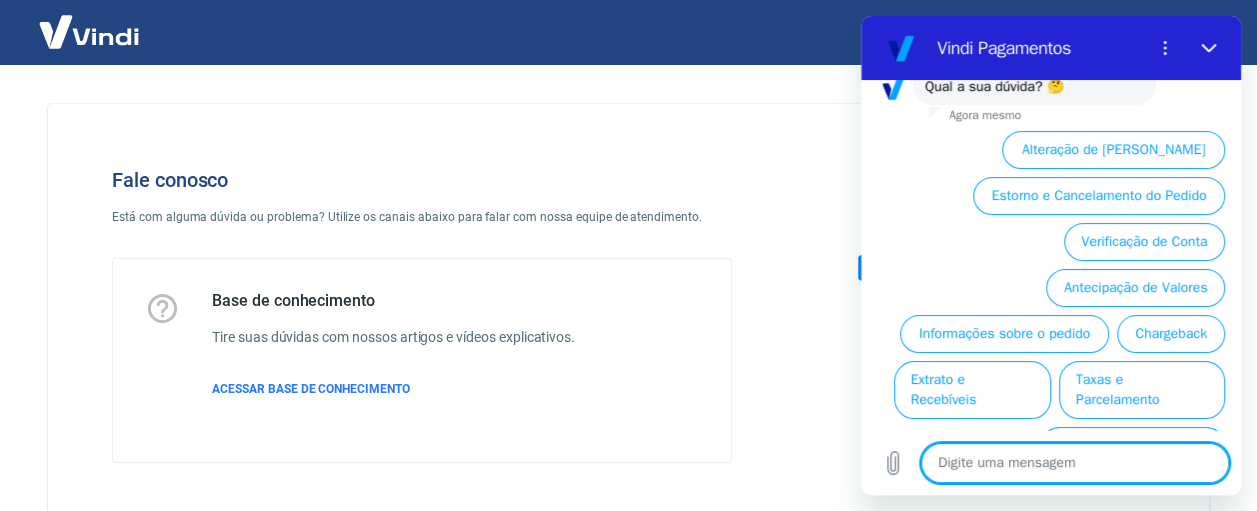 scroll, scrollTop: 216, scrollLeft: 0, axis: vertical 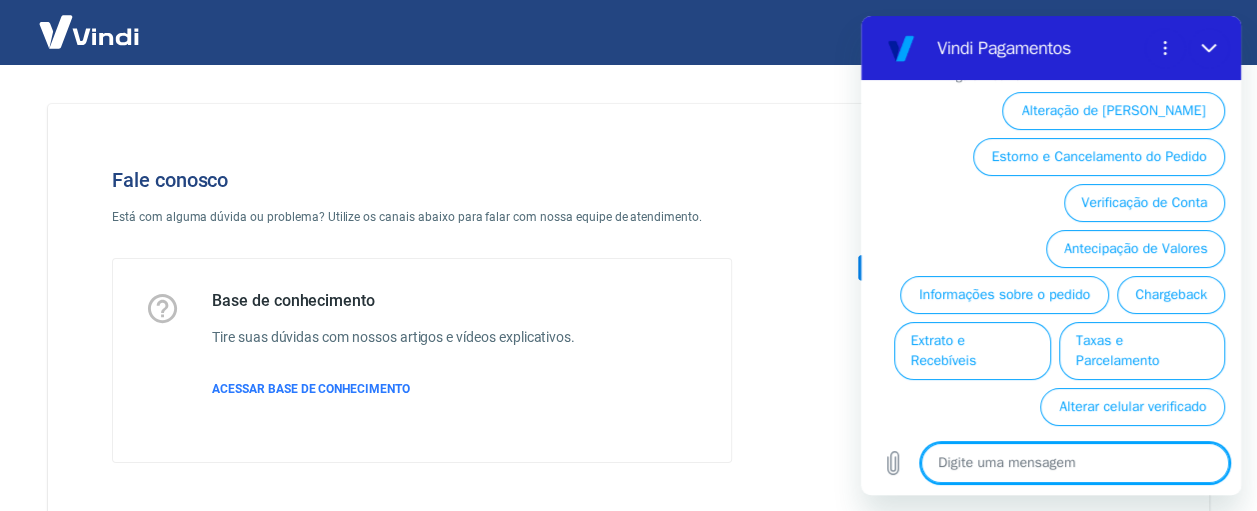 type on "F" 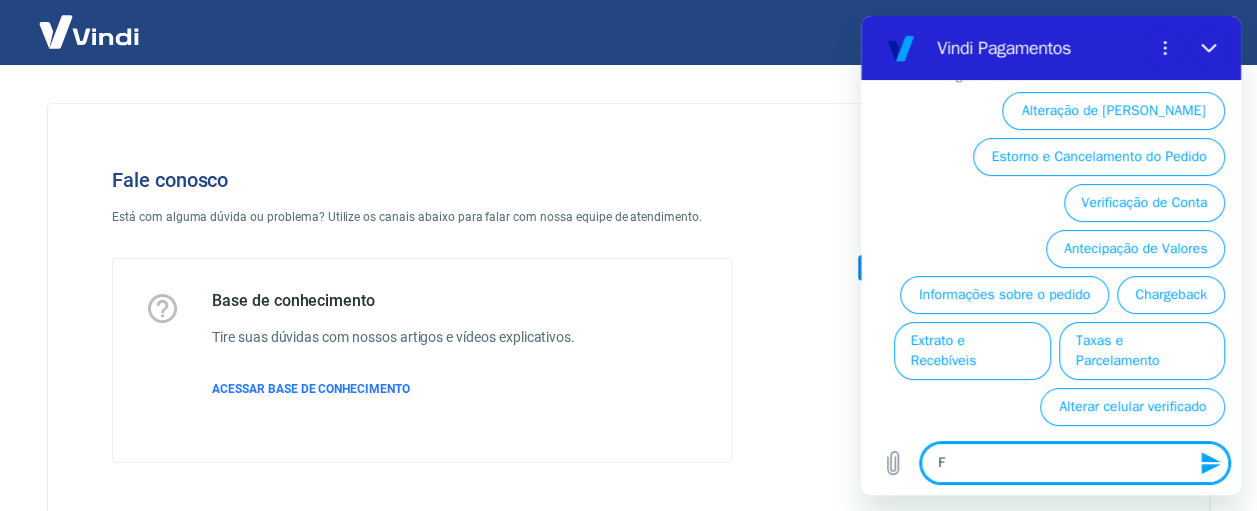 type on "Fa" 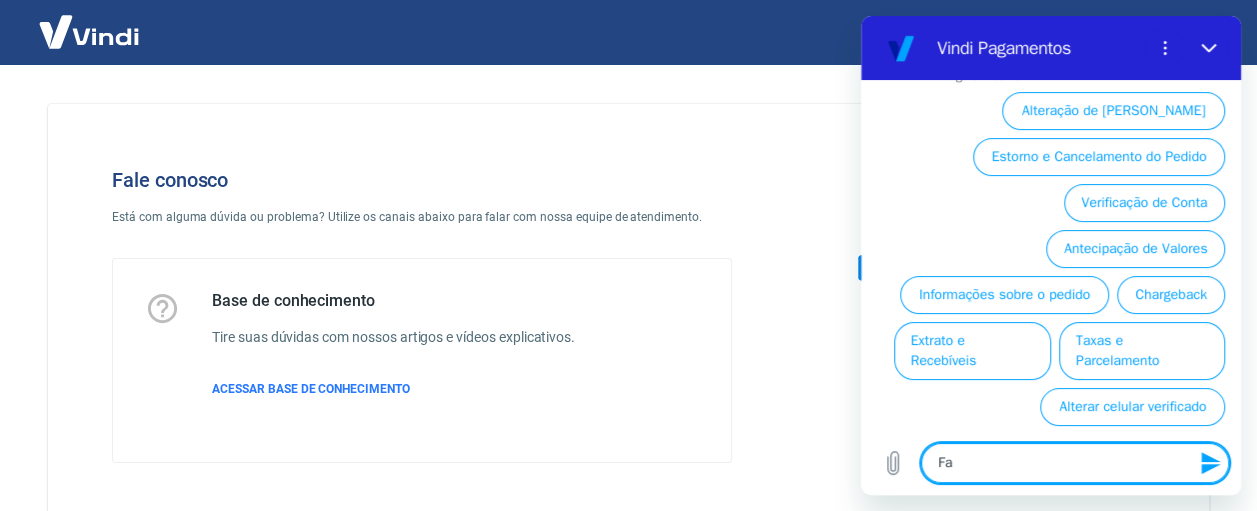 type on "Fal" 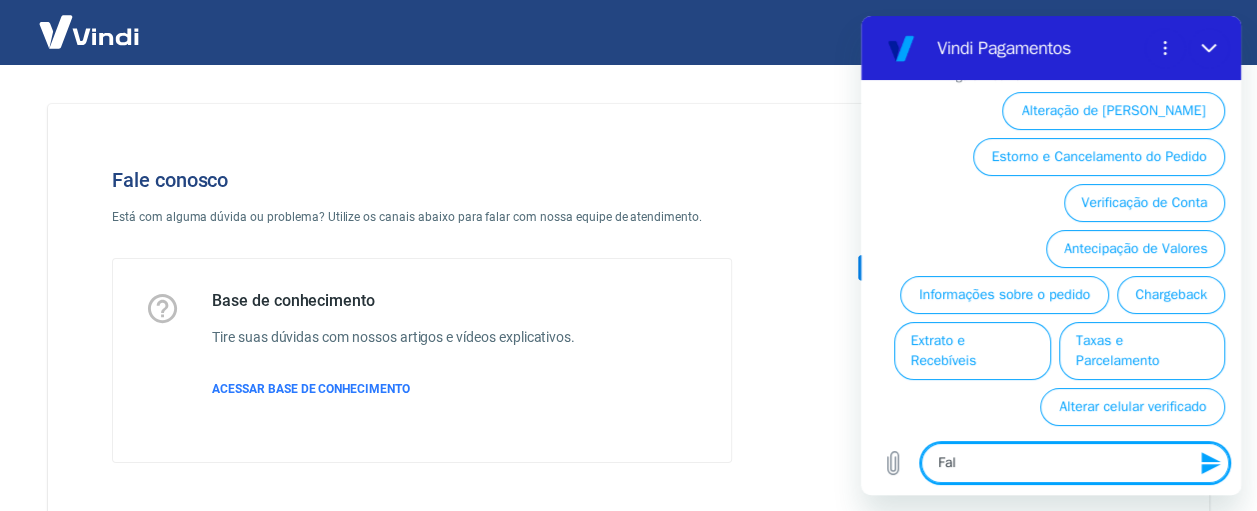 type on "Fala" 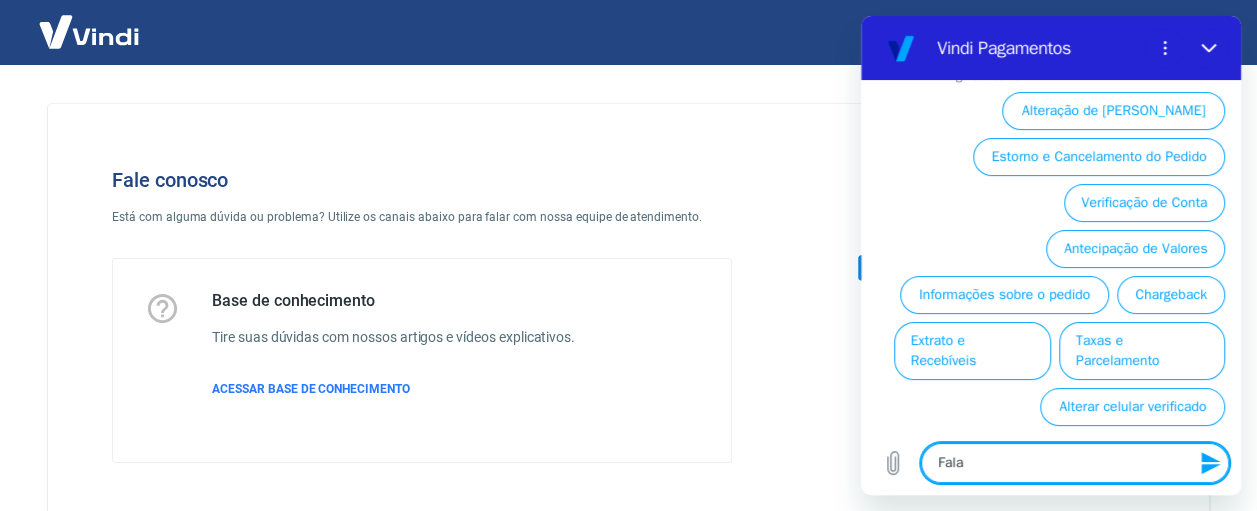 type on "x" 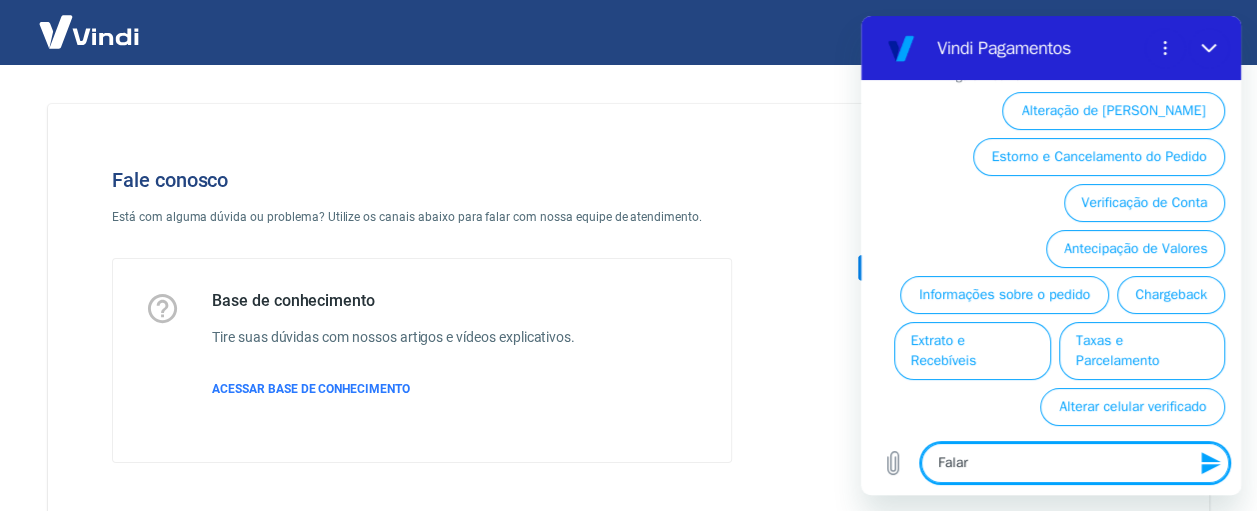 type on "Falar" 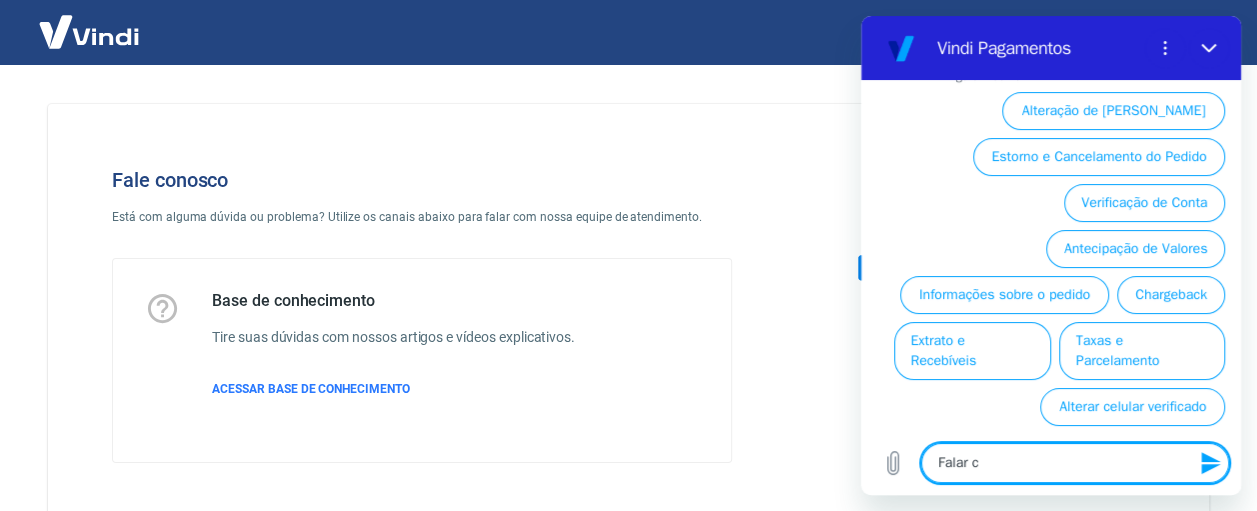 type on "Falar co" 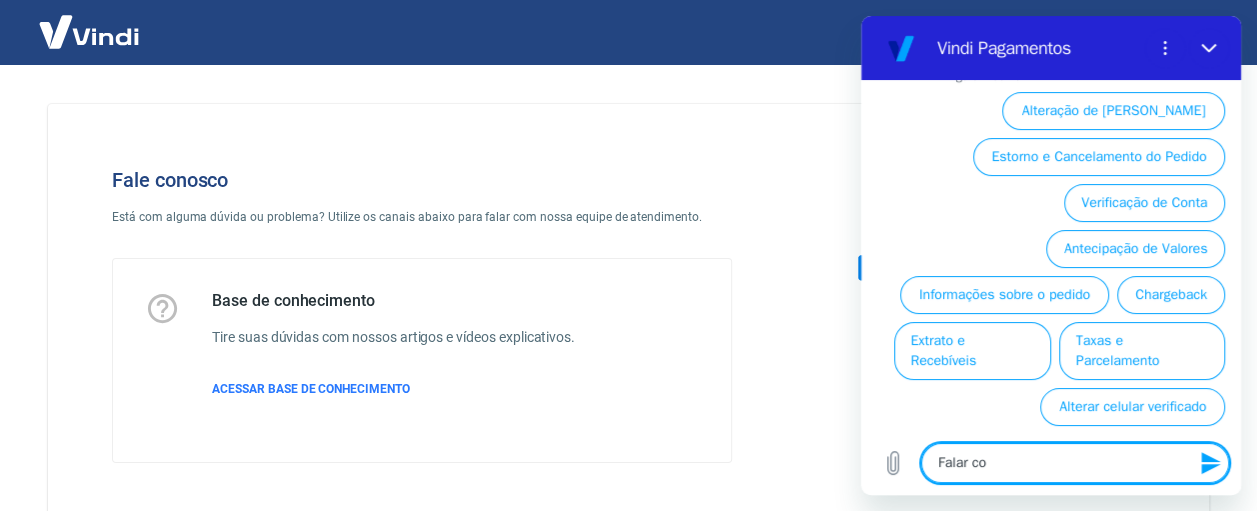 type on "Falar com" 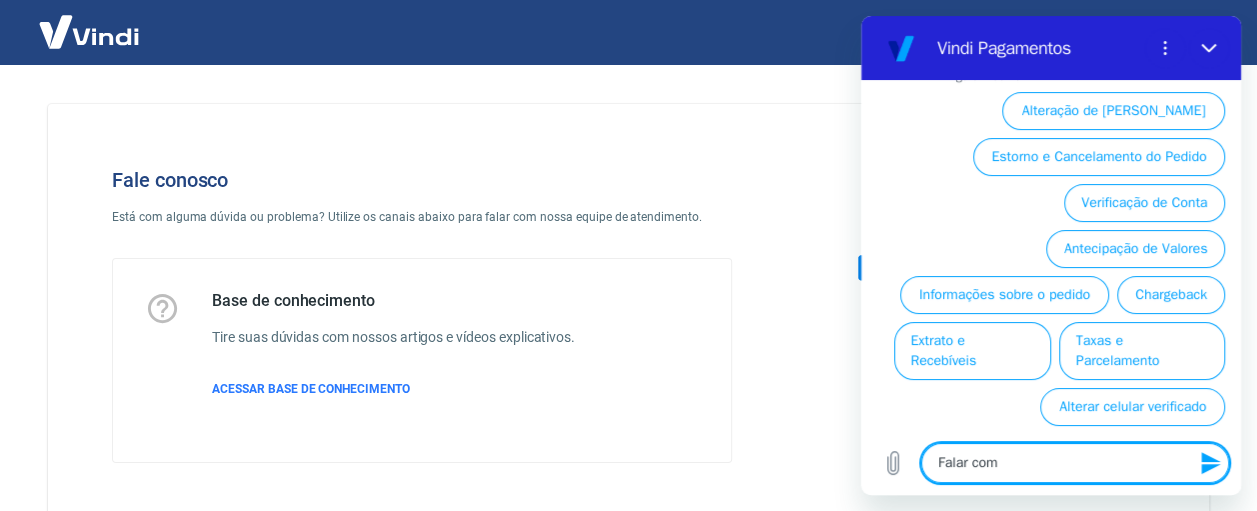 type on "Falar com" 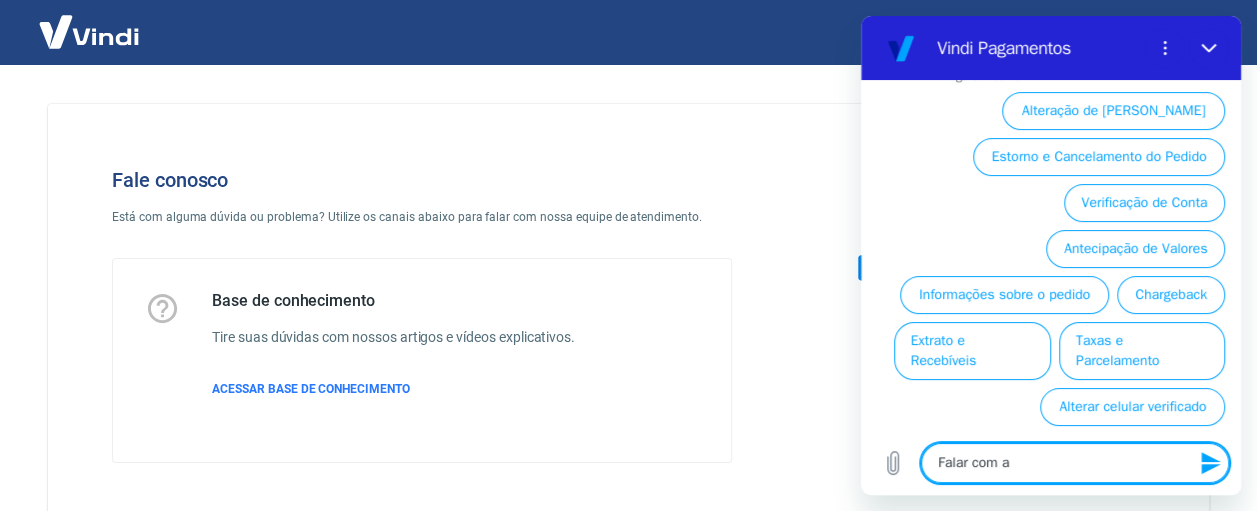 type on "Falar com at" 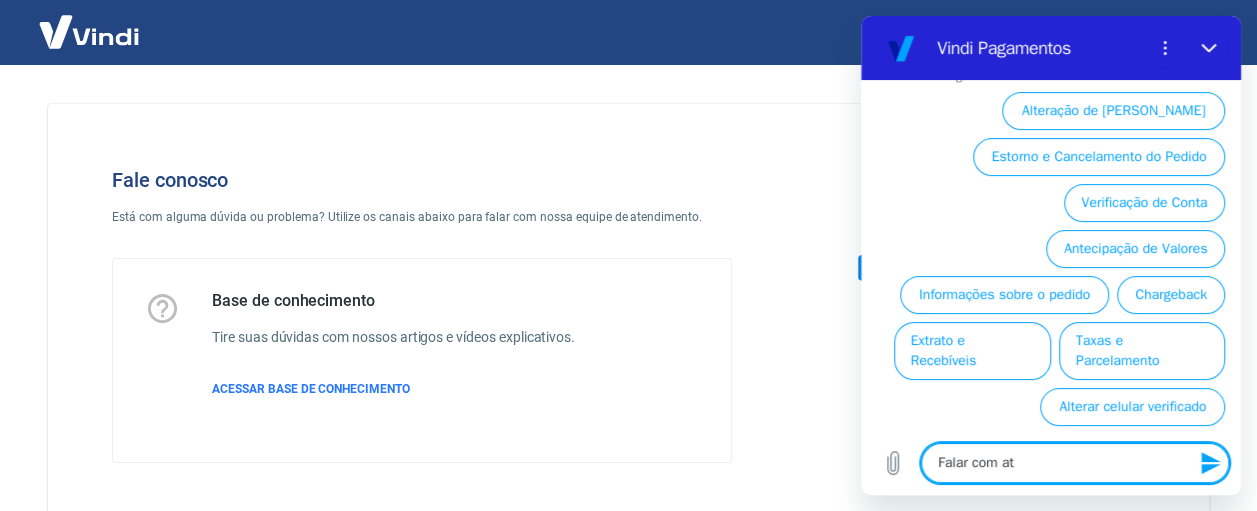 type on "Falar com ate" 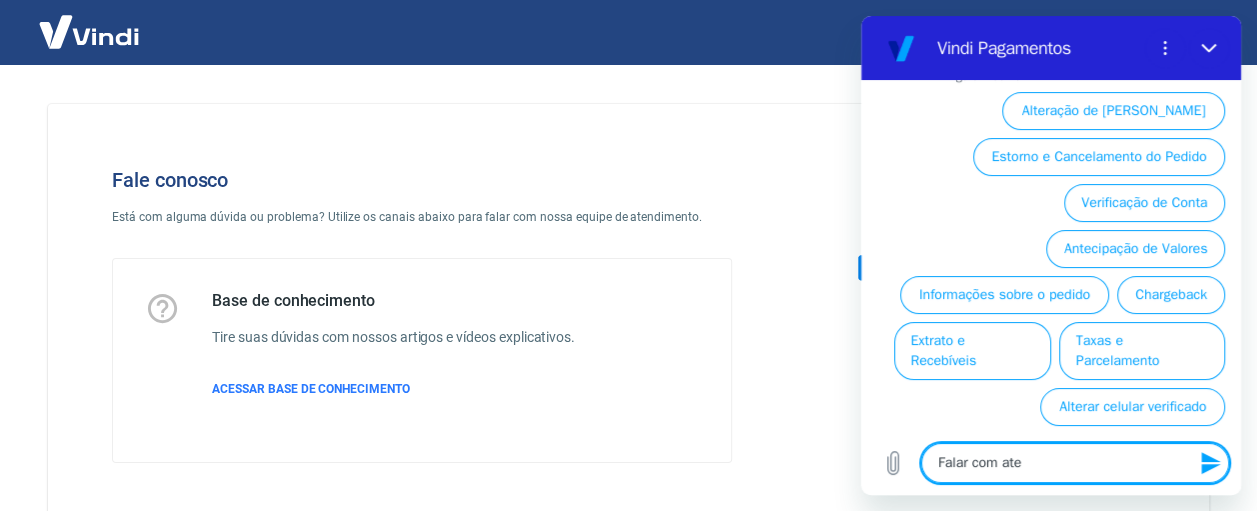 type on "Falar com [GEOGRAPHIC_DATA]" 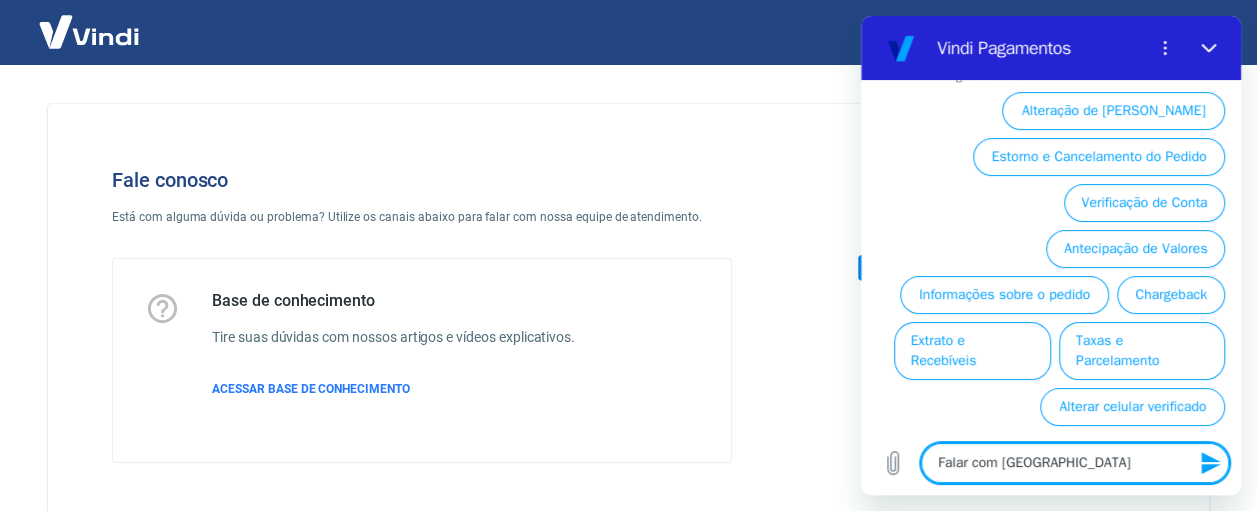 type on "Falar com atend" 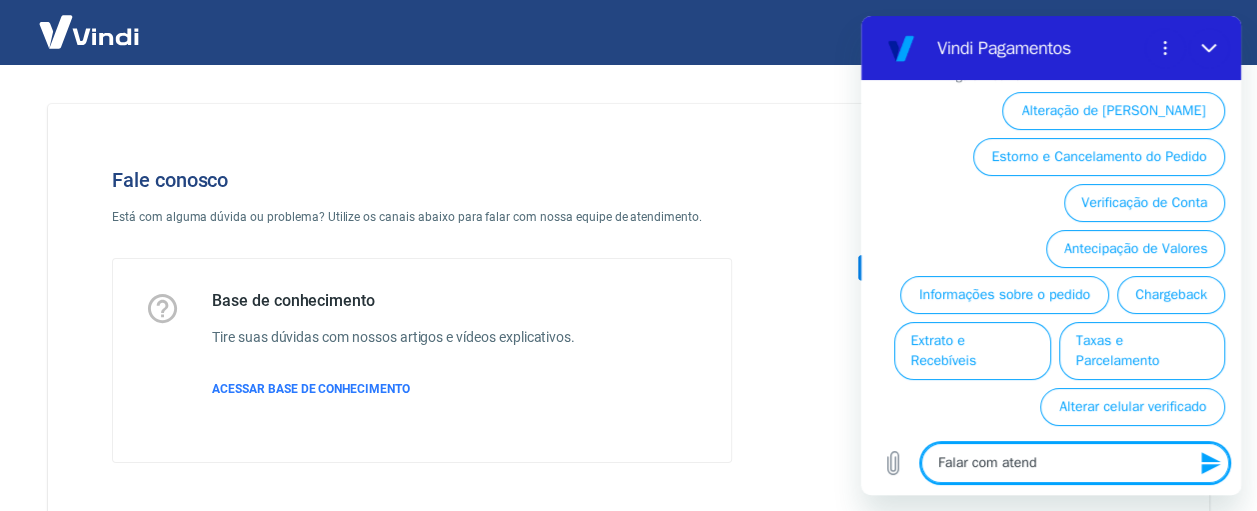 type on "Falar com atende" 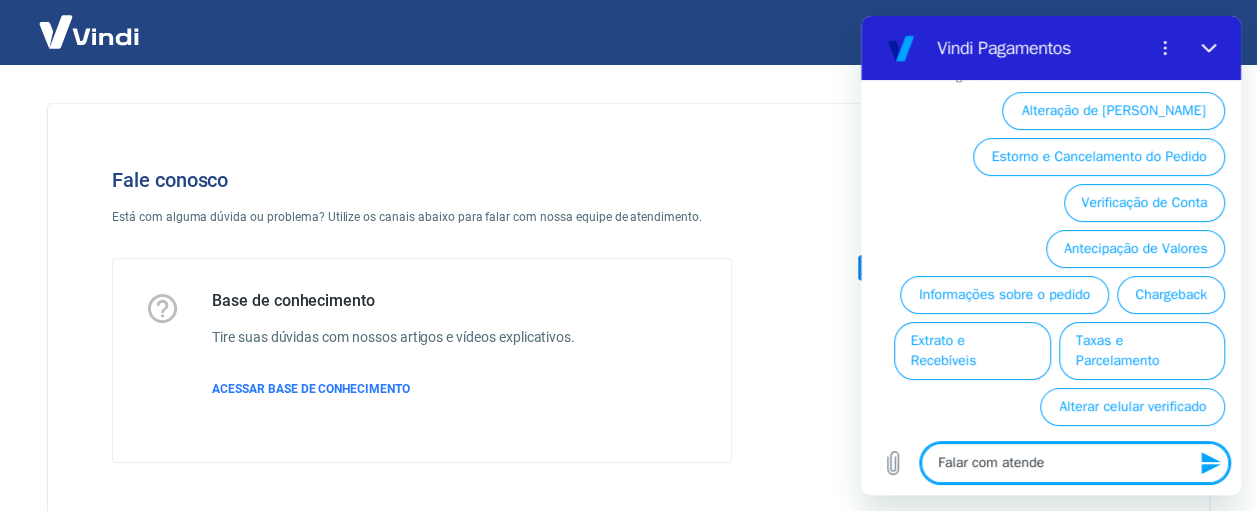 type on "Falar com atenden" 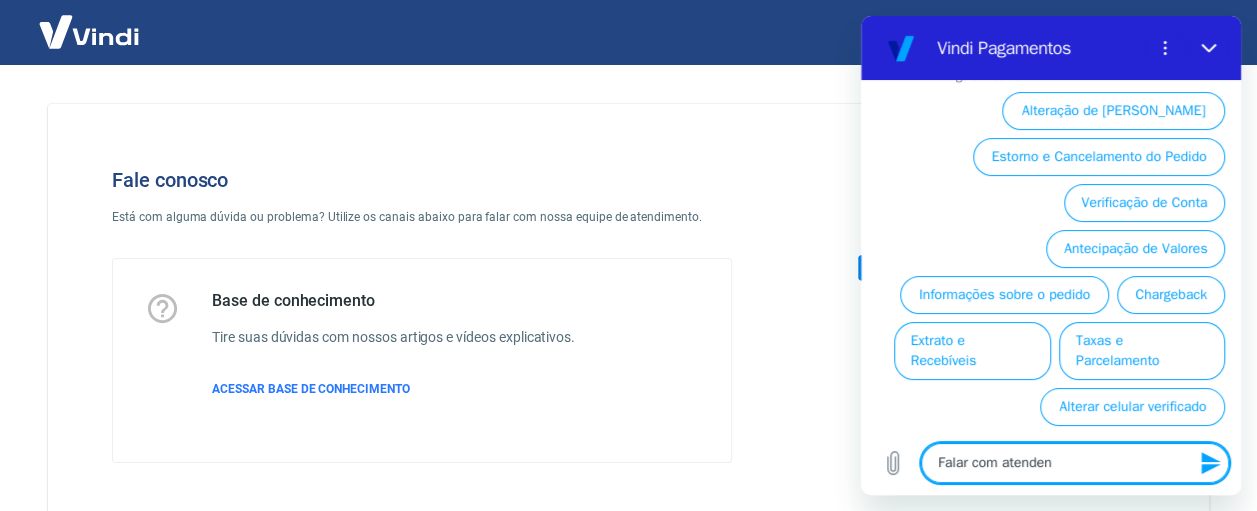 type on "Falar com atendent" 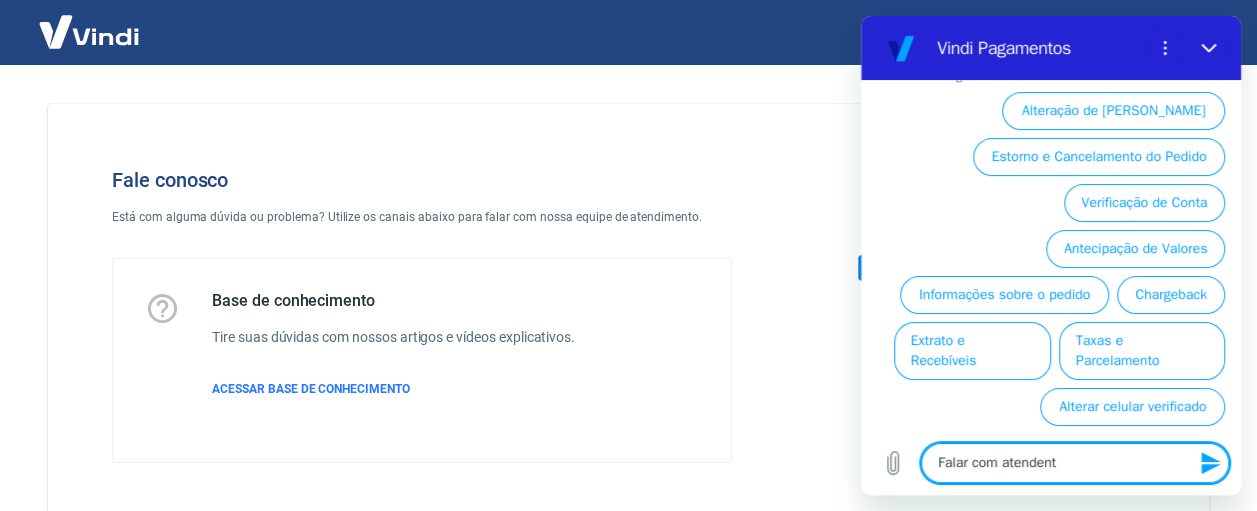 type on "Falar com atendente" 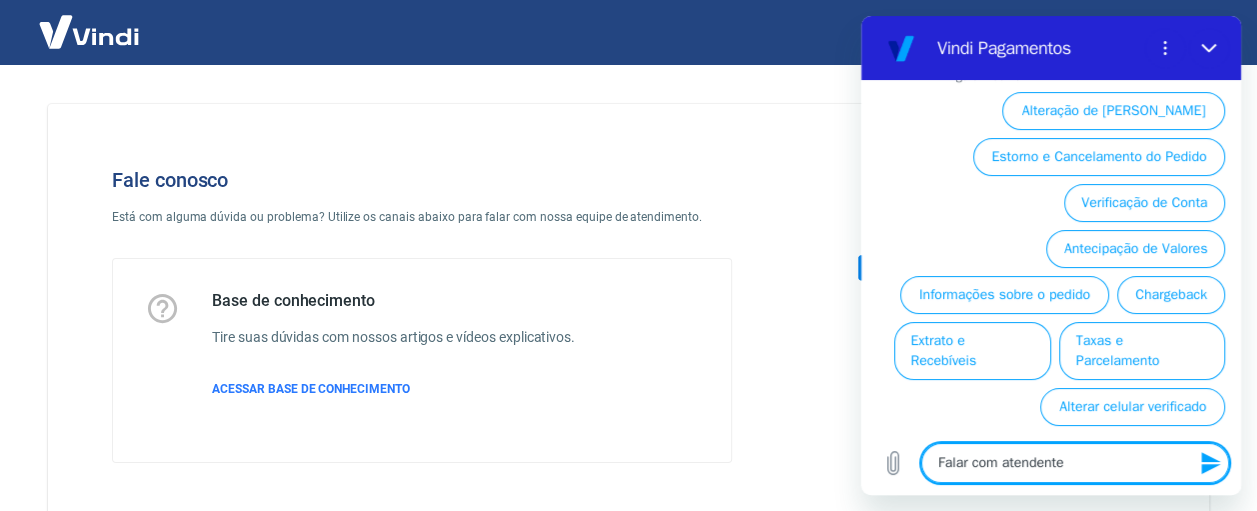 type on "Falar com atendente" 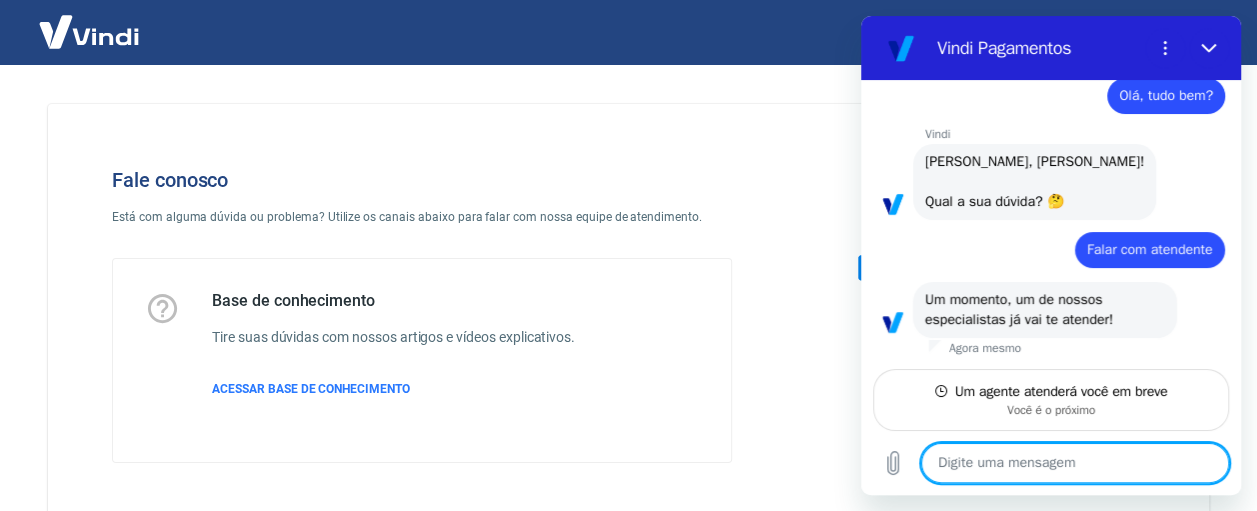 scroll, scrollTop: 41, scrollLeft: 0, axis: vertical 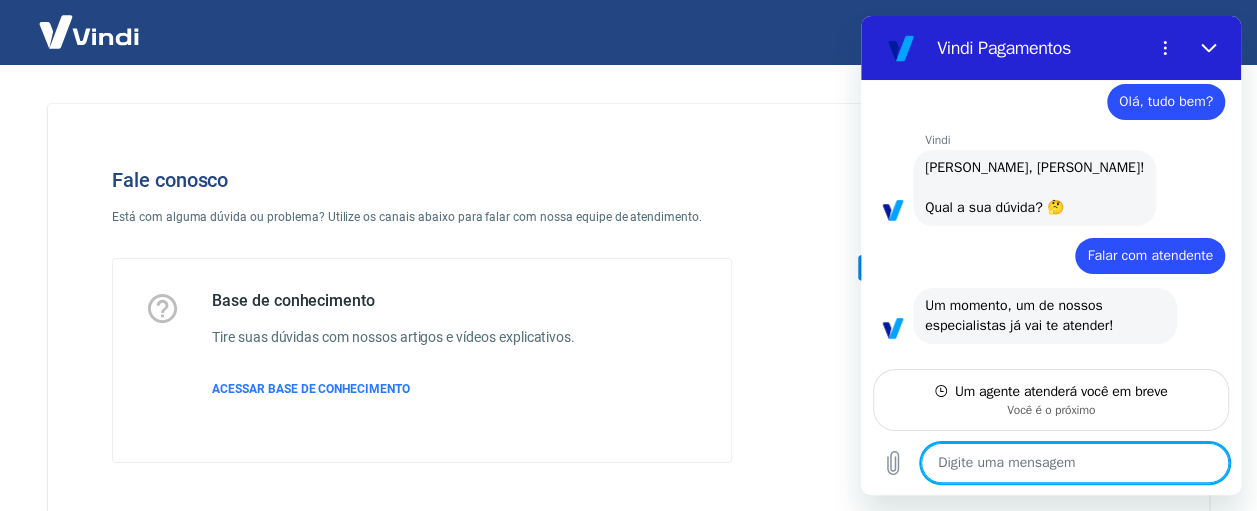 type on "x" 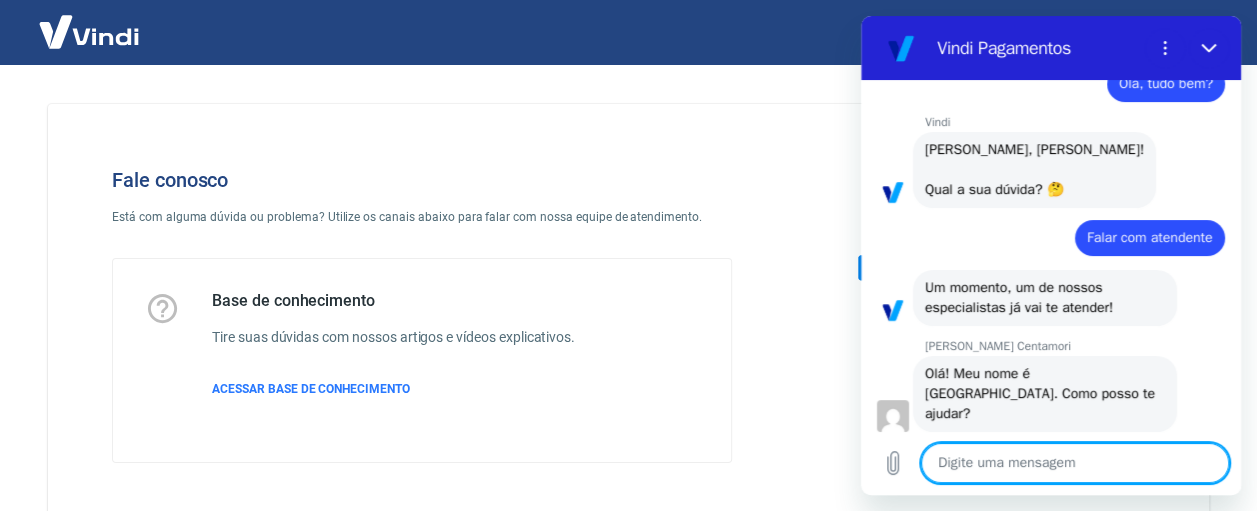 scroll, scrollTop: 58, scrollLeft: 0, axis: vertical 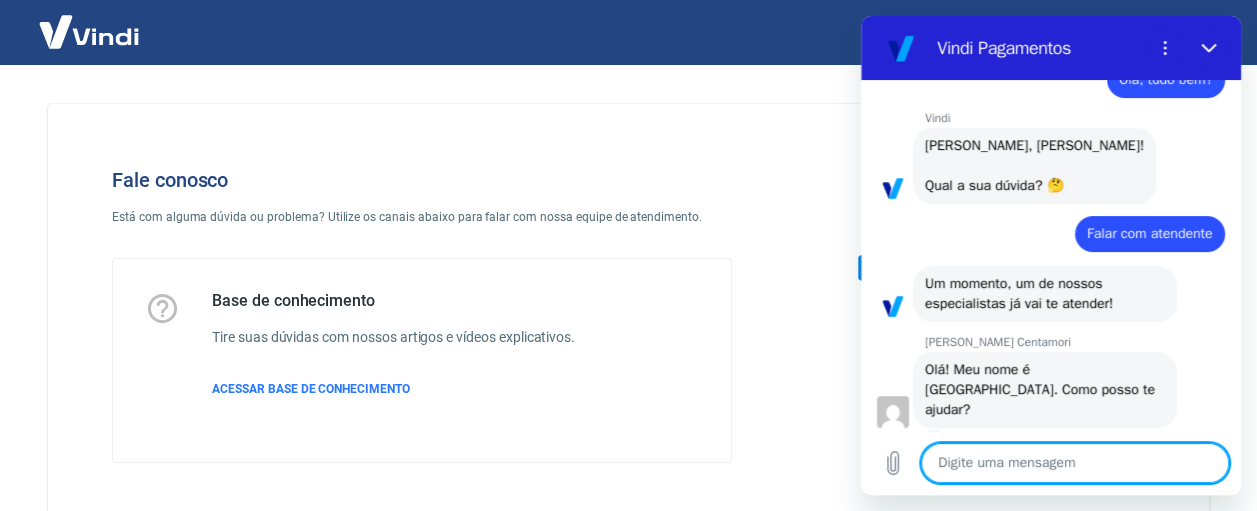 click at bounding box center [1075, 463] 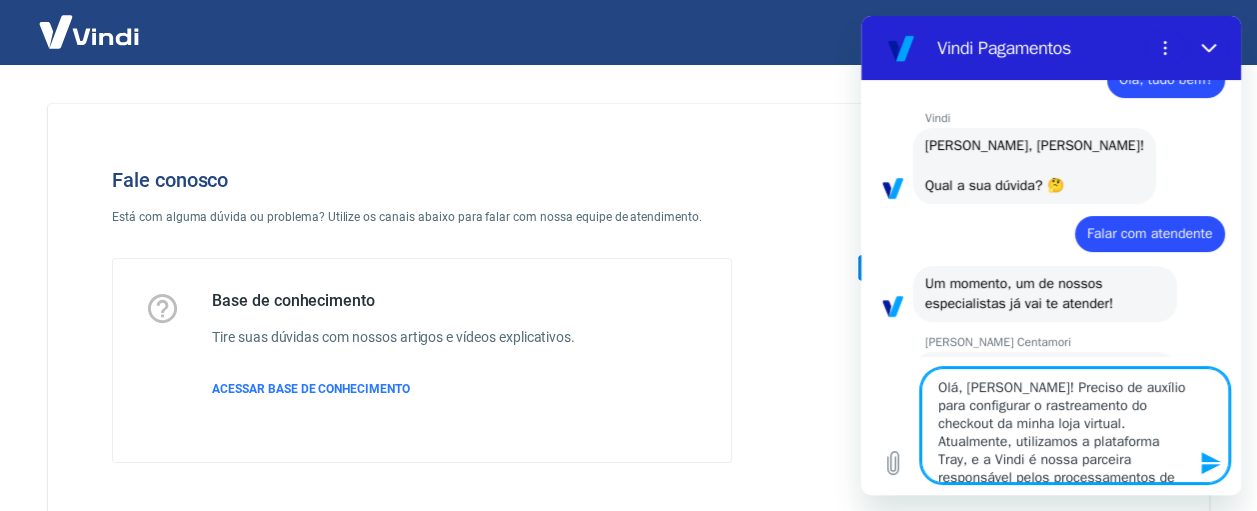 scroll, scrollTop: 4, scrollLeft: 0, axis: vertical 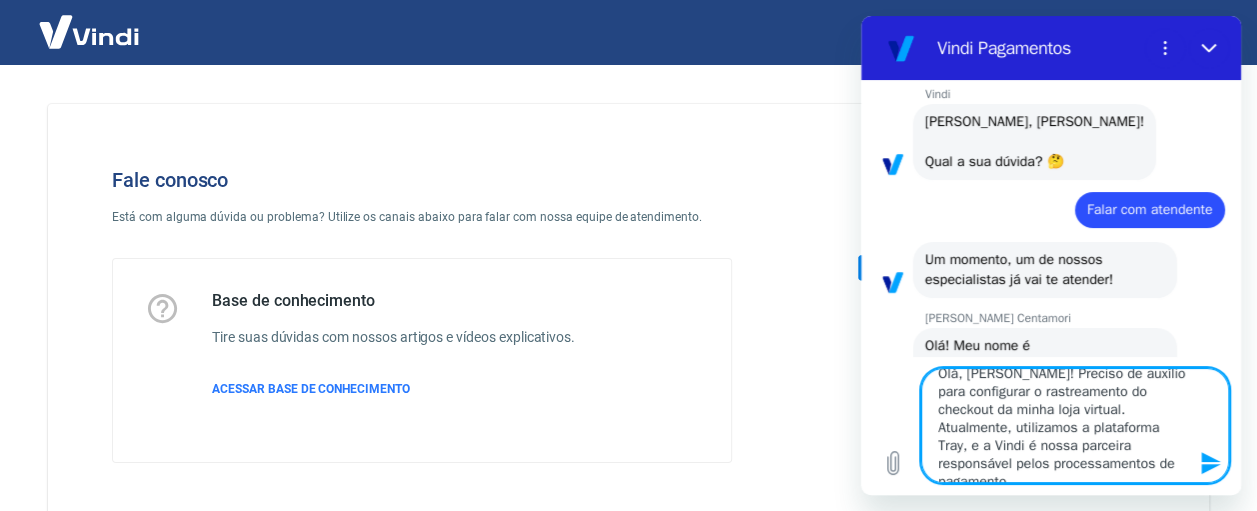 type on "Olá, [PERSON_NAME]! Preciso de auxílio para configurar o rastreamento do checkout da minha loja virtual. Atualmente, utilizamos a plataforma Tray, e a Vindi é nossa parceira responsável pelos processamentos de pagamento." 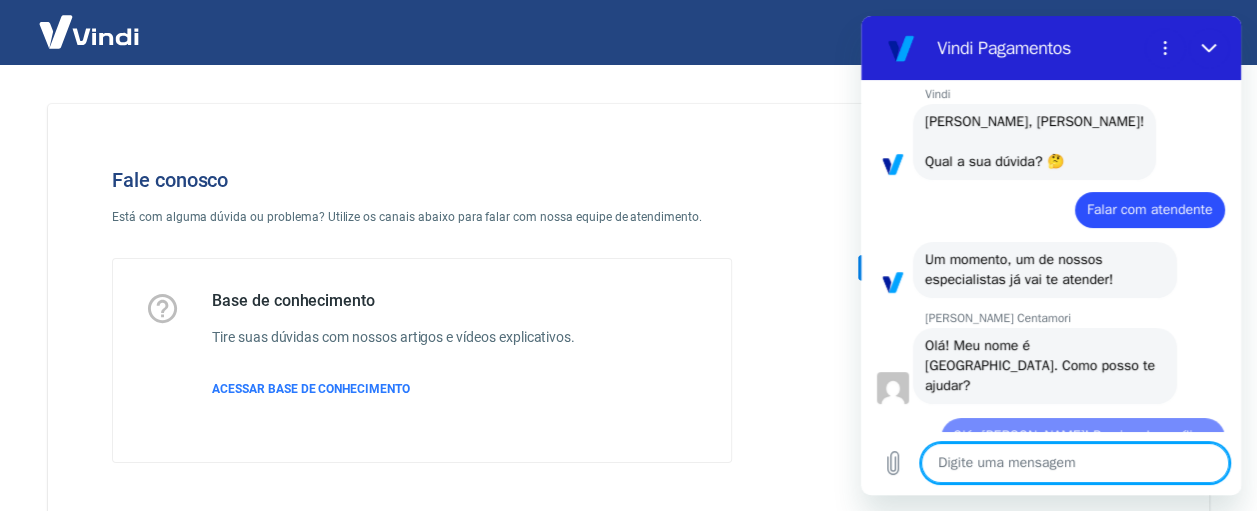 scroll, scrollTop: 0, scrollLeft: 0, axis: both 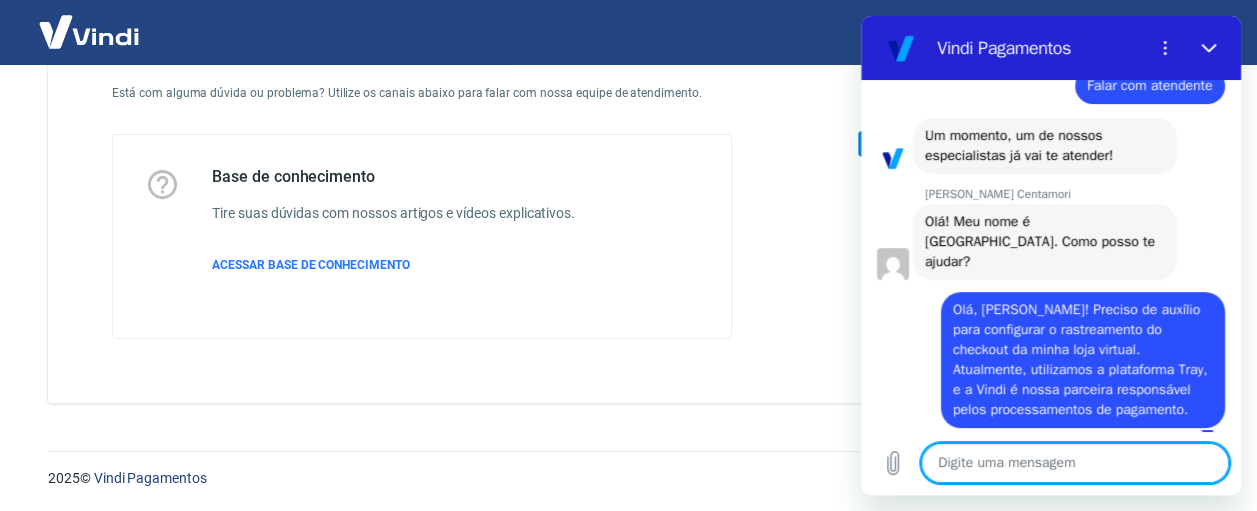 click at bounding box center (1075, 463) 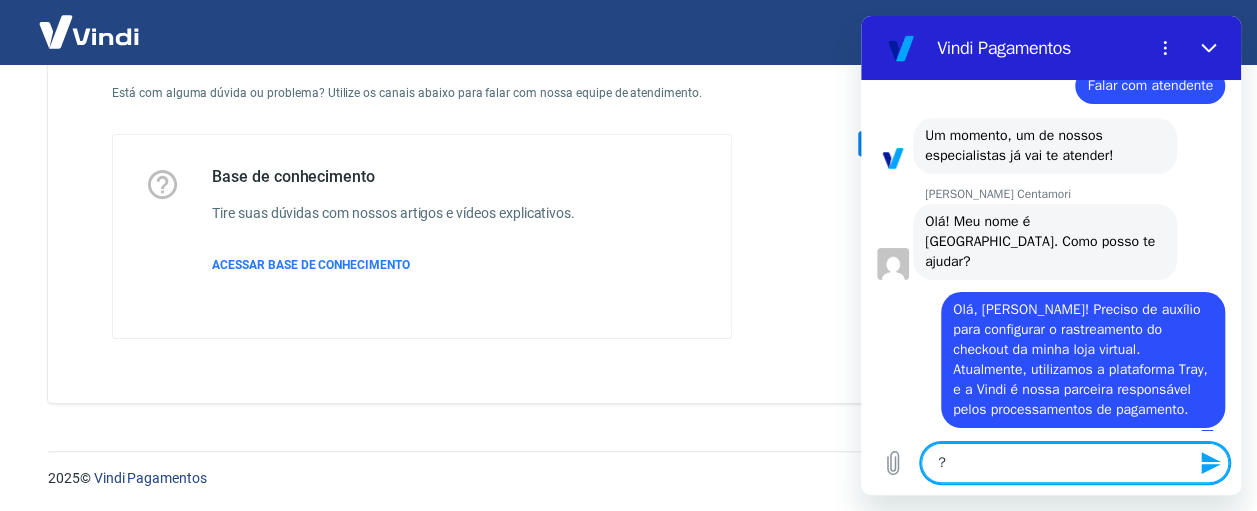type 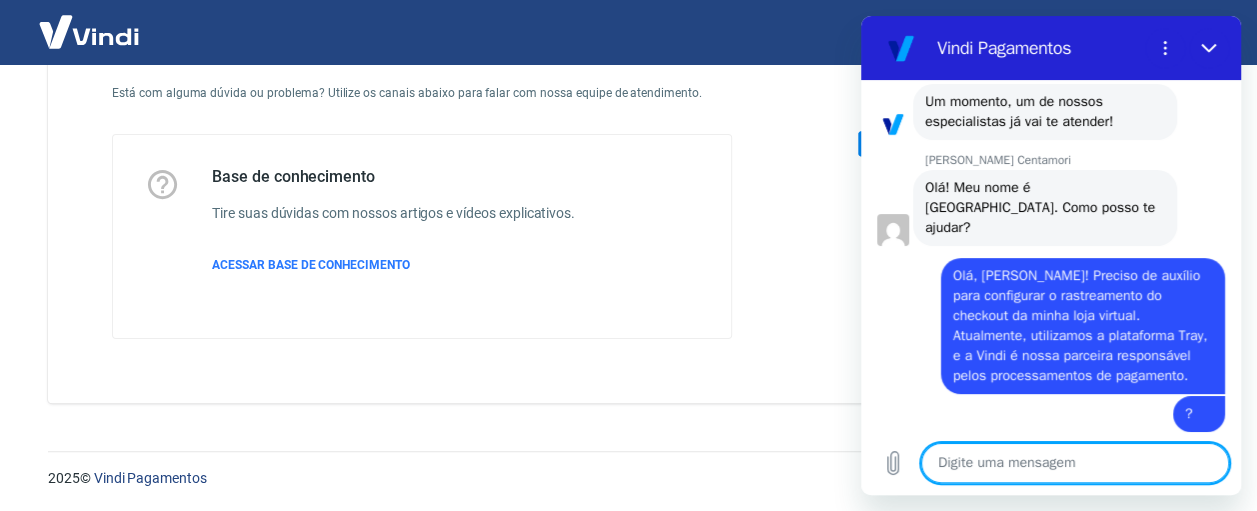 scroll, scrollTop: 244, scrollLeft: 0, axis: vertical 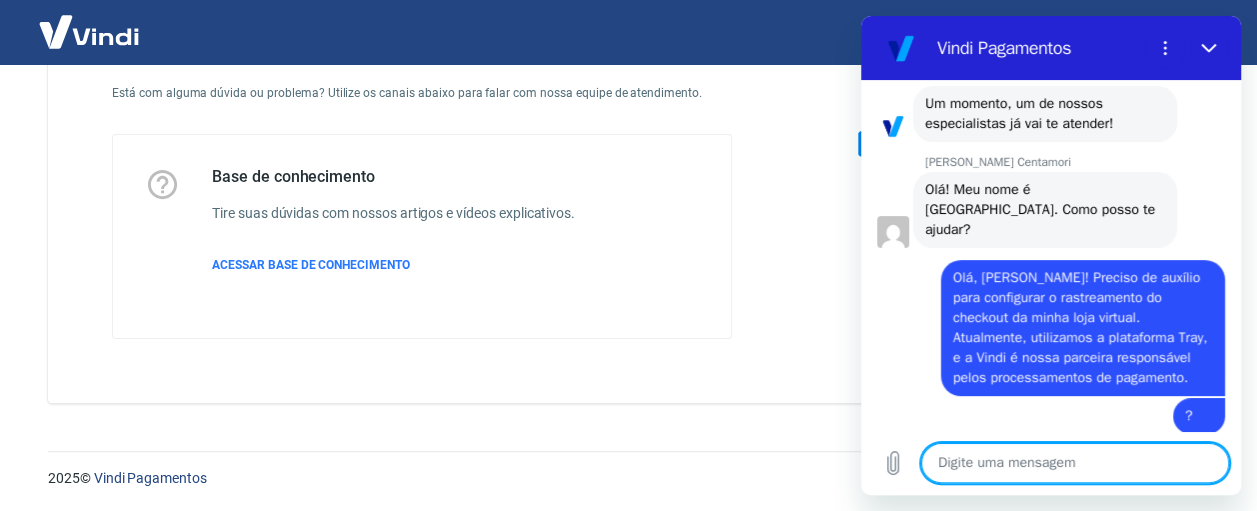 type on "x" 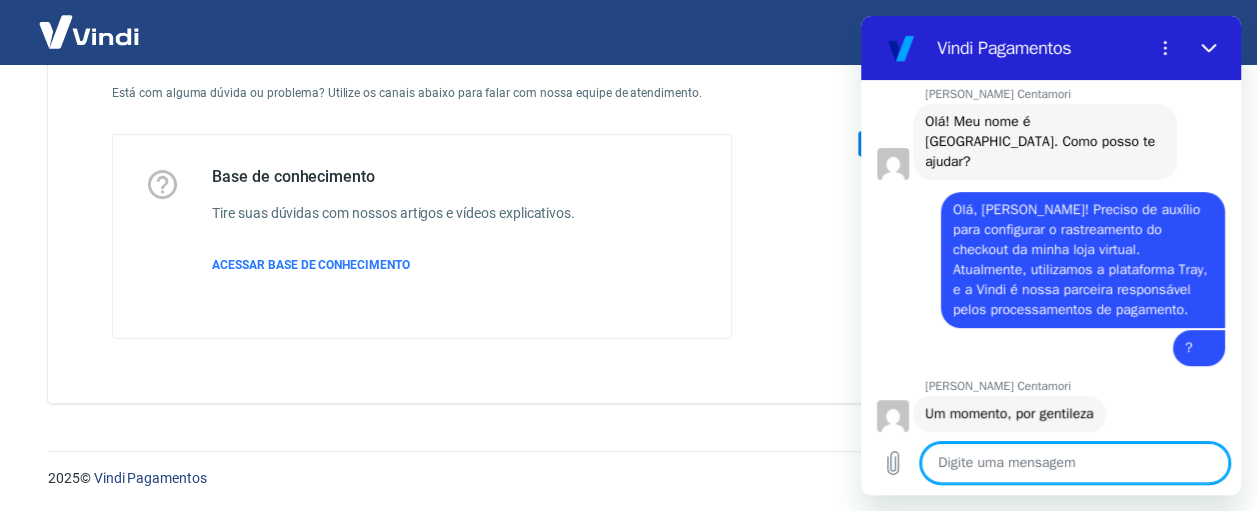 scroll, scrollTop: 310, scrollLeft: 0, axis: vertical 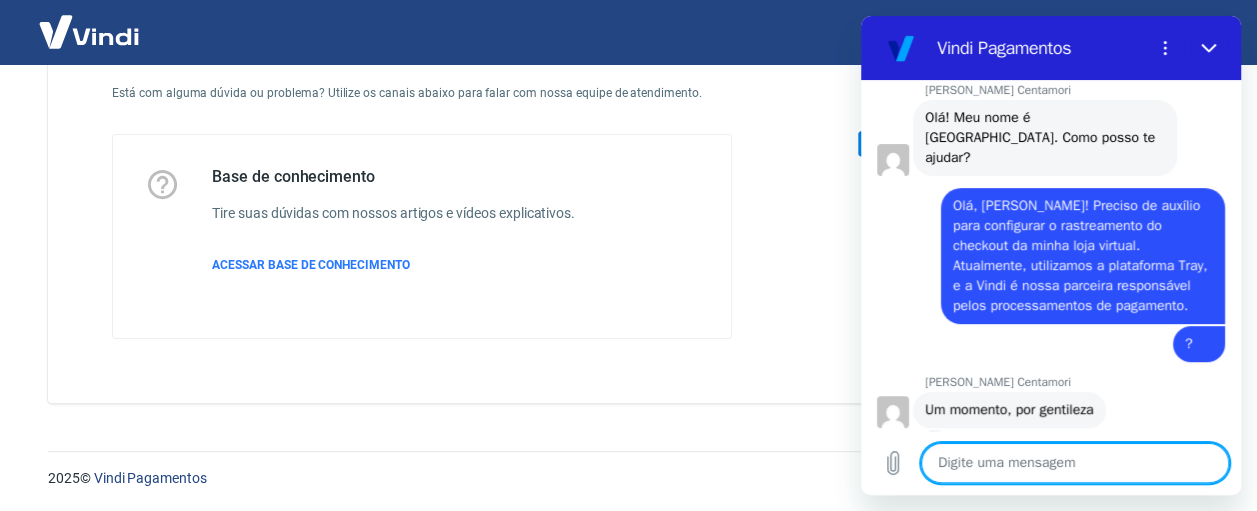 type on "o" 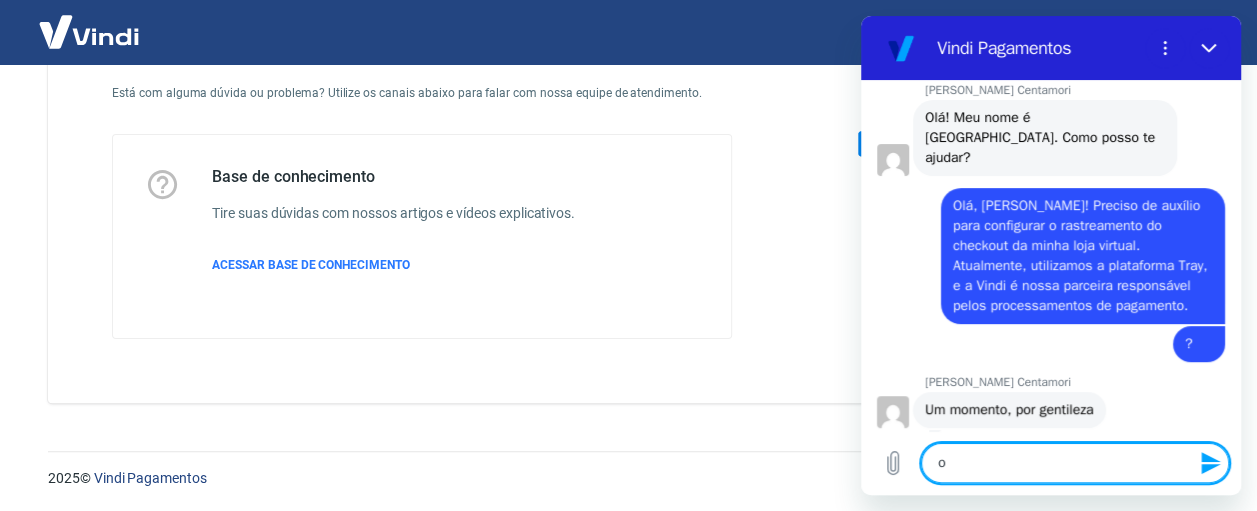 type on "ok" 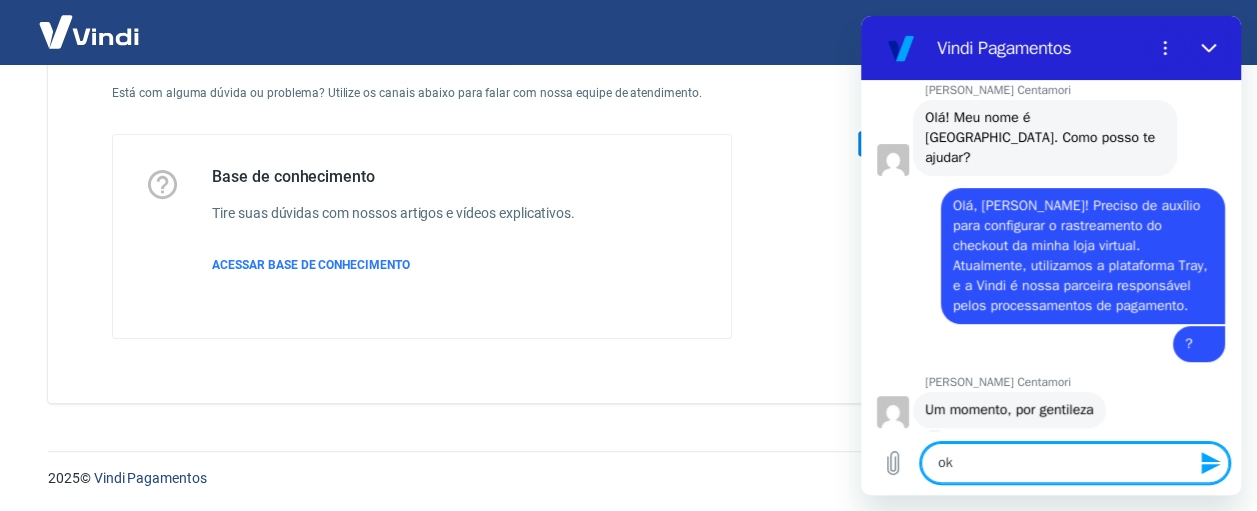 type 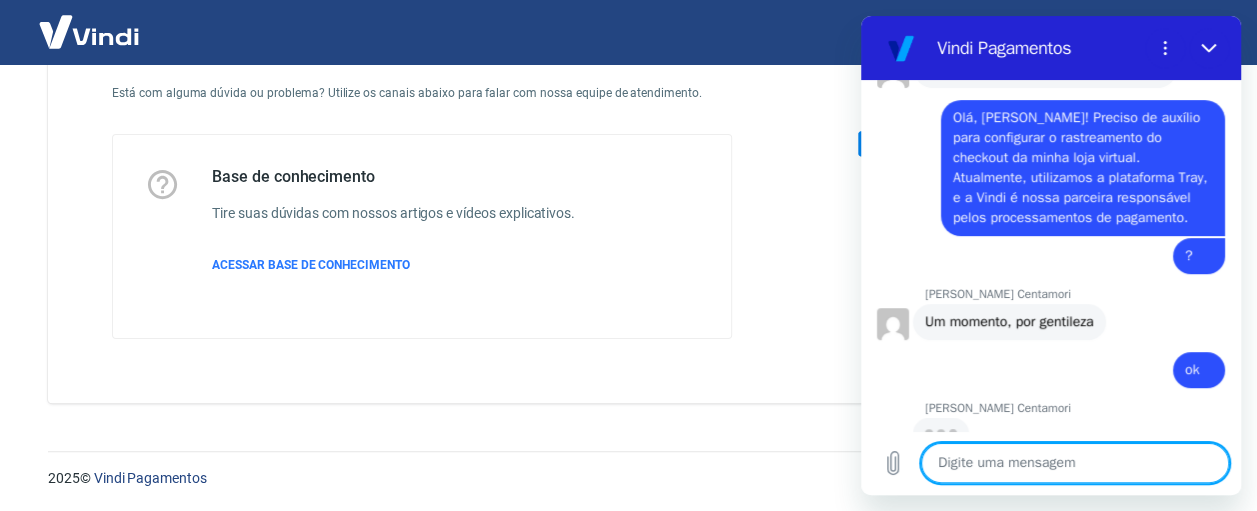scroll, scrollTop: 396, scrollLeft: 0, axis: vertical 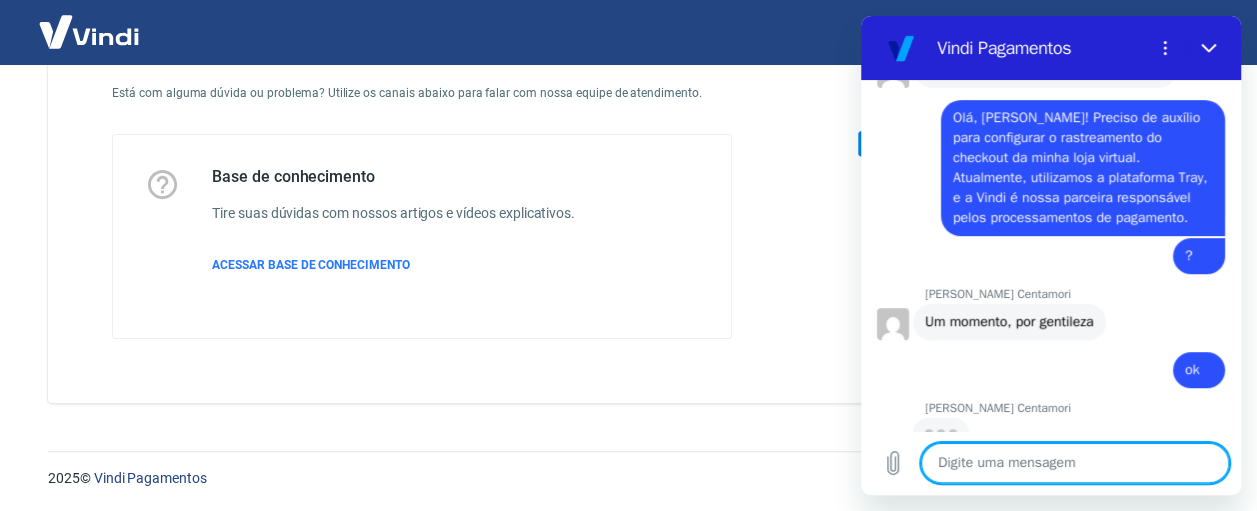 type on "x" 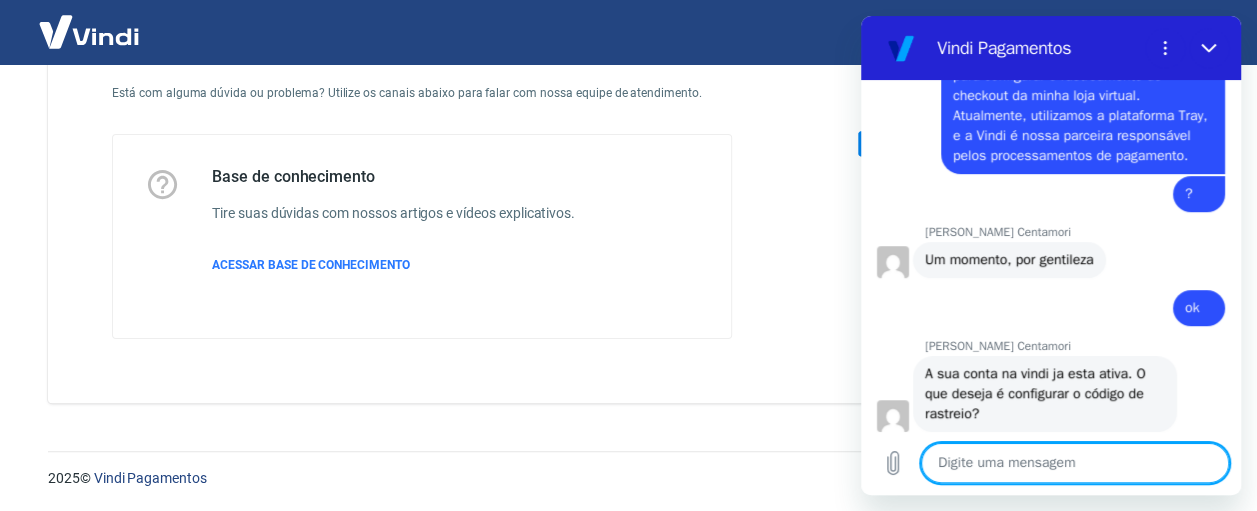 scroll, scrollTop: 464, scrollLeft: 0, axis: vertical 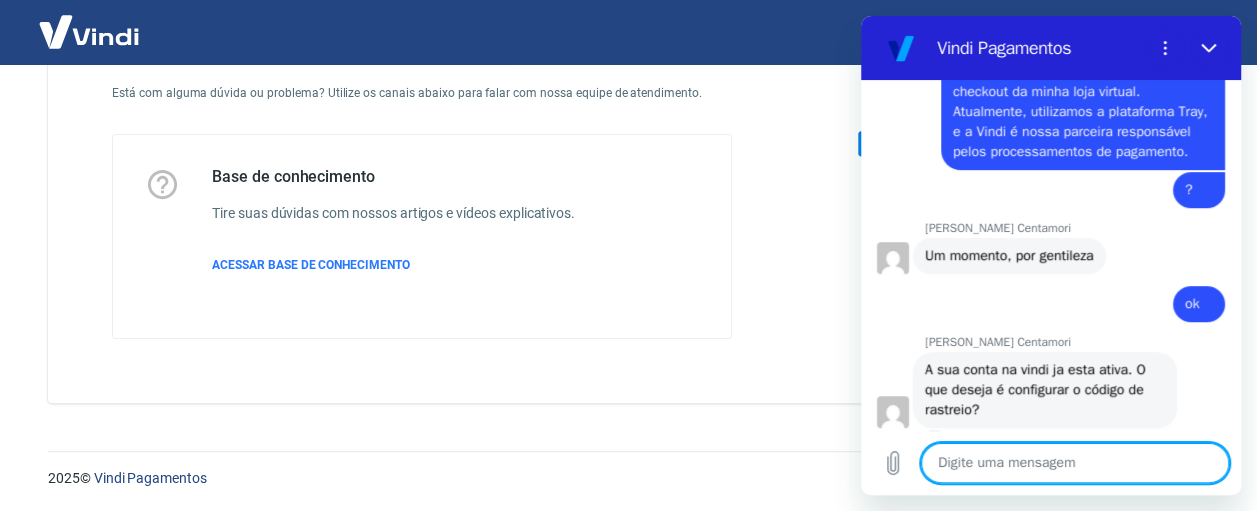 type on "i" 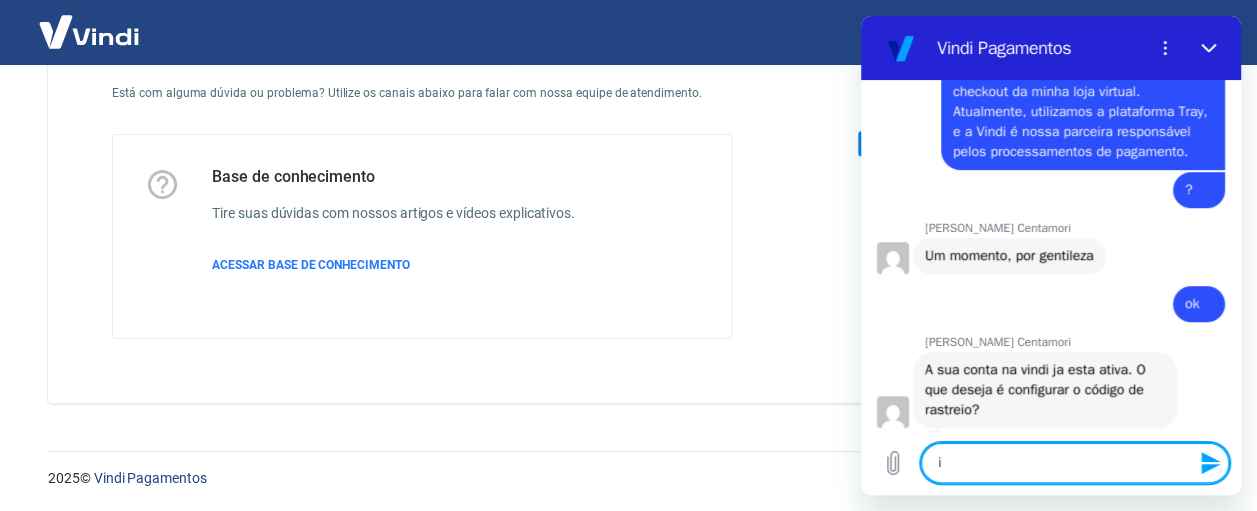 type on "is" 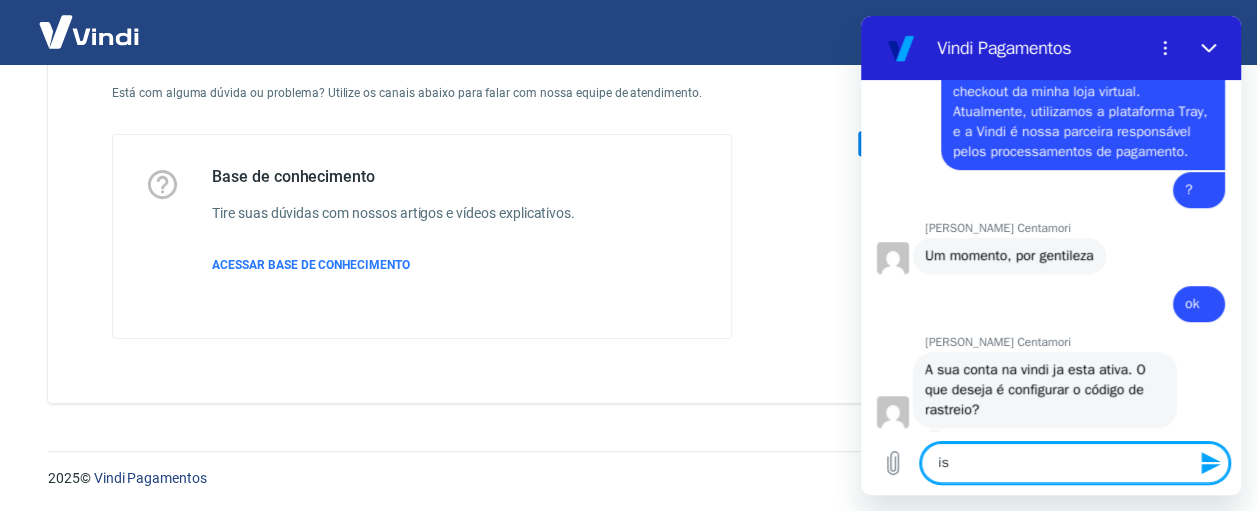 type on "iss" 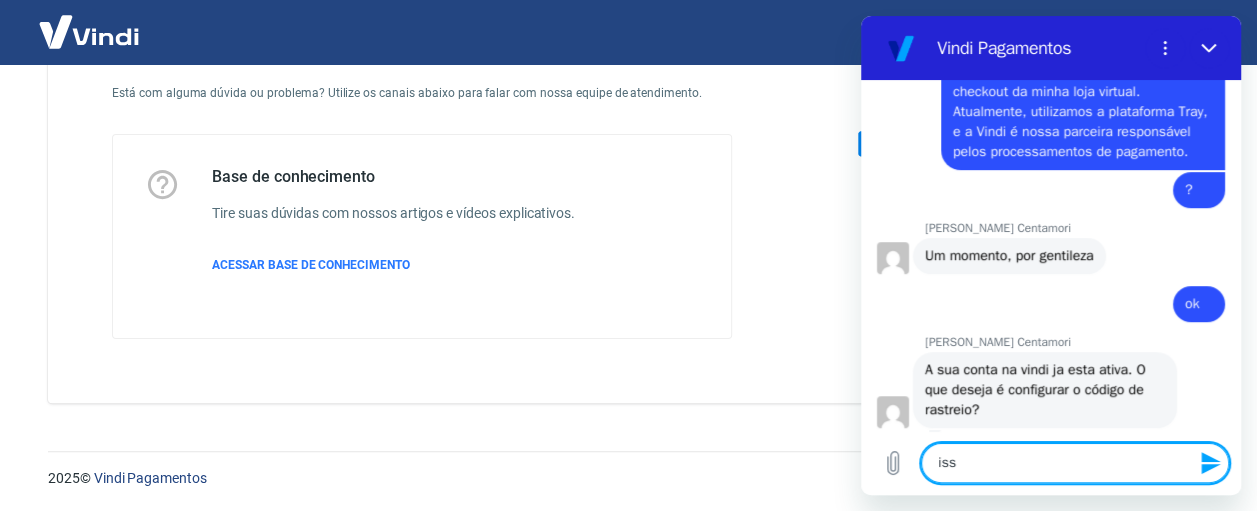 type on "isso" 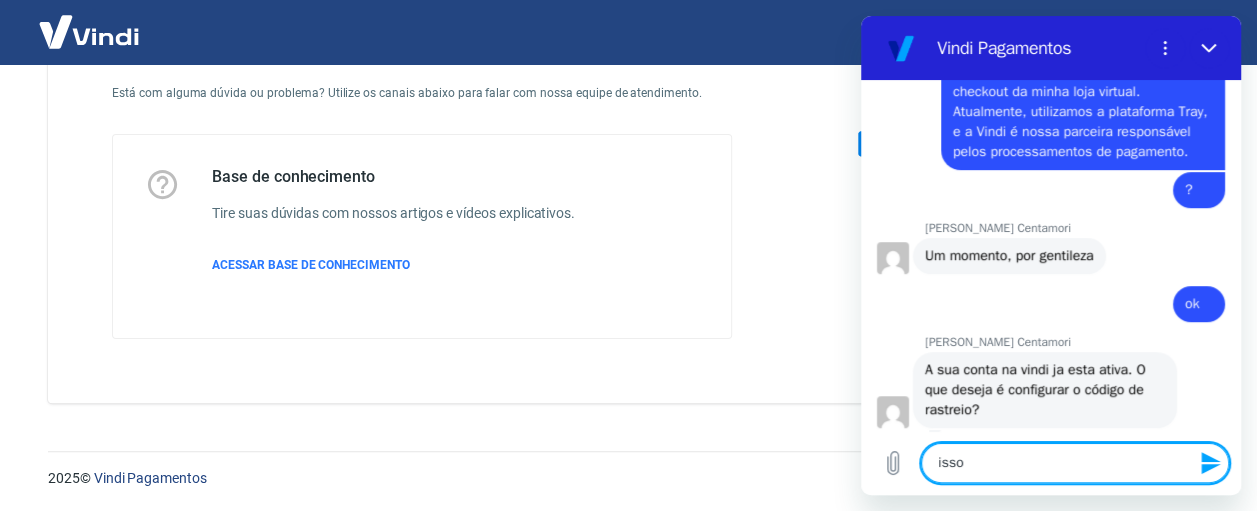 type 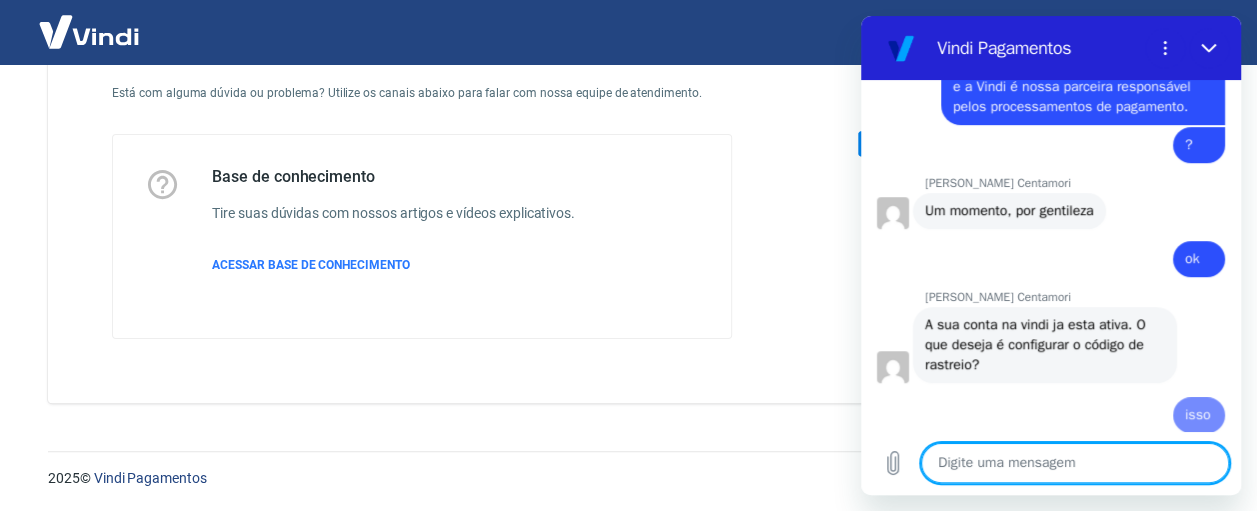 type on "x" 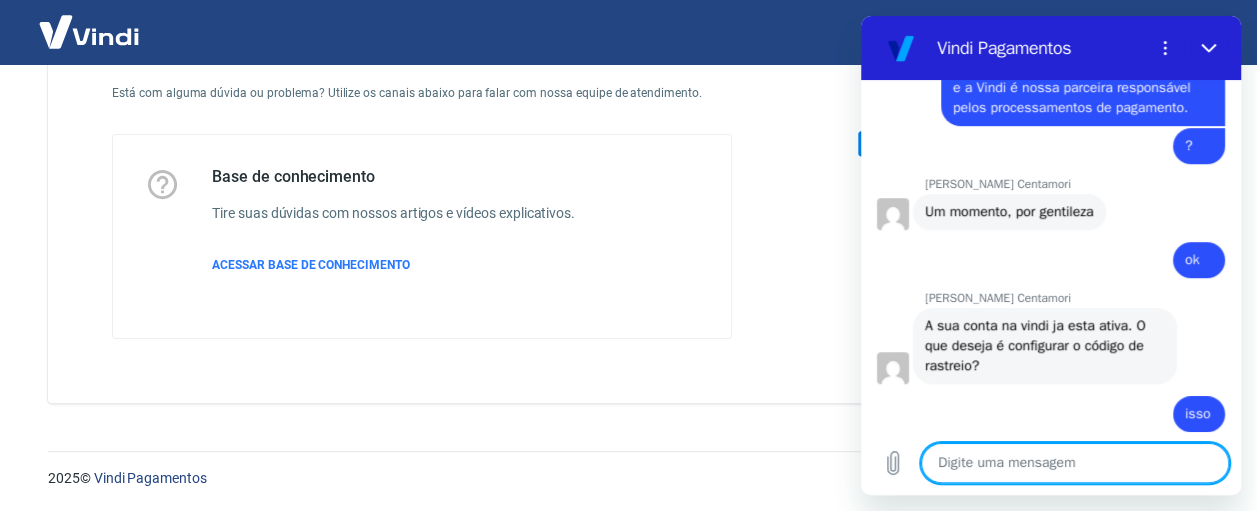 type on "j" 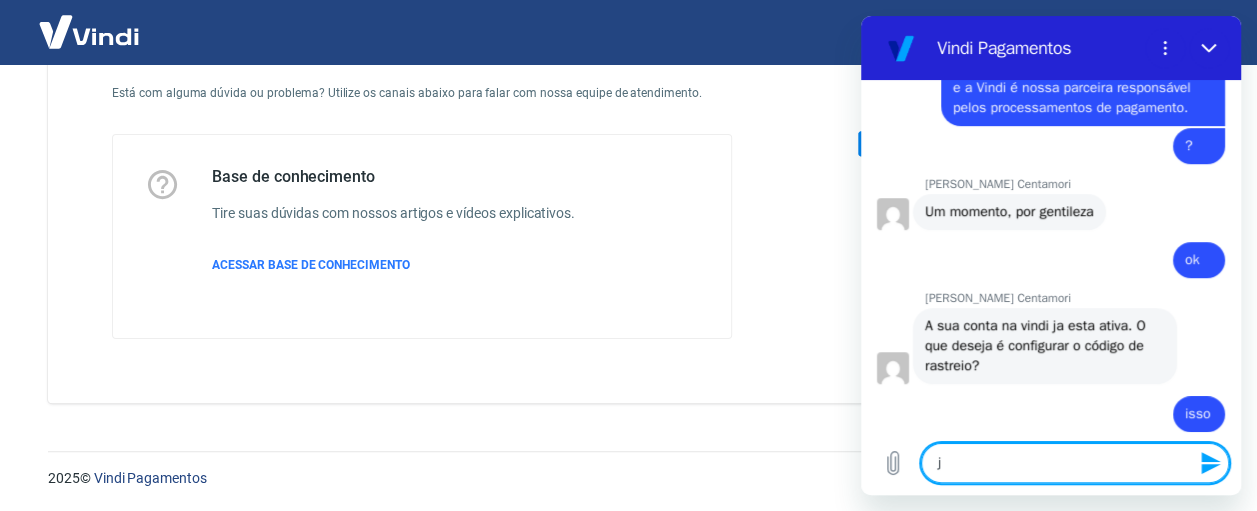 scroll, scrollTop: 512, scrollLeft: 0, axis: vertical 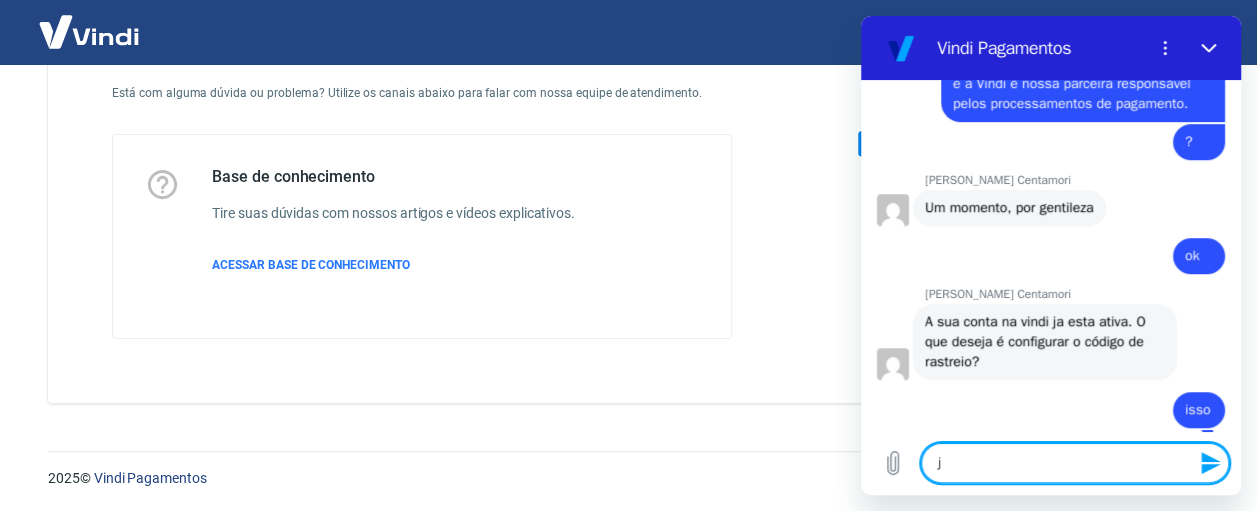type on "já" 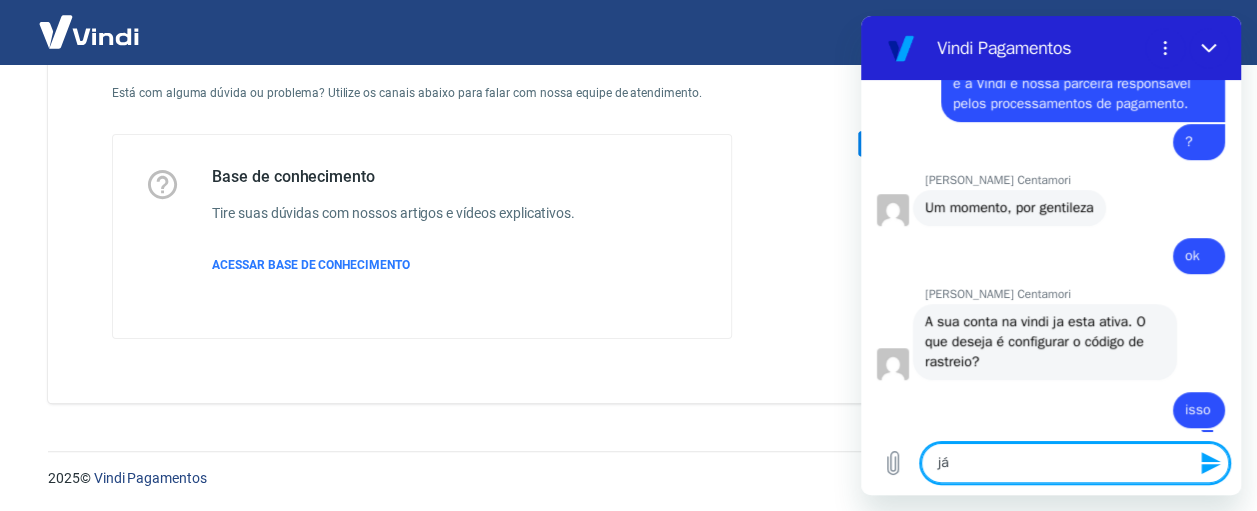 type on "já" 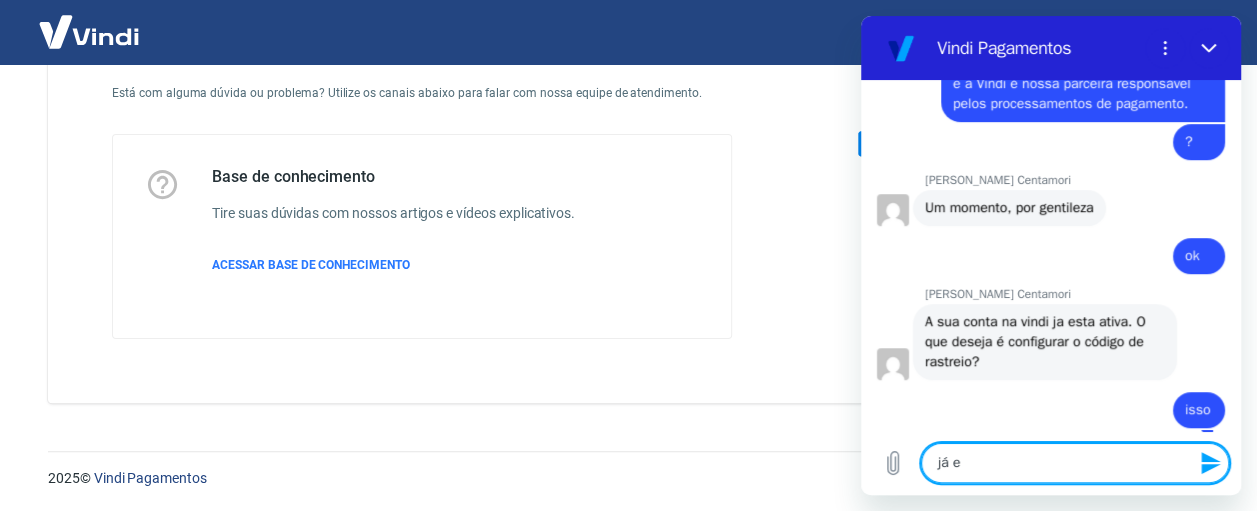 type on "x" 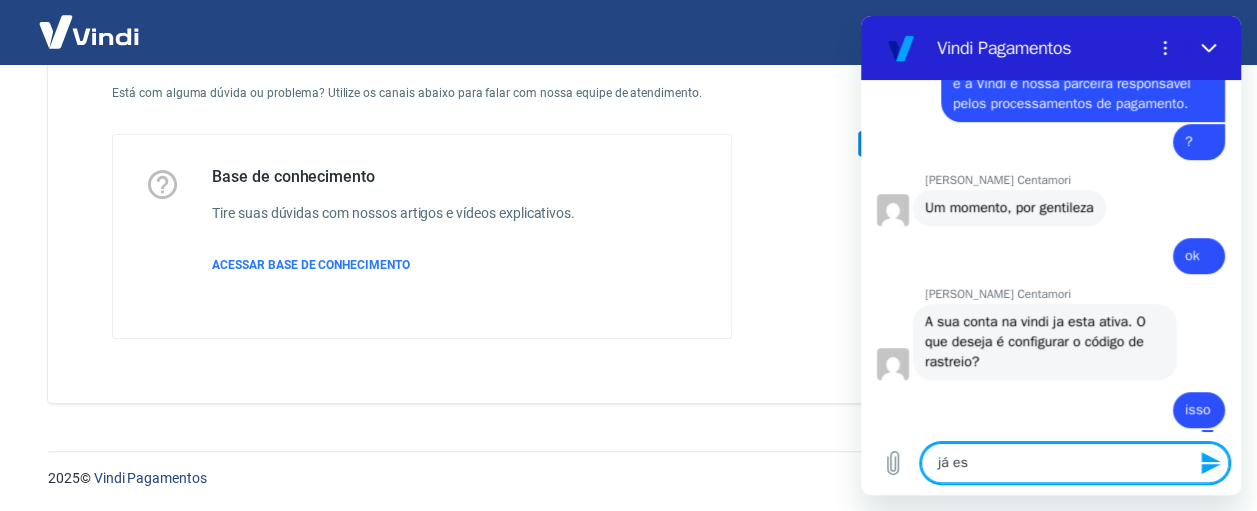 type on "já est" 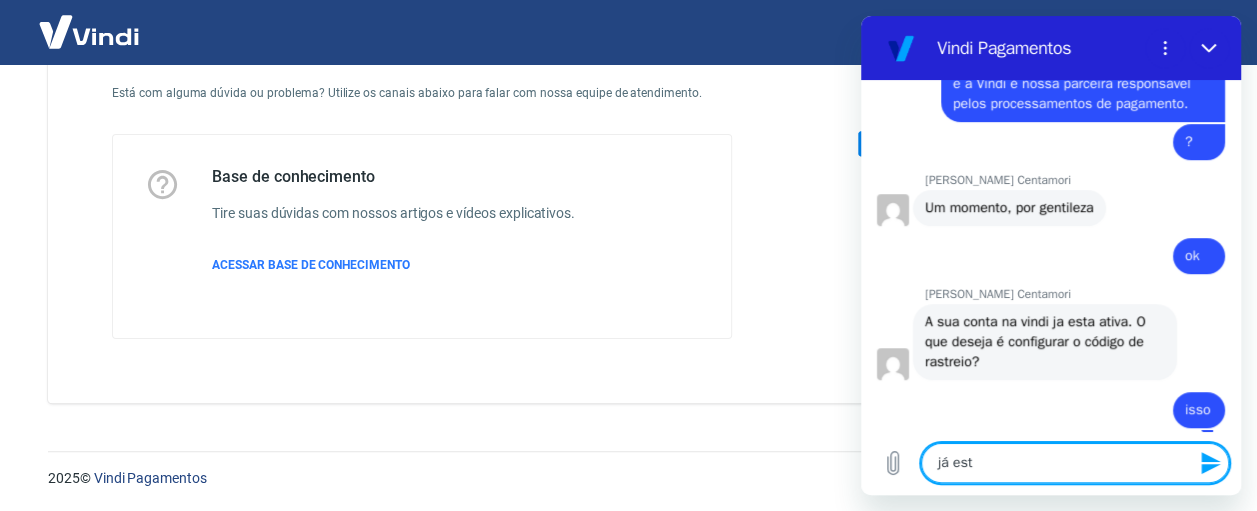 type on "já esta" 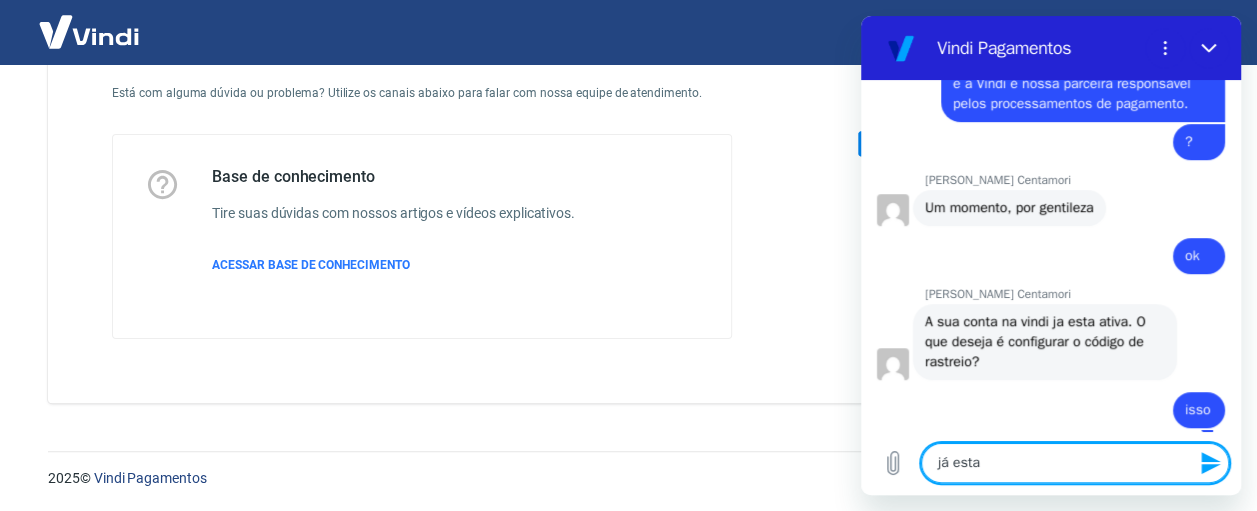 type on "já esta" 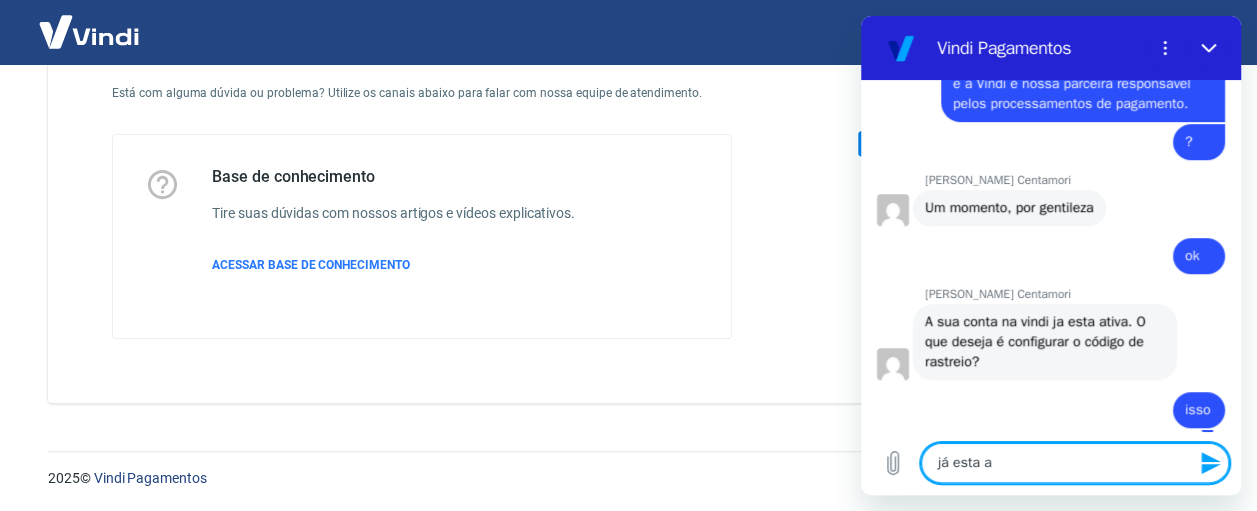 type on "já esta at" 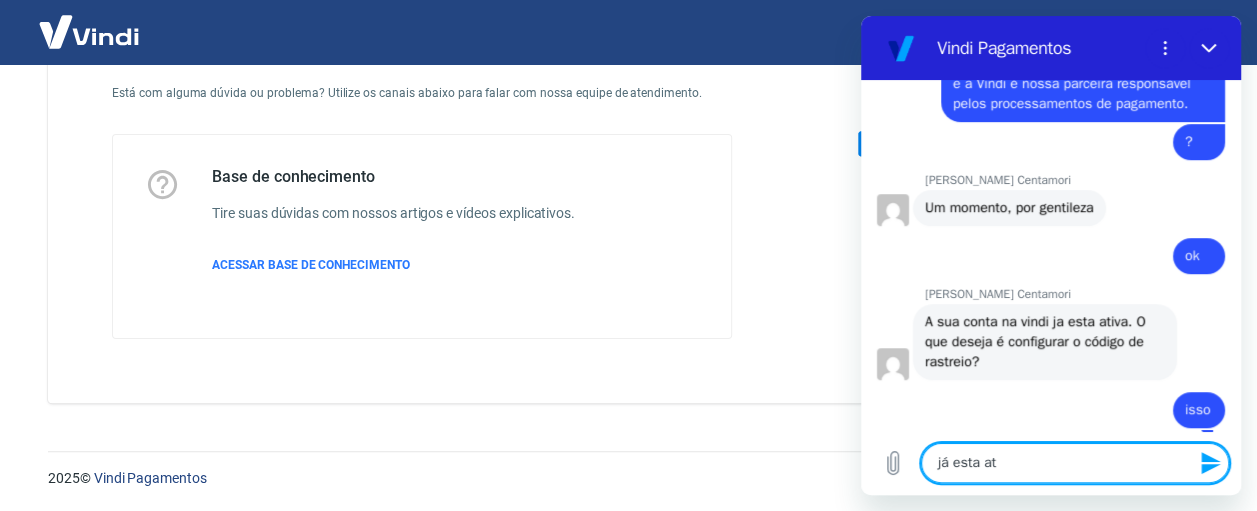 type on "já esta ati" 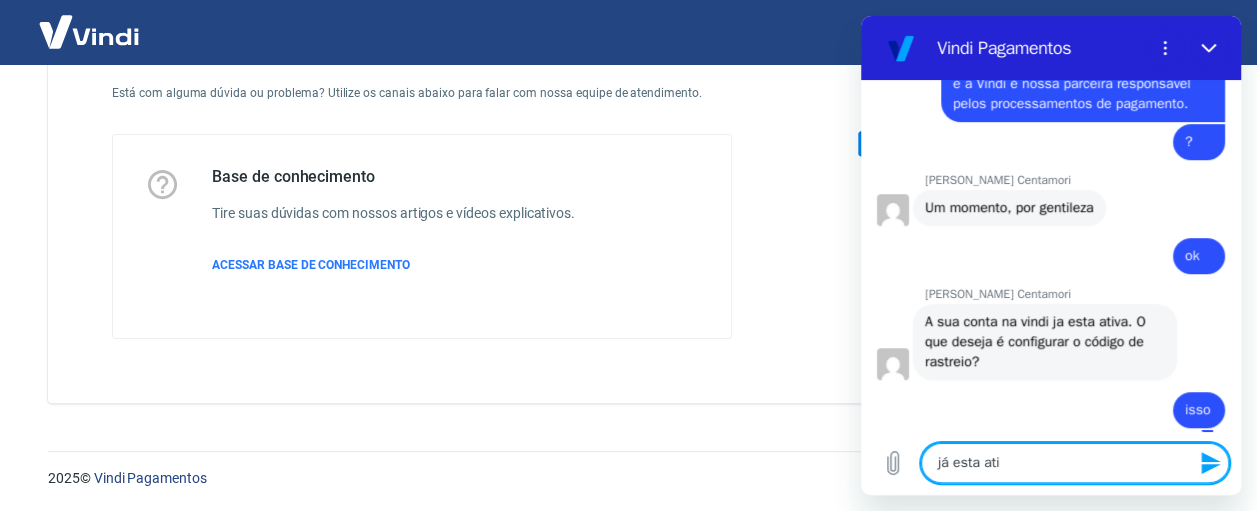 type on "já esta ativ" 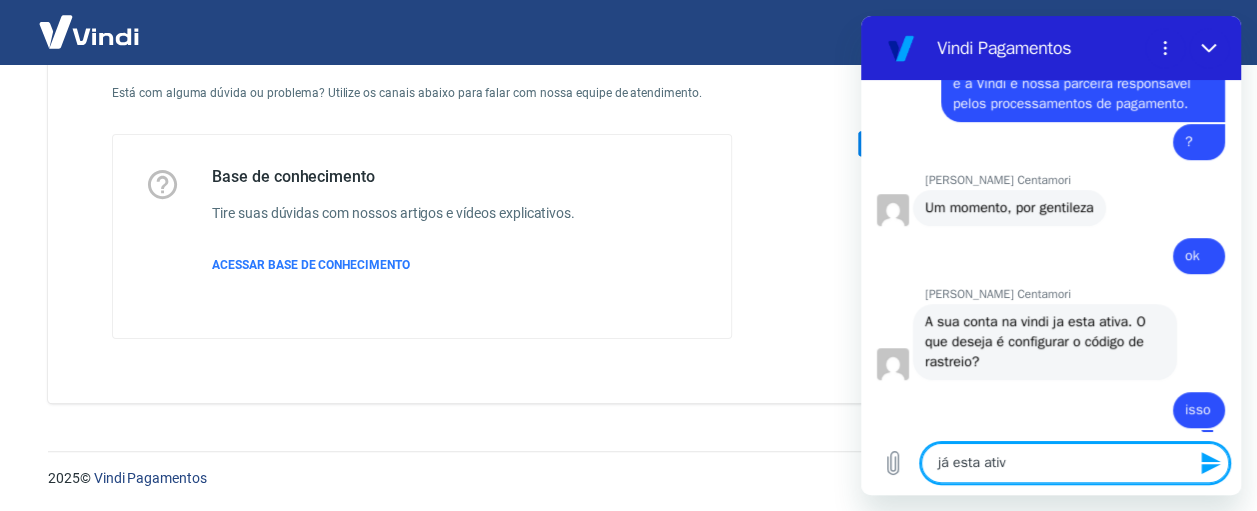 type on "já esta ativa" 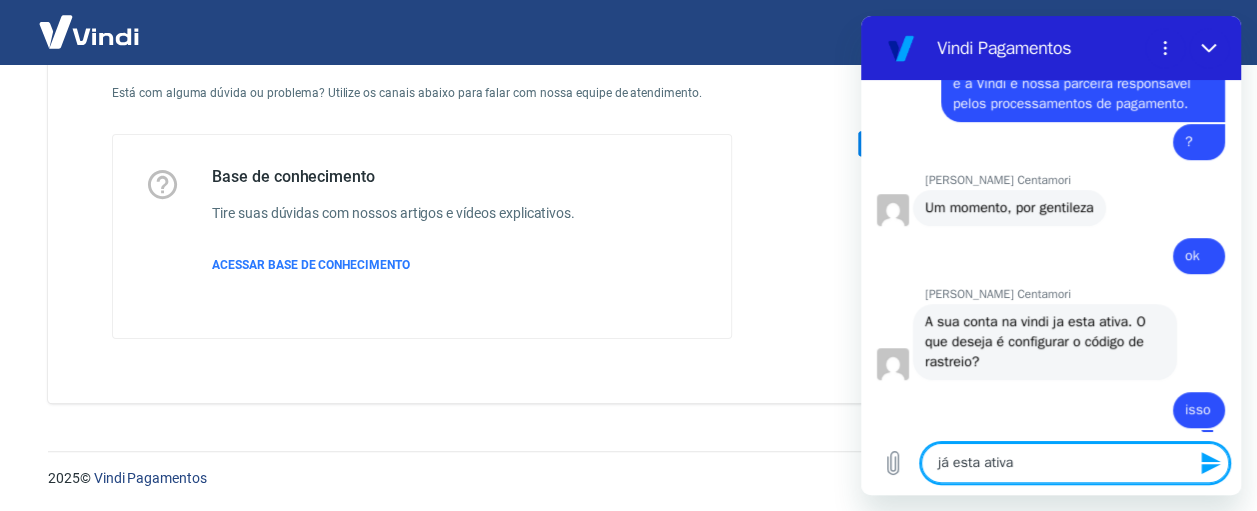 type on "já esta ativa" 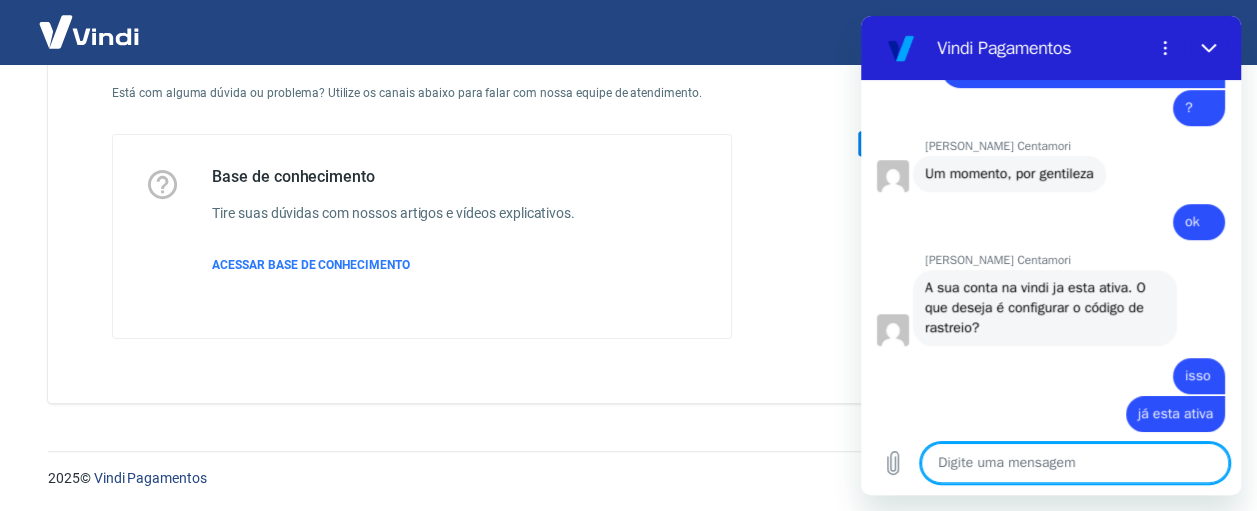 scroll, scrollTop: 550, scrollLeft: 0, axis: vertical 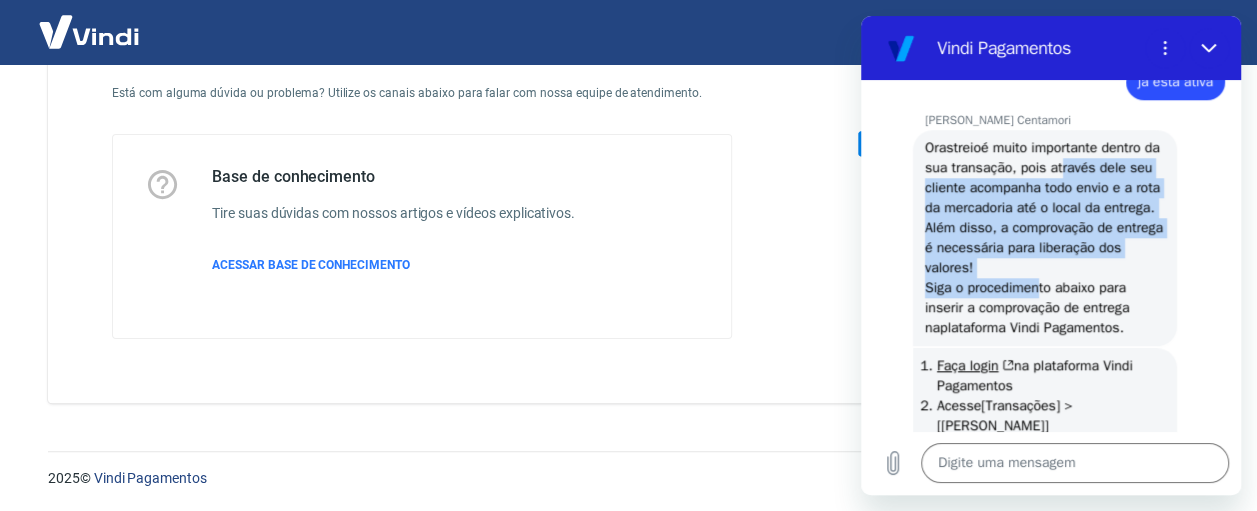 drag, startPoint x: 928, startPoint y: 165, endPoint x: 1039, endPoint y: 292, distance: 168.67128 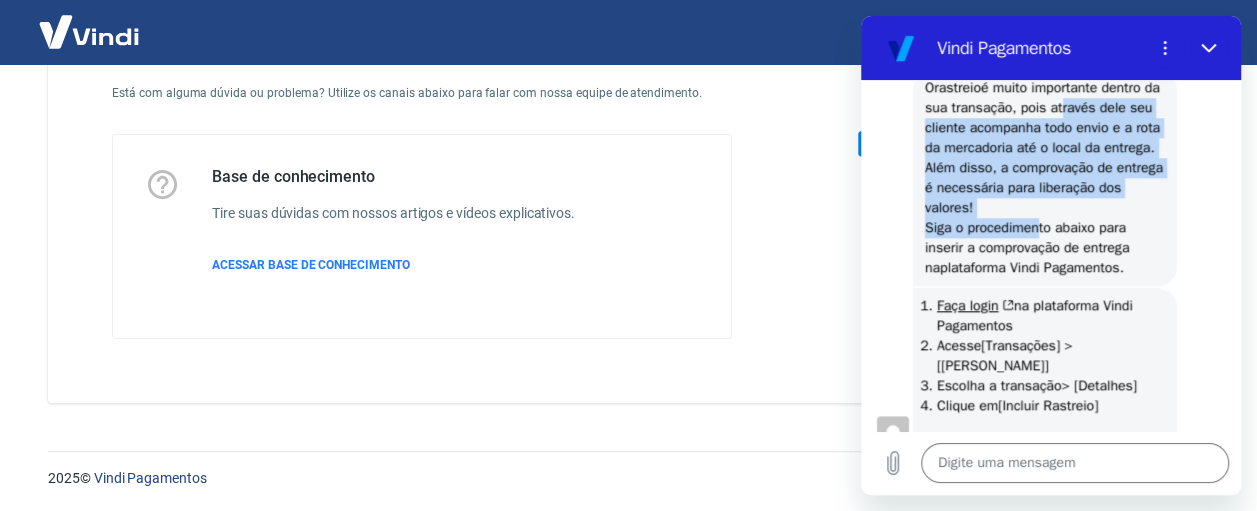 scroll, scrollTop: 978, scrollLeft: 0, axis: vertical 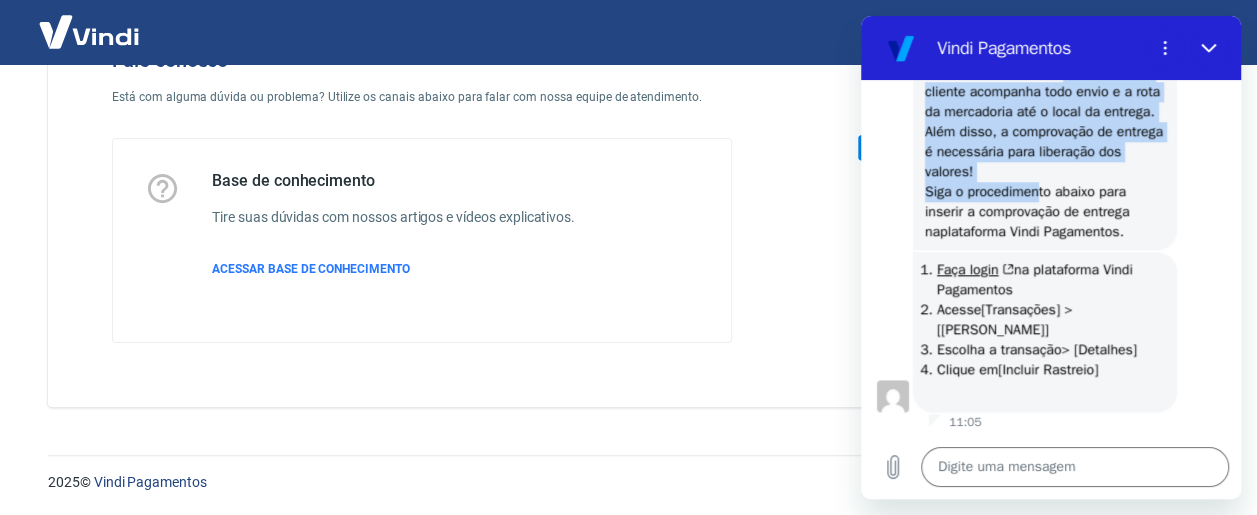 type on "x" 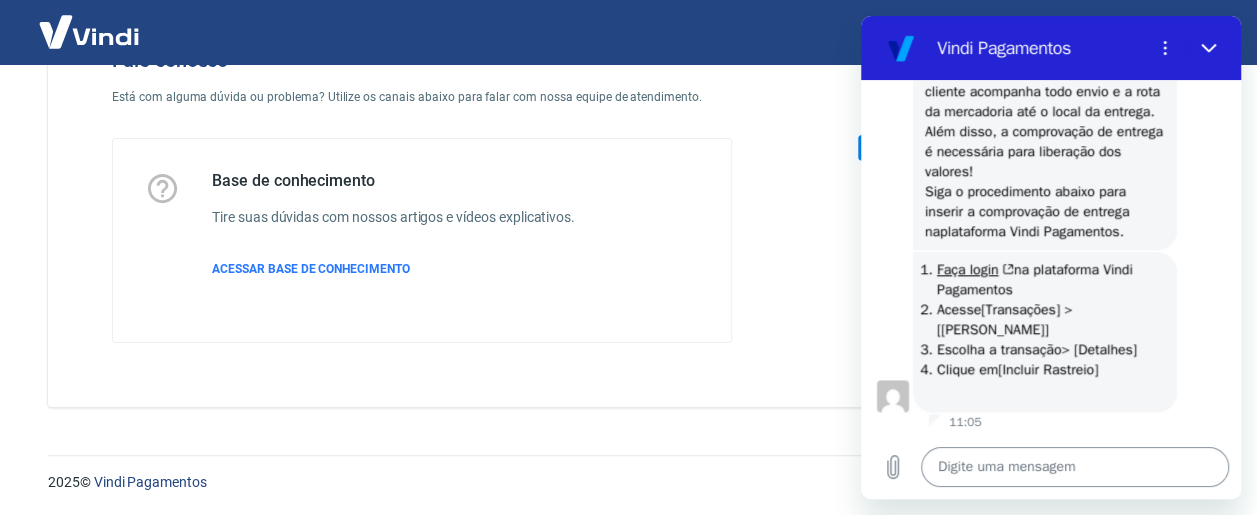 click at bounding box center [1075, 467] 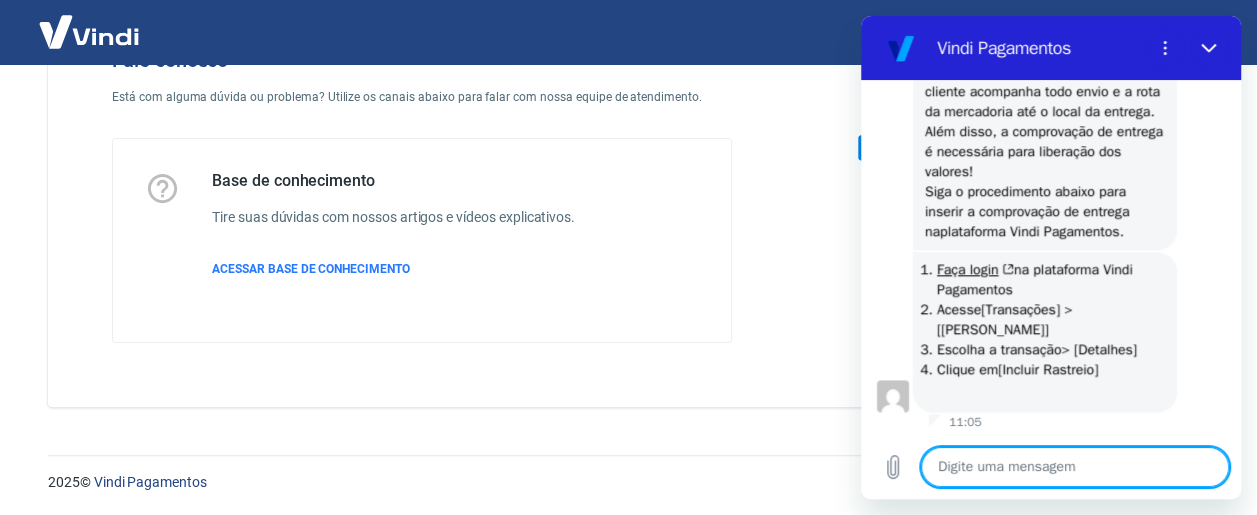 type on "U" 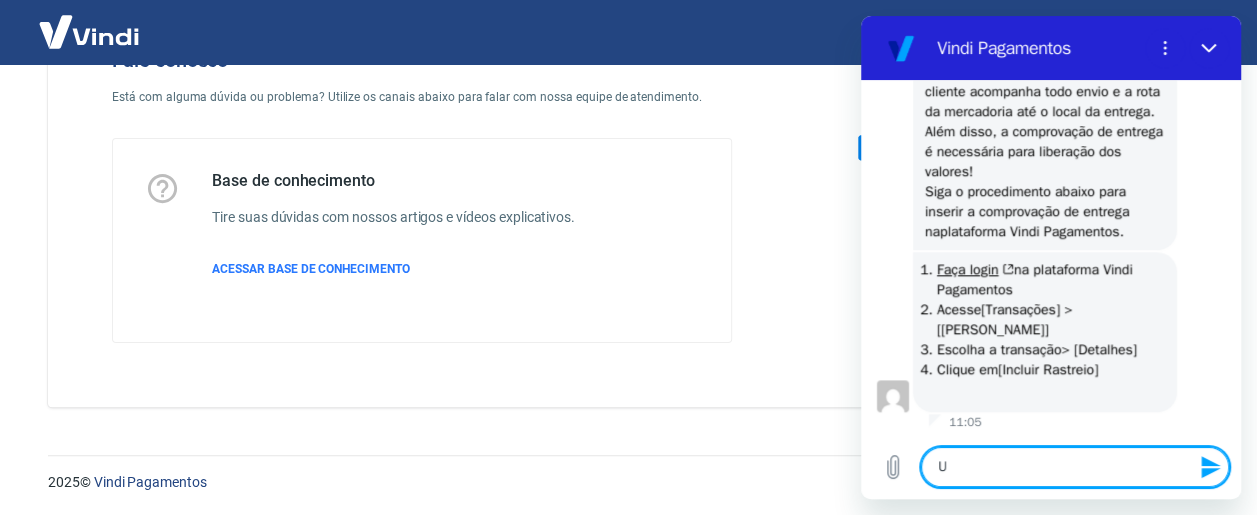 type on "Um" 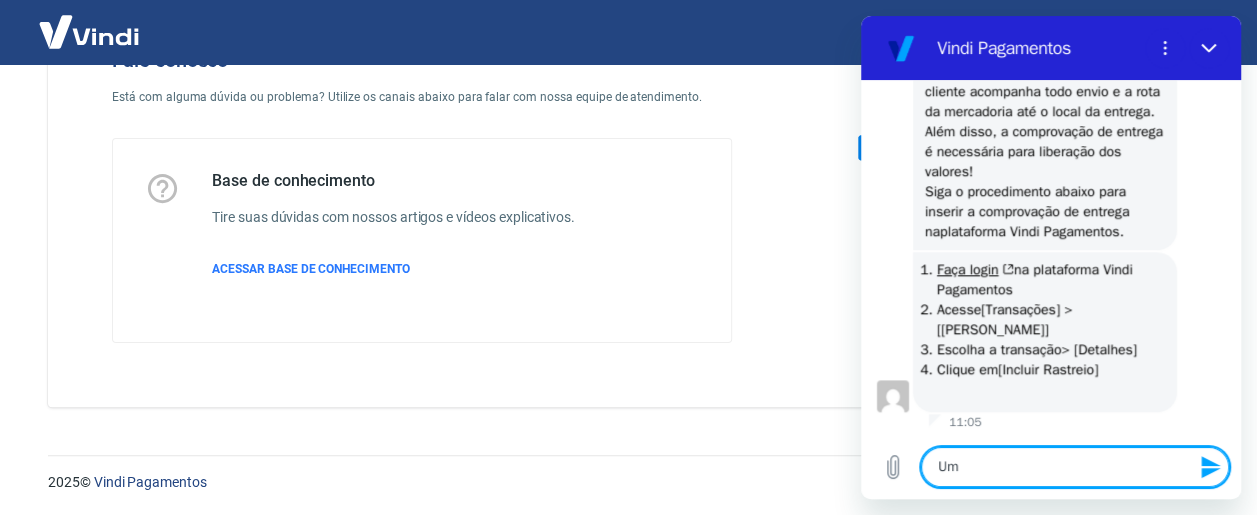 type on "Uma" 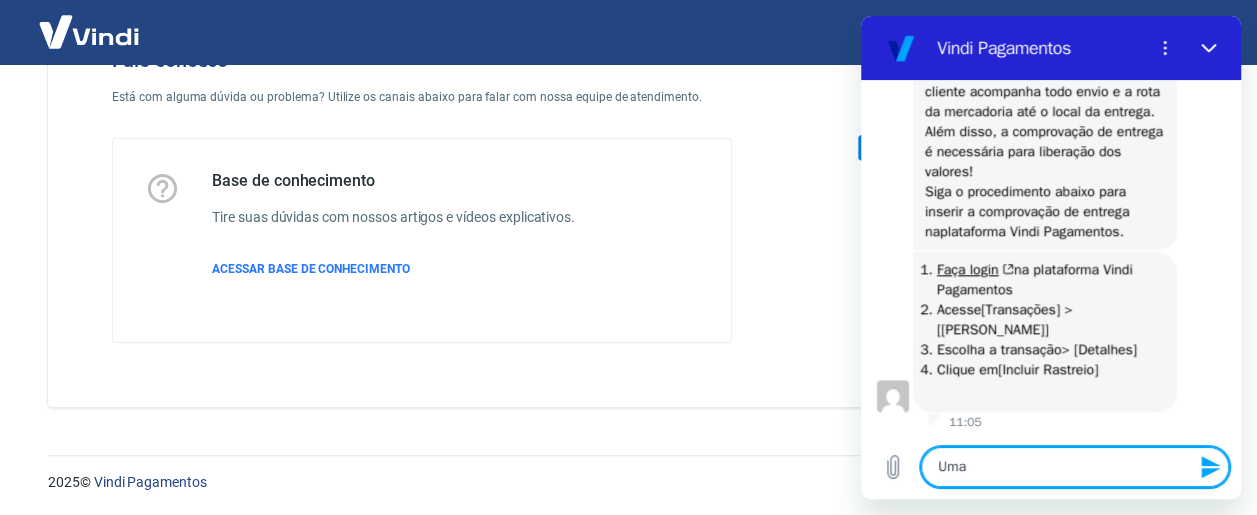type on "Uma" 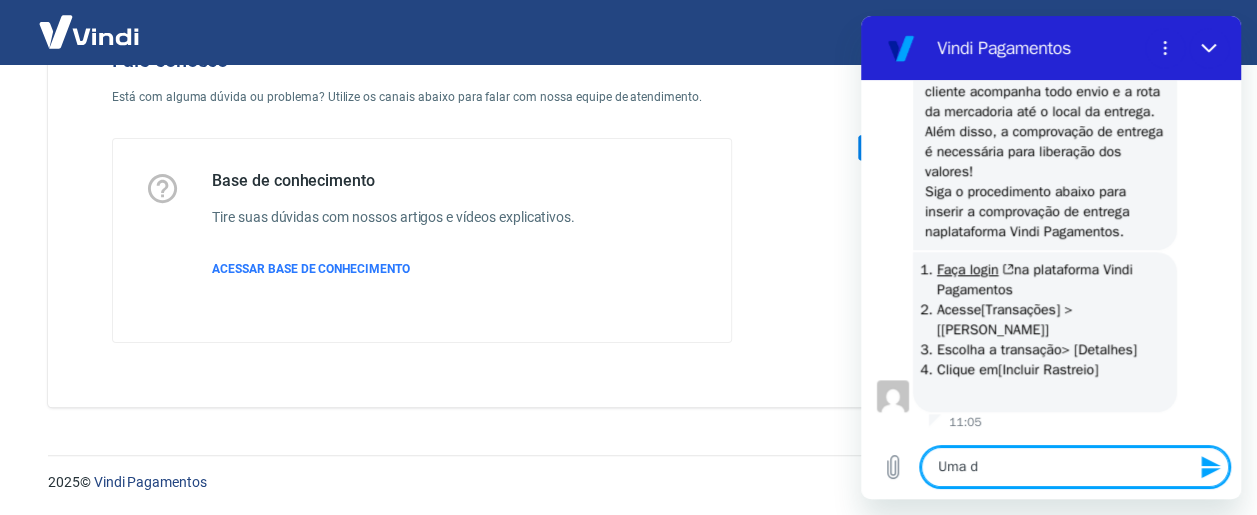type on "Uma du" 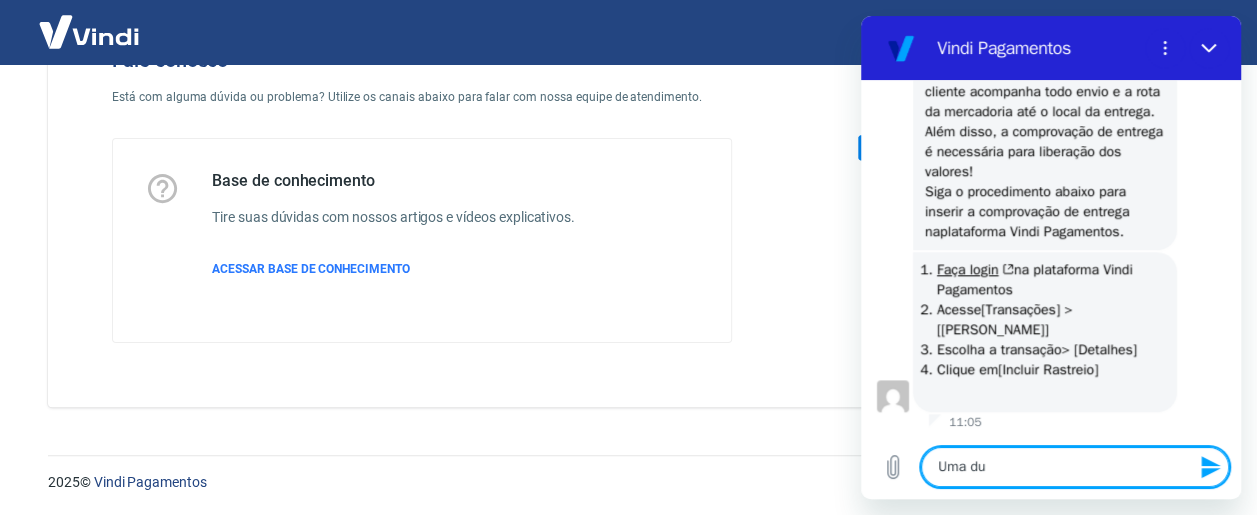 type on "Uma duv" 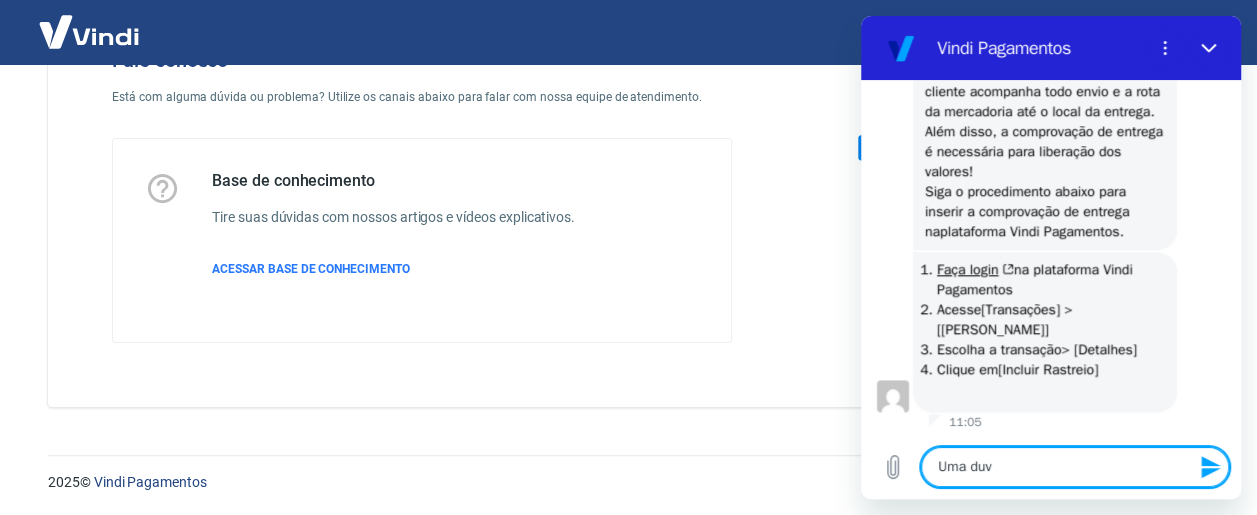 type on "Uma duvi" 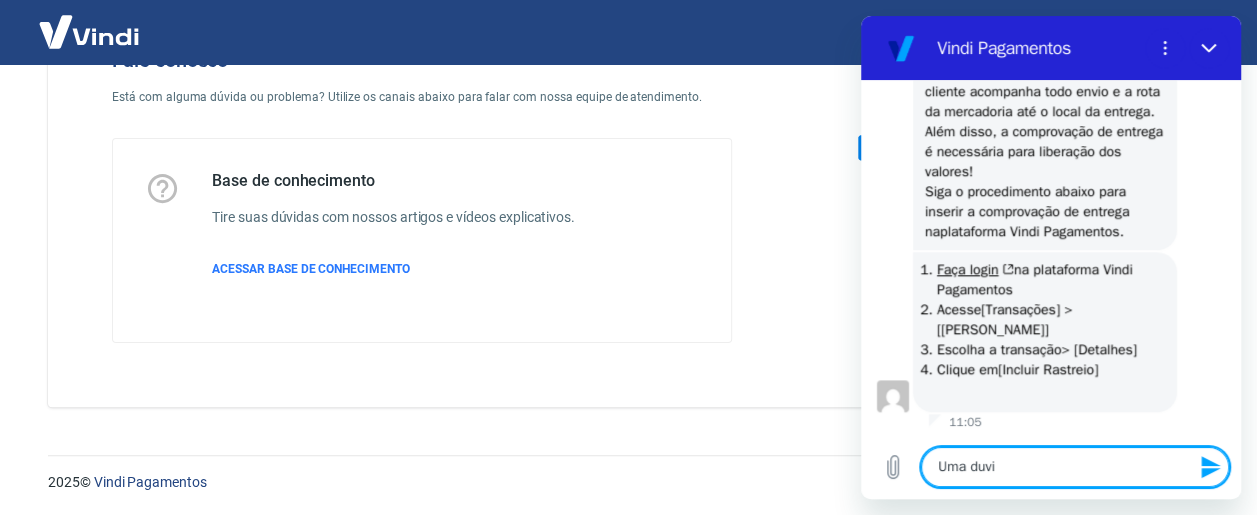 type on "Uma duvid" 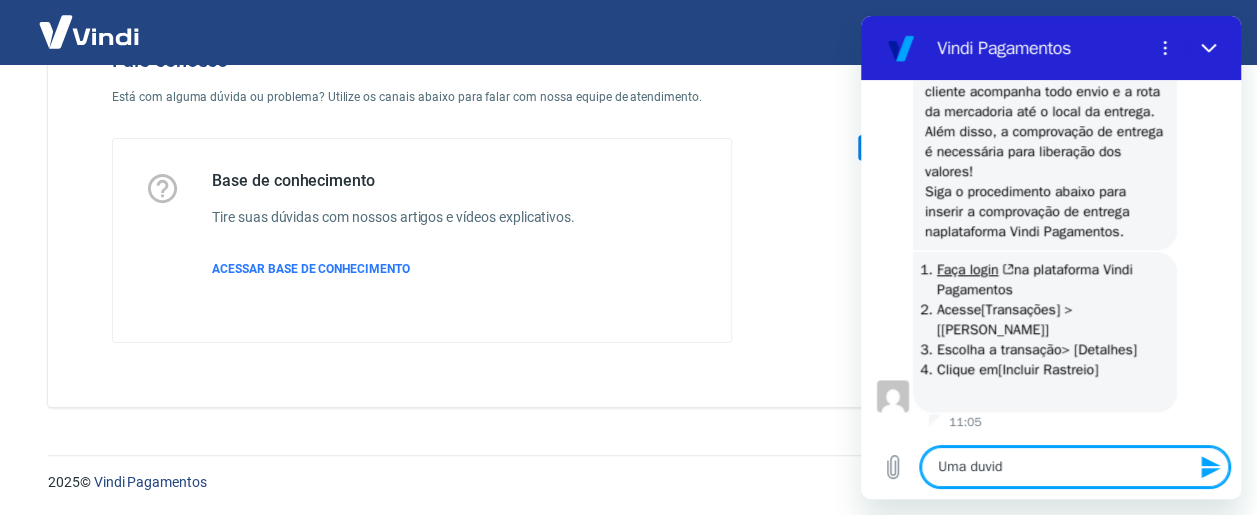 type on "Uma duvida" 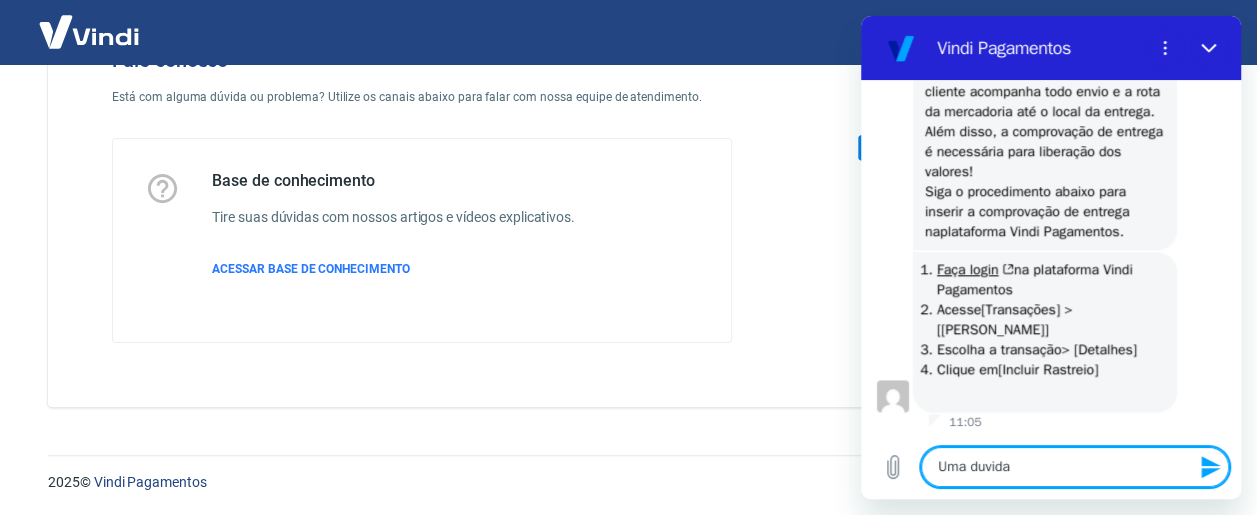 type 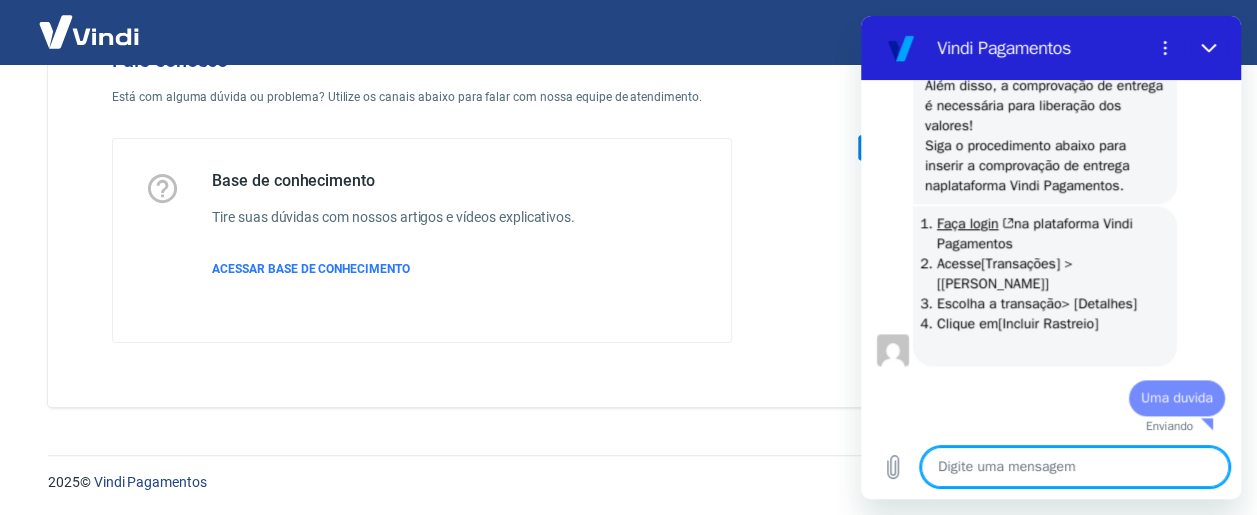 type on "x" 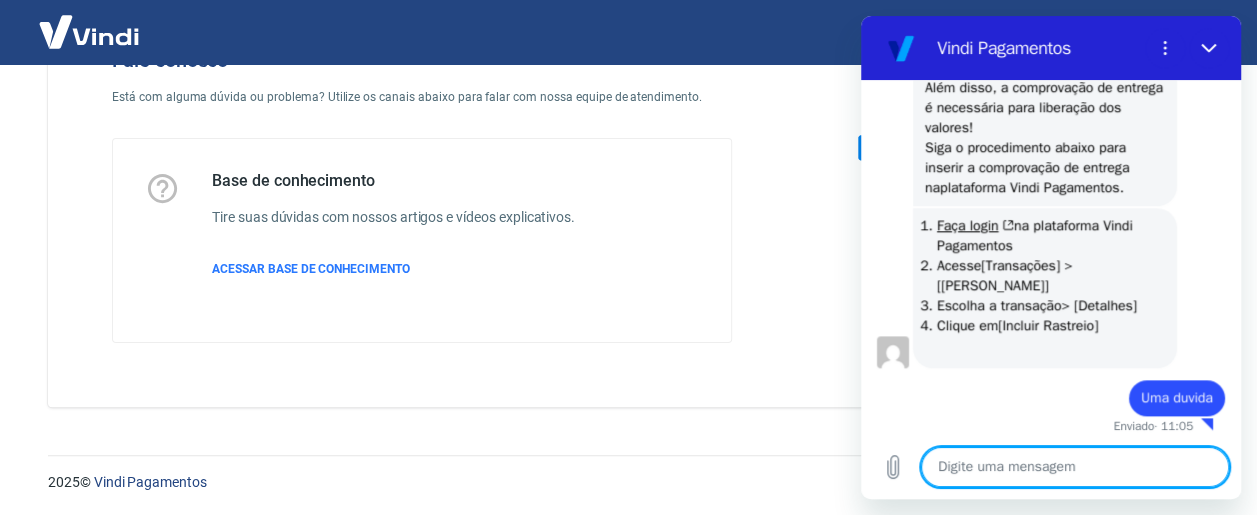 scroll, scrollTop: 1022, scrollLeft: 0, axis: vertical 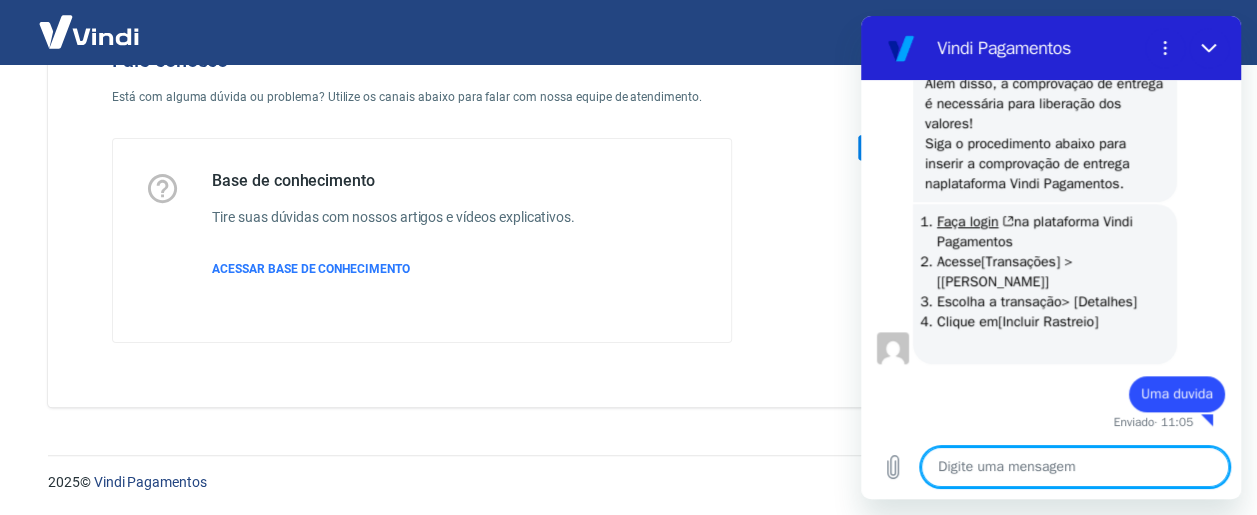 type on "N" 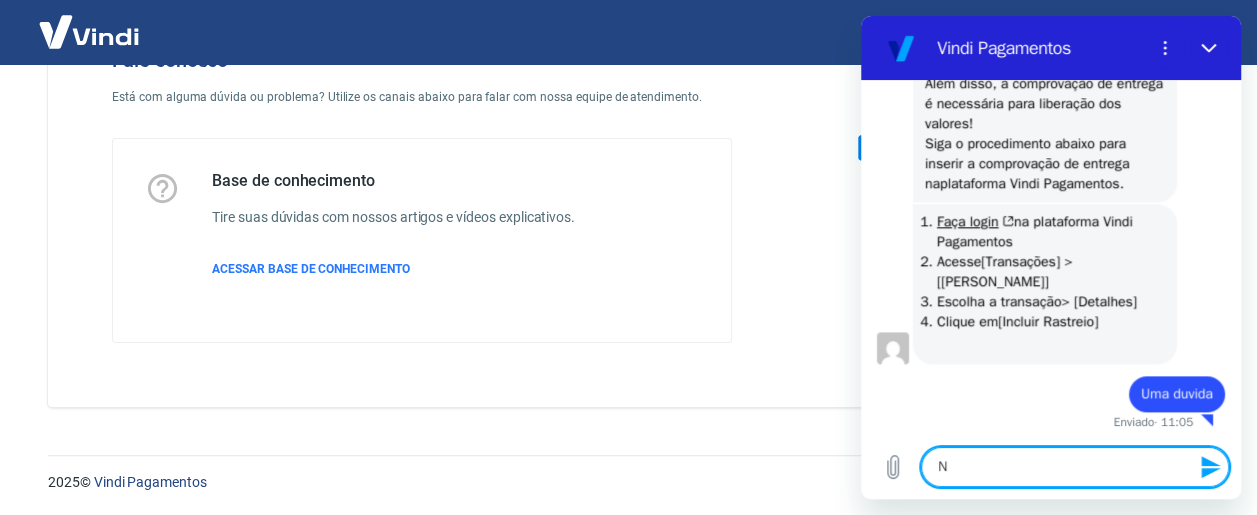 type on "No" 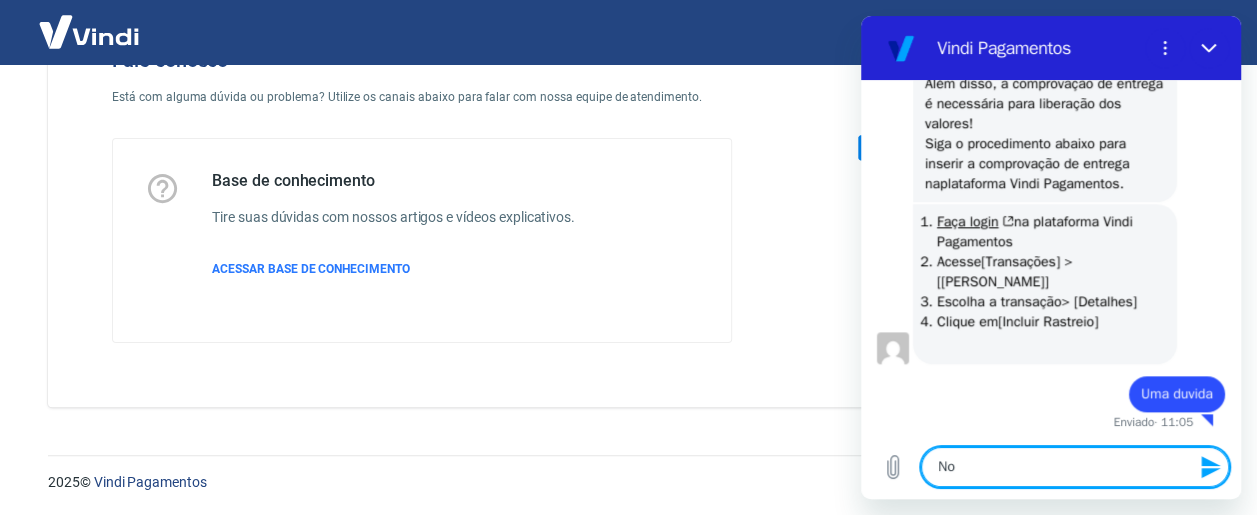 type on "No" 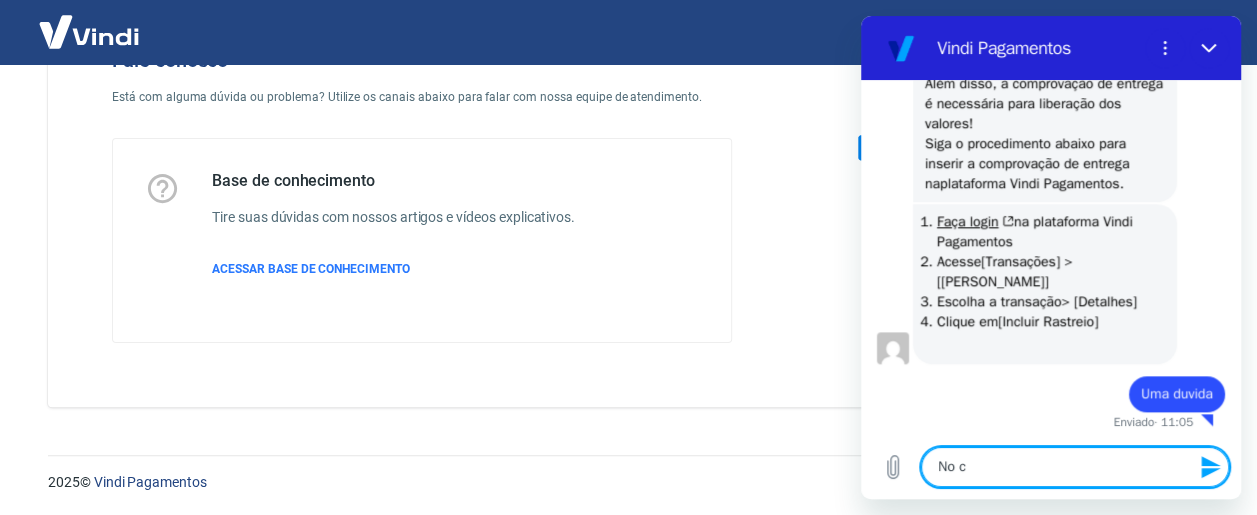 type on "No ca" 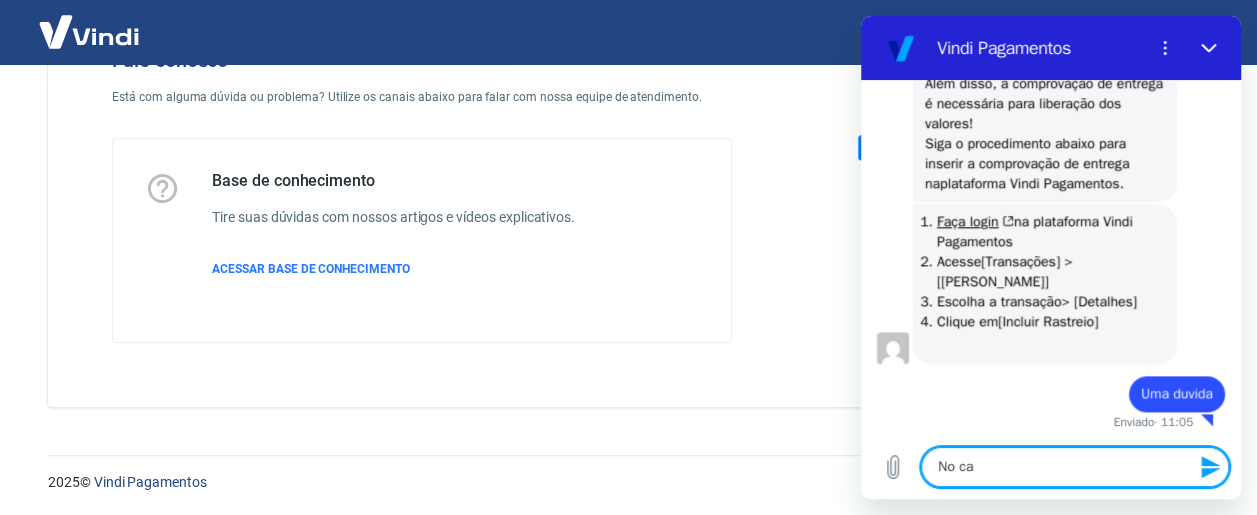 type on "No cas" 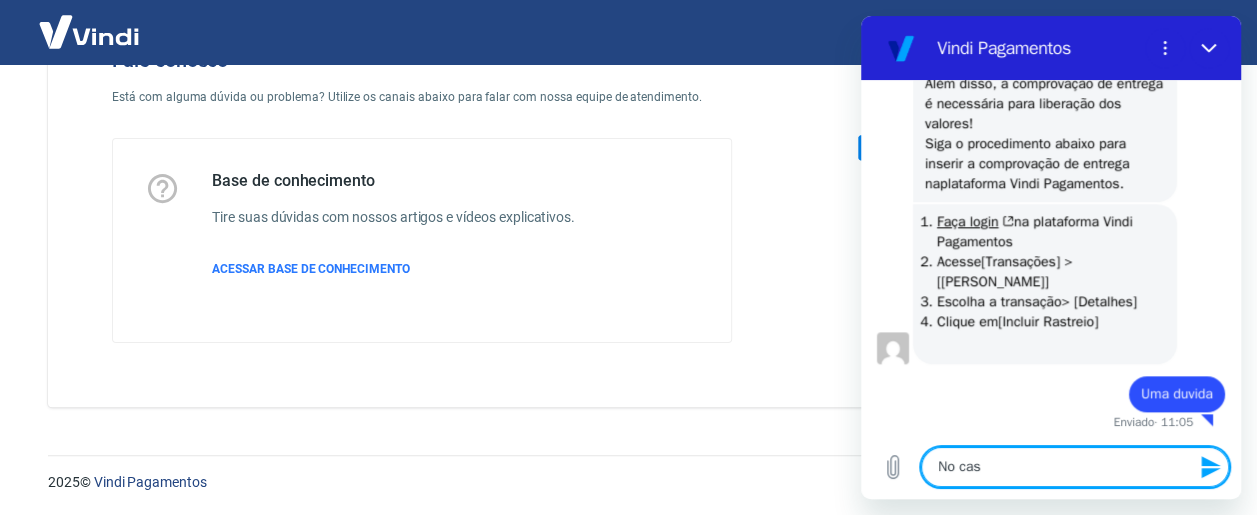 type on "No caso" 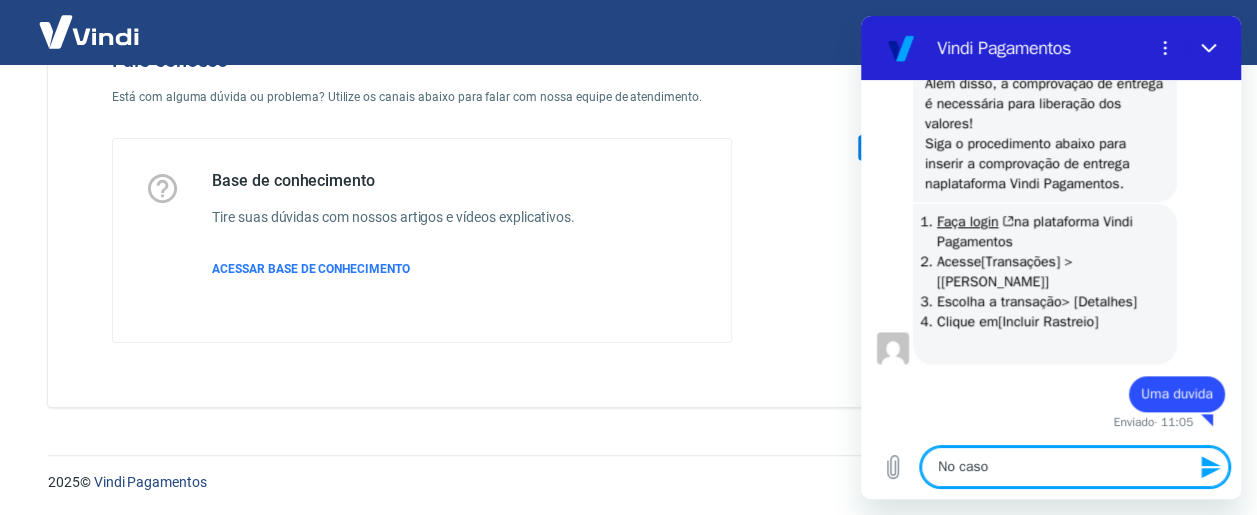 type on "No caso" 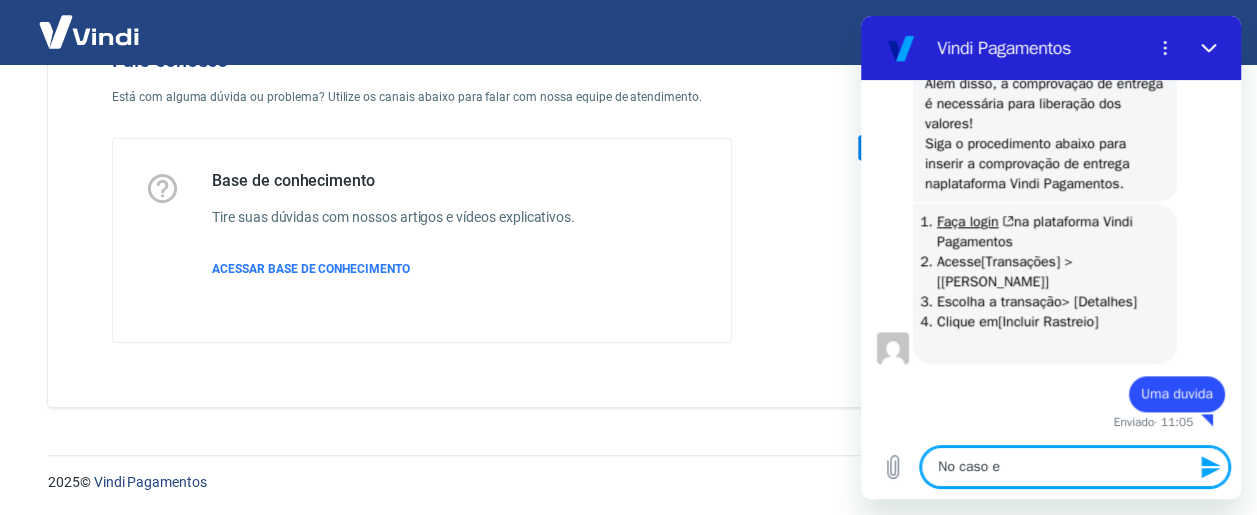 type on "No caso eu" 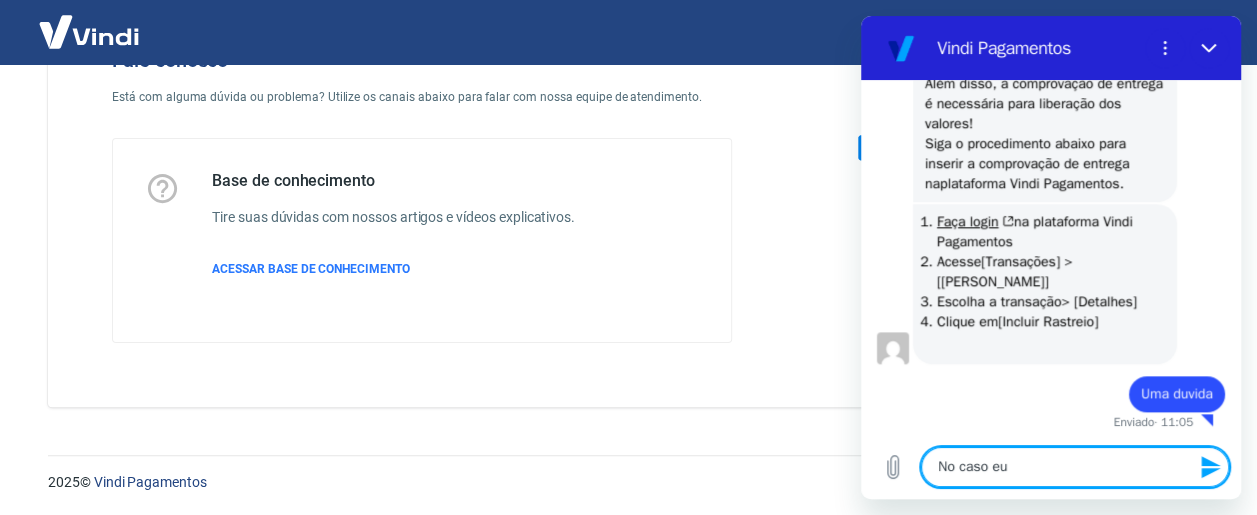 type on "No caso eu" 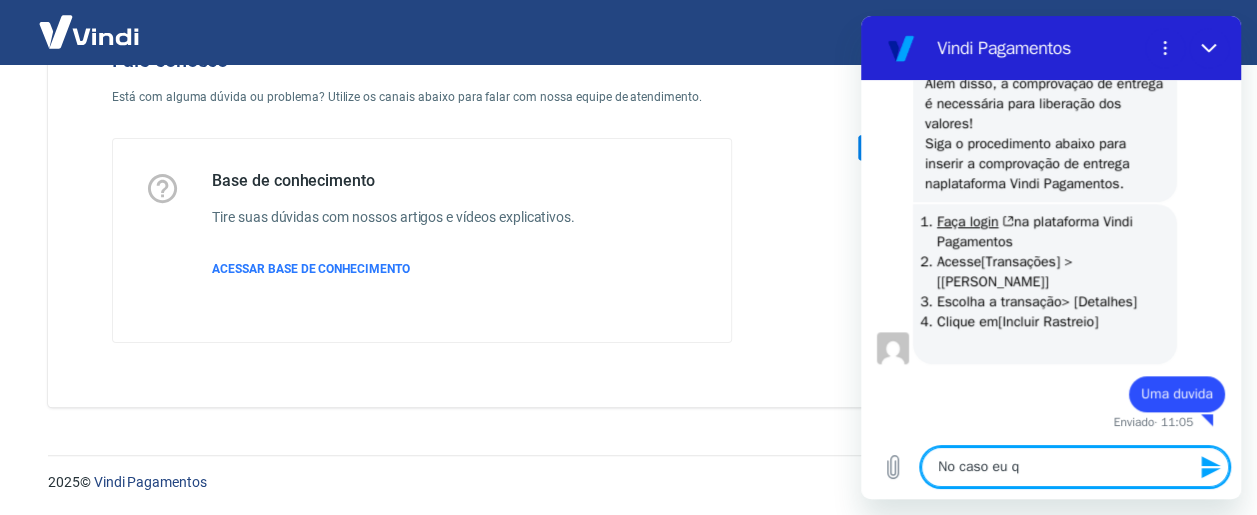 type on "No caso eu qu" 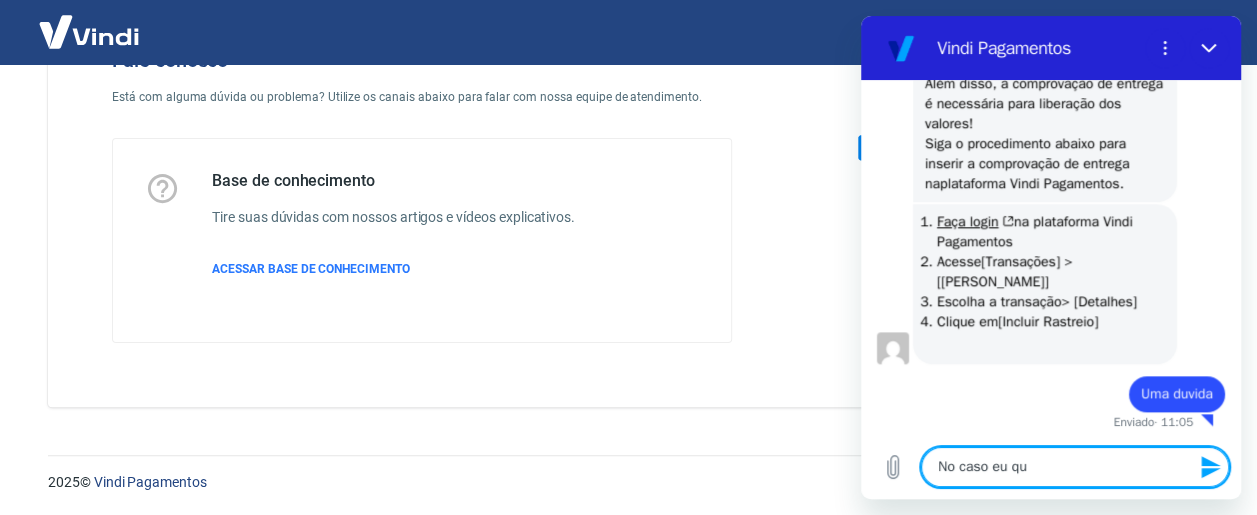 type on "No caso eu que" 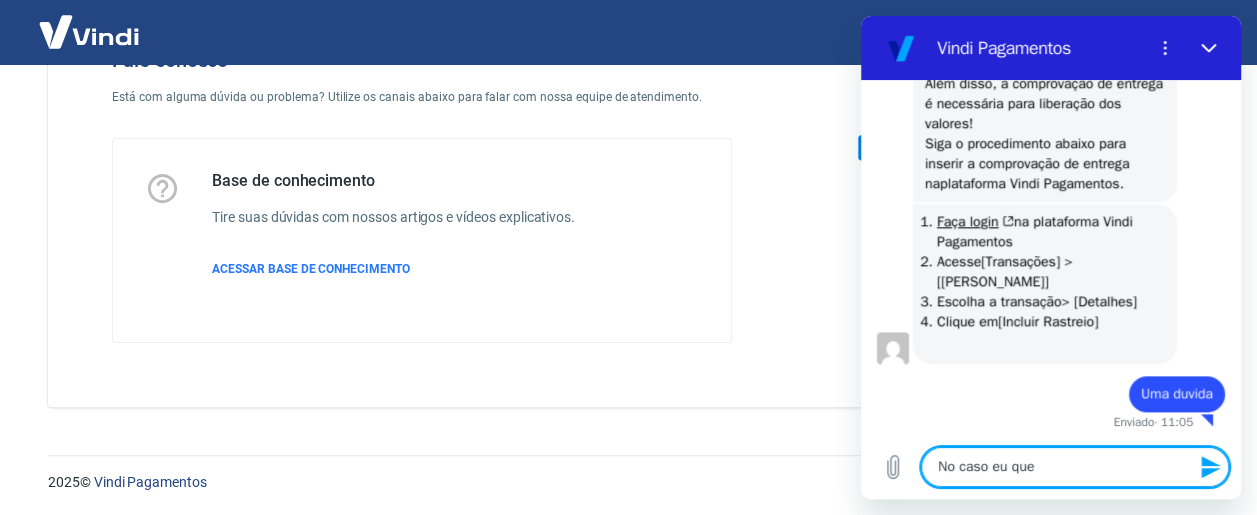 type on "No caso eu quer" 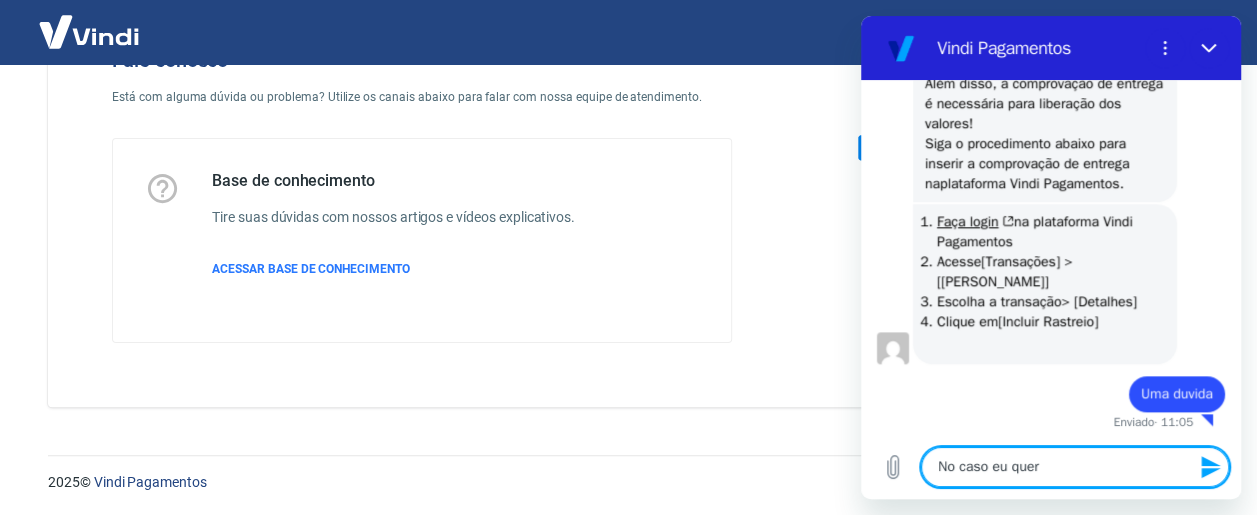 type on "No caso eu quero" 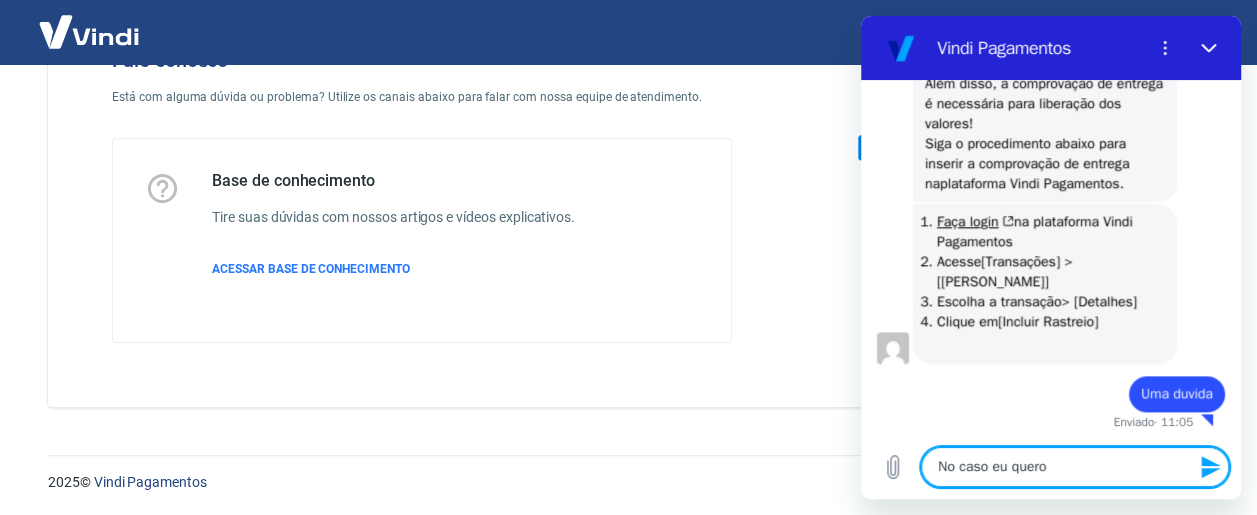 type on "No caso eu quero" 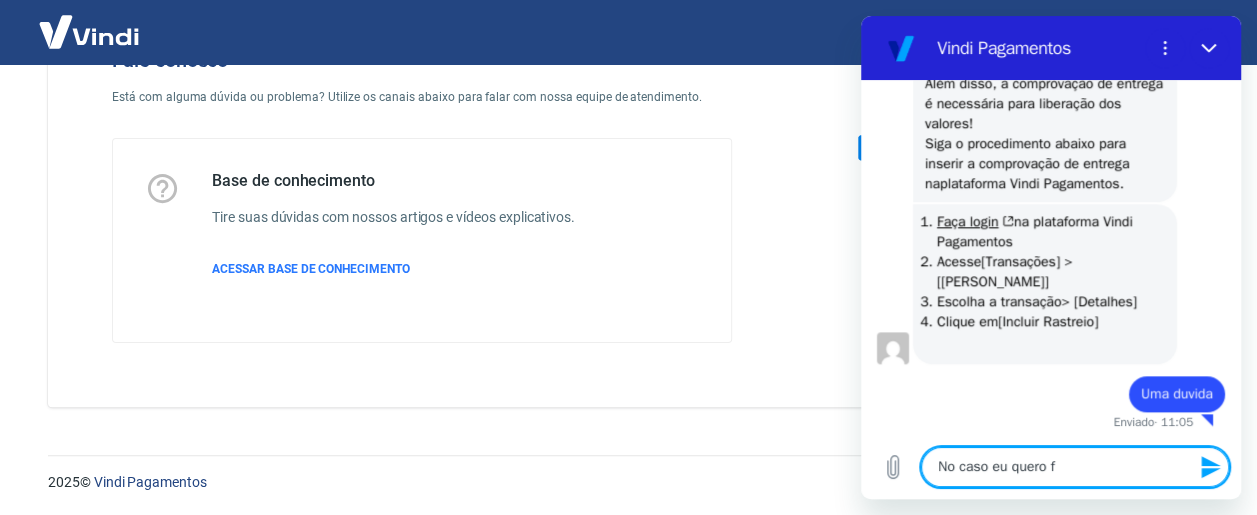type on "No caso eu quero fa" 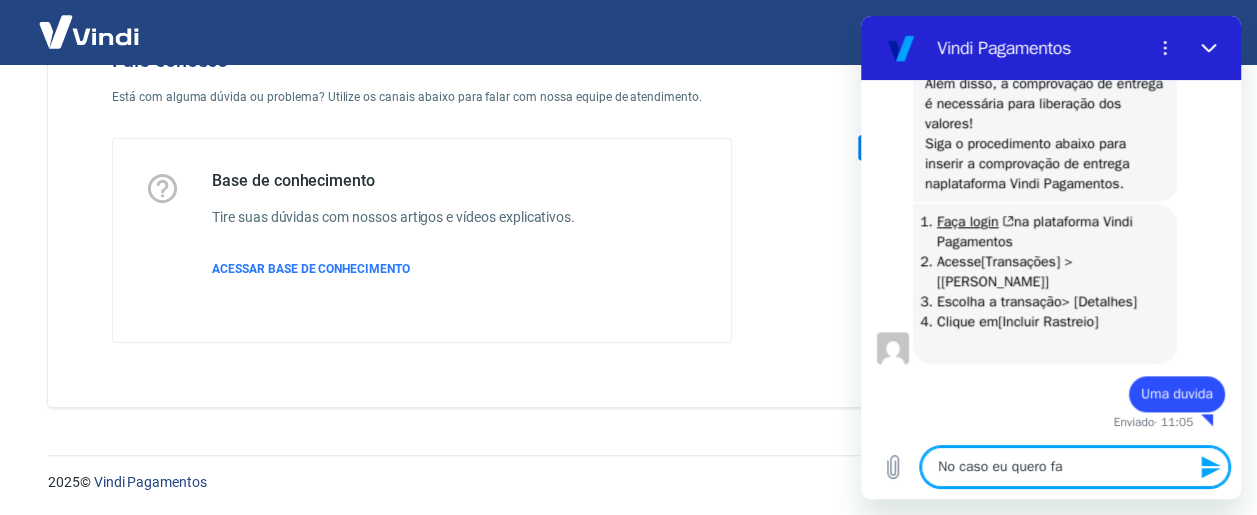 type on "No caso eu quero faz" 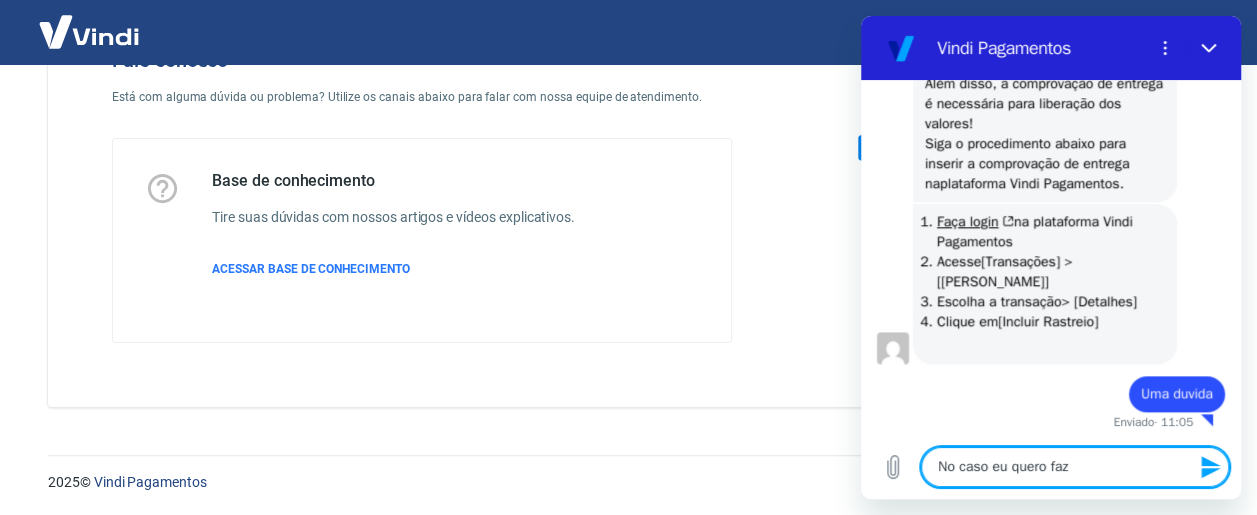 type on "No caso eu quero faze" 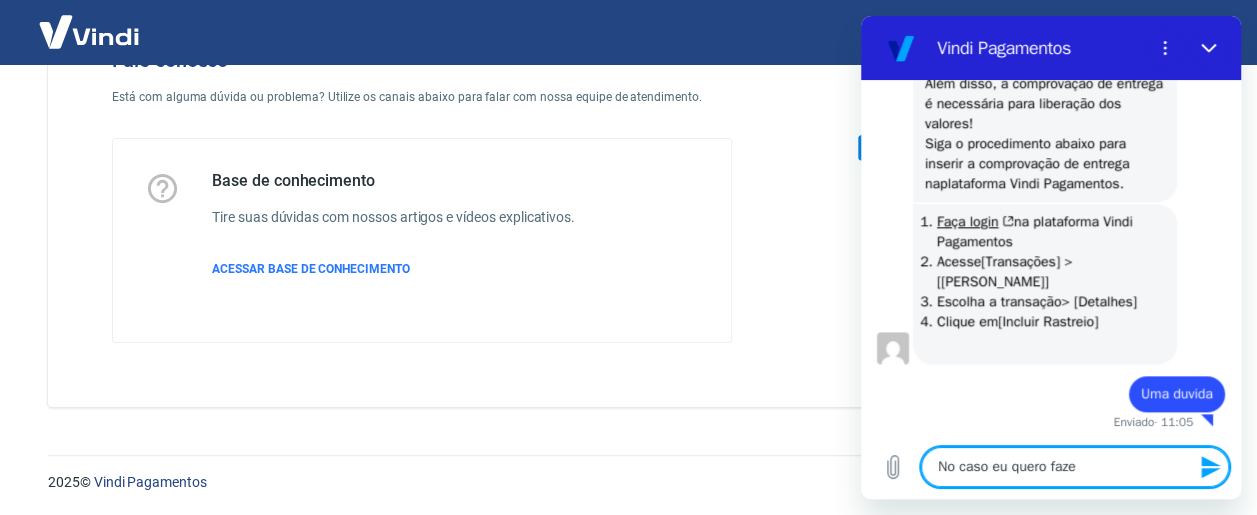 type on "No caso eu quero fazer" 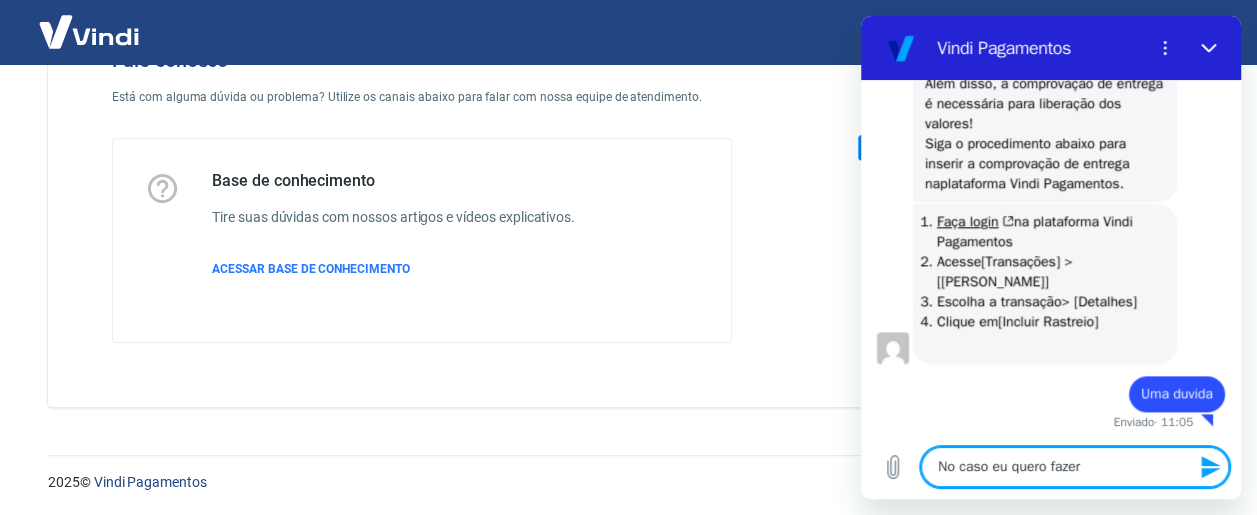 type on "No caso eu quero fazer" 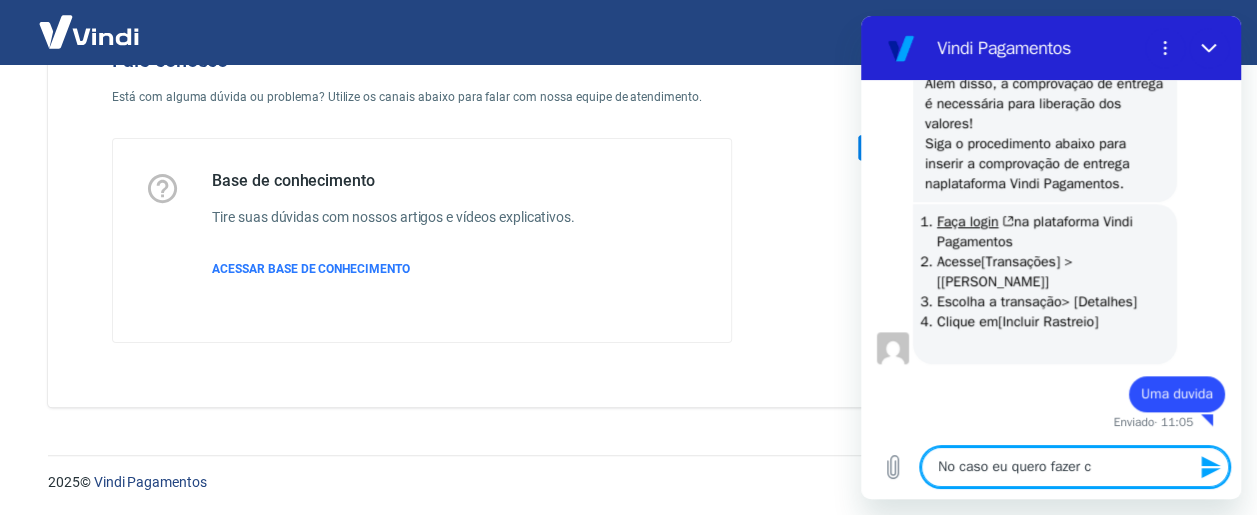 type on "No caso eu quero fazer co" 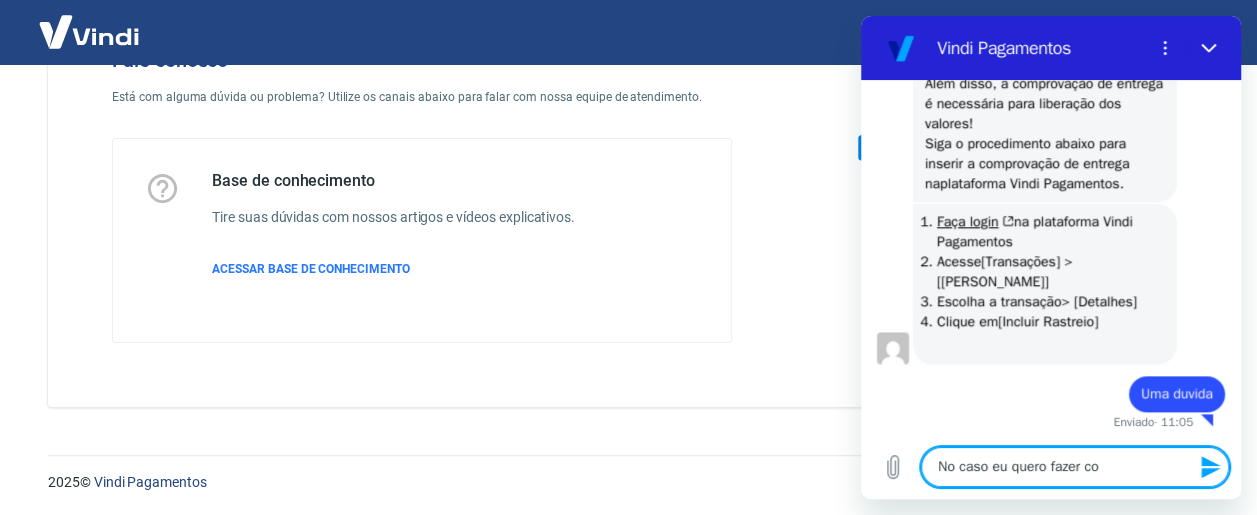 type on "No caso eu quero fazer cod" 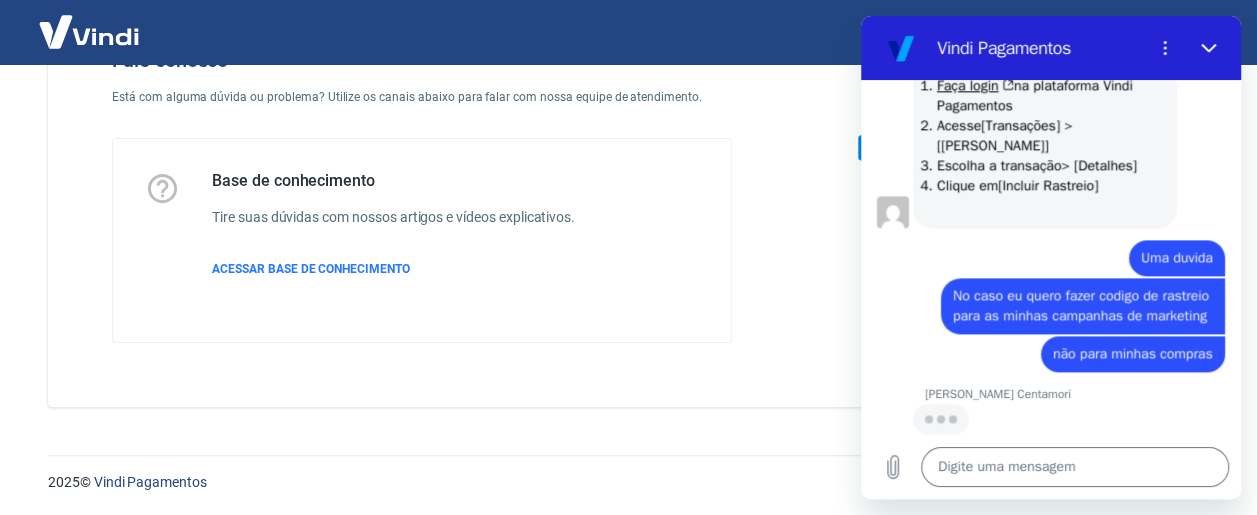 scroll, scrollTop: 1176, scrollLeft: 0, axis: vertical 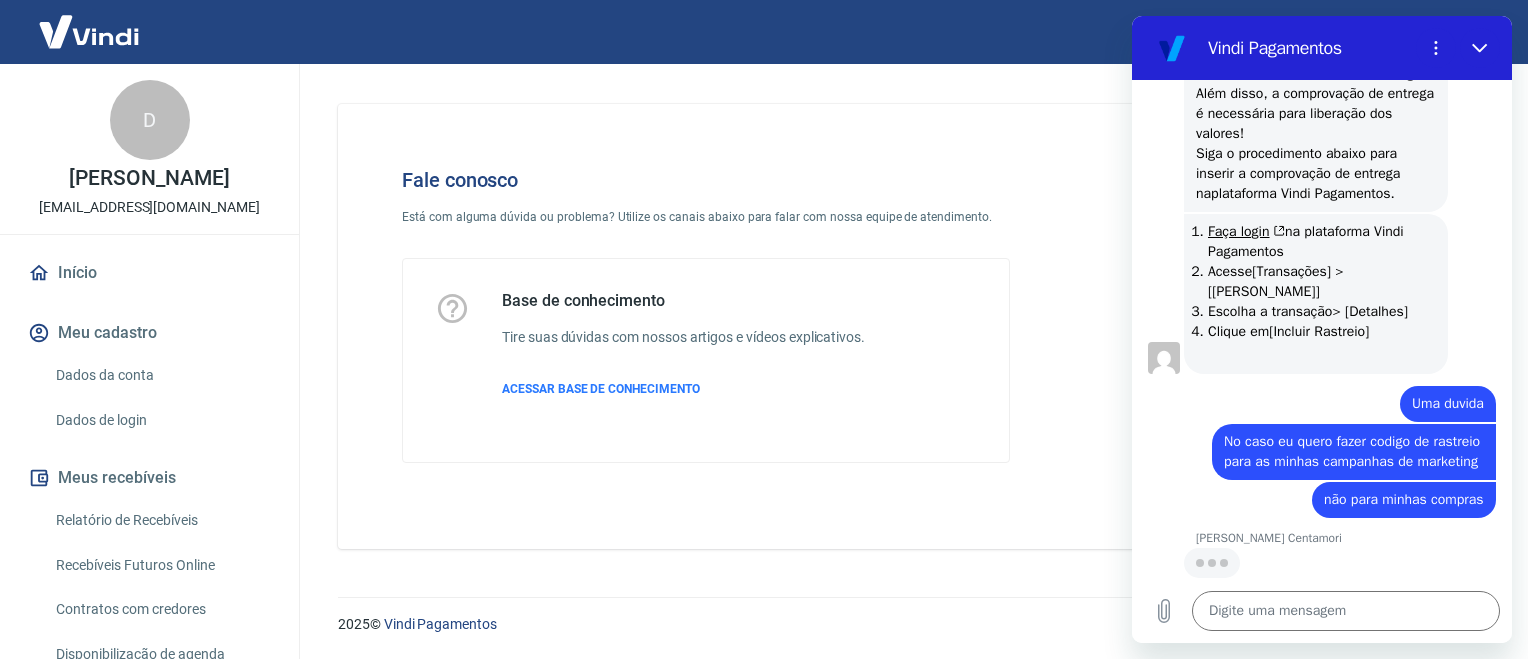 drag, startPoint x: 1362, startPoint y: 538, endPoint x: 2247, endPoint y: 549, distance: 885.06836 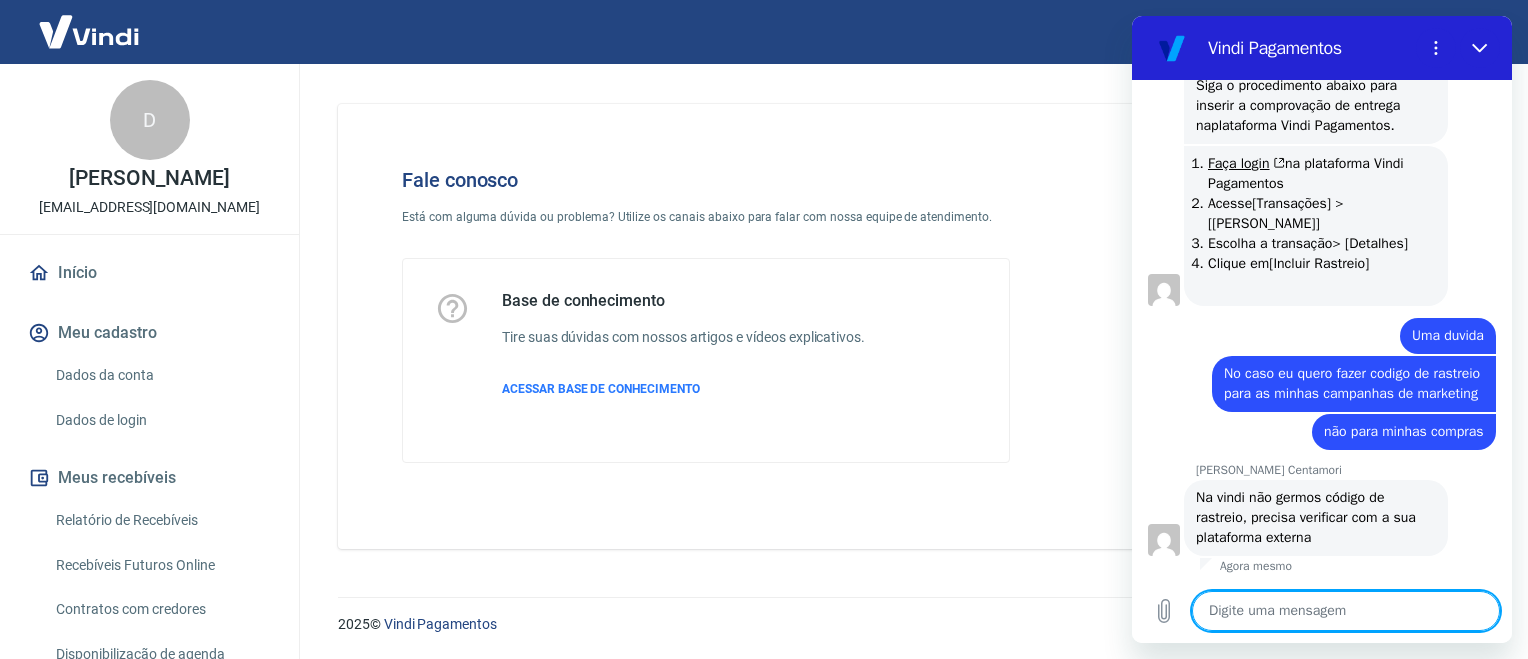 scroll, scrollTop: 1100, scrollLeft: 0, axis: vertical 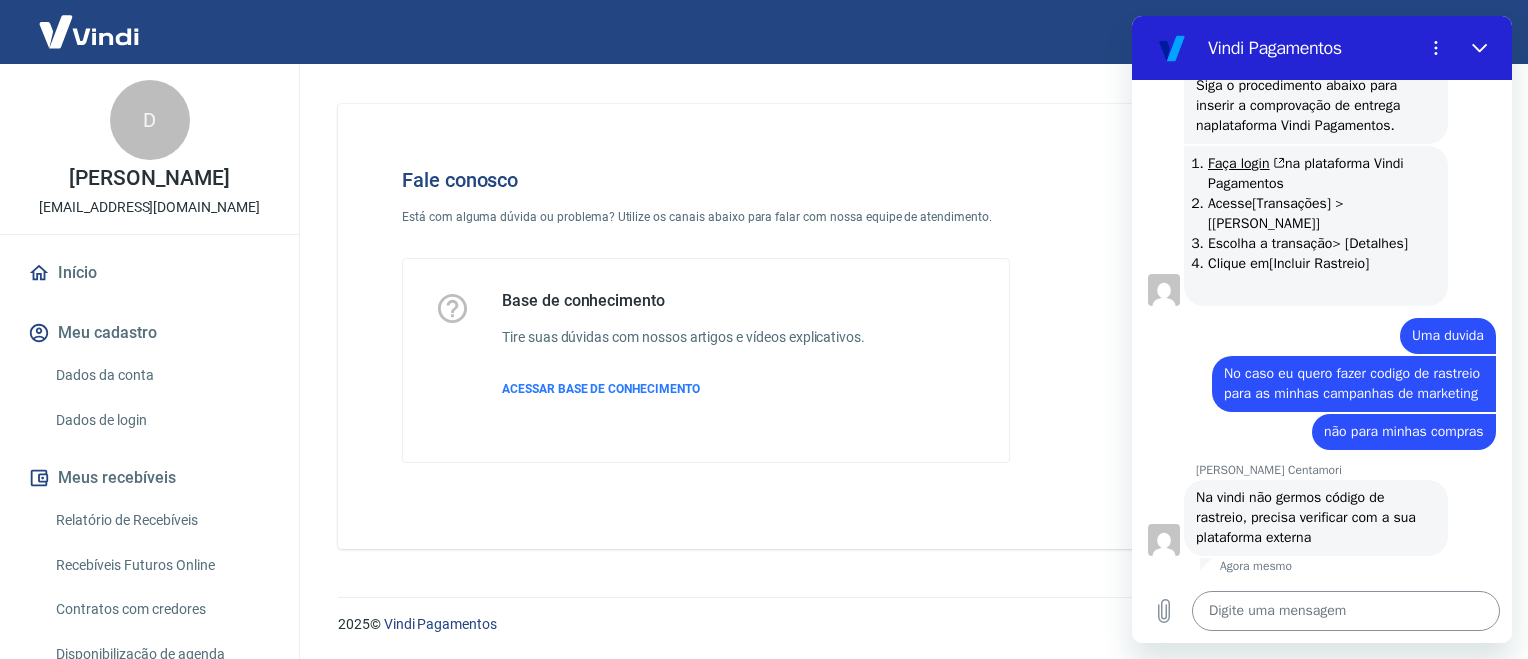 click at bounding box center [1346, 611] 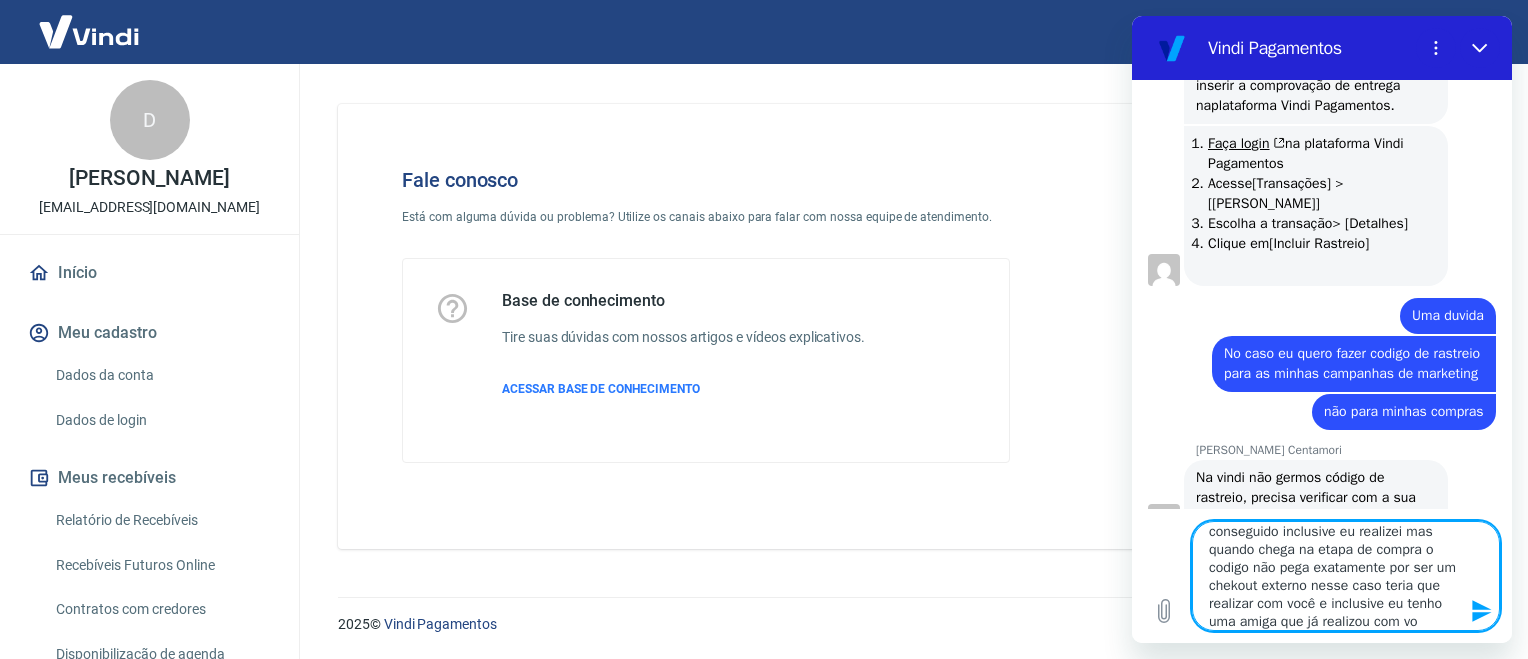 scroll, scrollTop: 81, scrollLeft: 0, axis: vertical 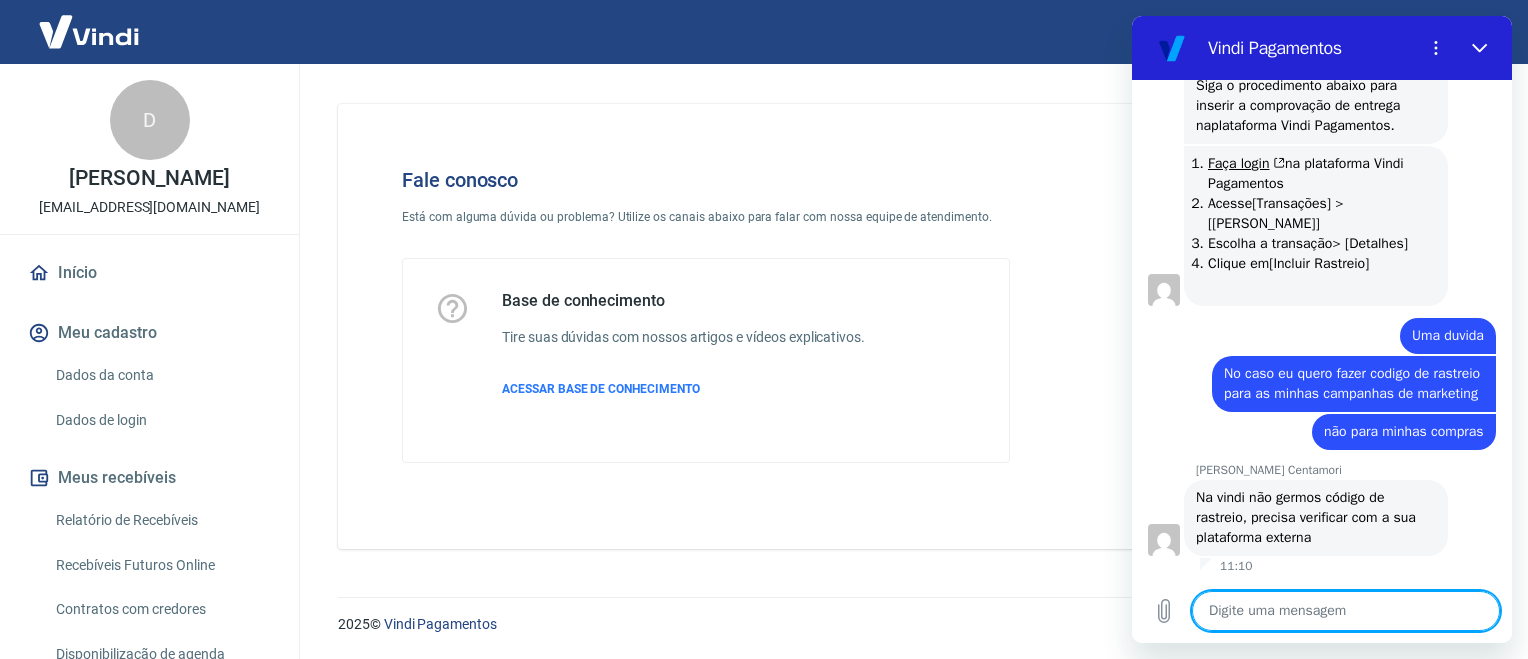 paste on "Desculpe, mas não faz sentido. O checkout é externo (da Vindi), e eu preciso configurar o rastreamento. Se fosse um checkout da própria plataforma (Tray), eu teria conseguido implementar. Eu até tentei, mas quando chega na etapa de compra, o código não é acionado, exatamente por ser um checkout externo. Nesse caso, a configuração precisa ser feita com o auxílio de vocês, até porque tenho uma amiga que já realizou esse tipo de integração com a ajuda de sua equipe anteriormente." 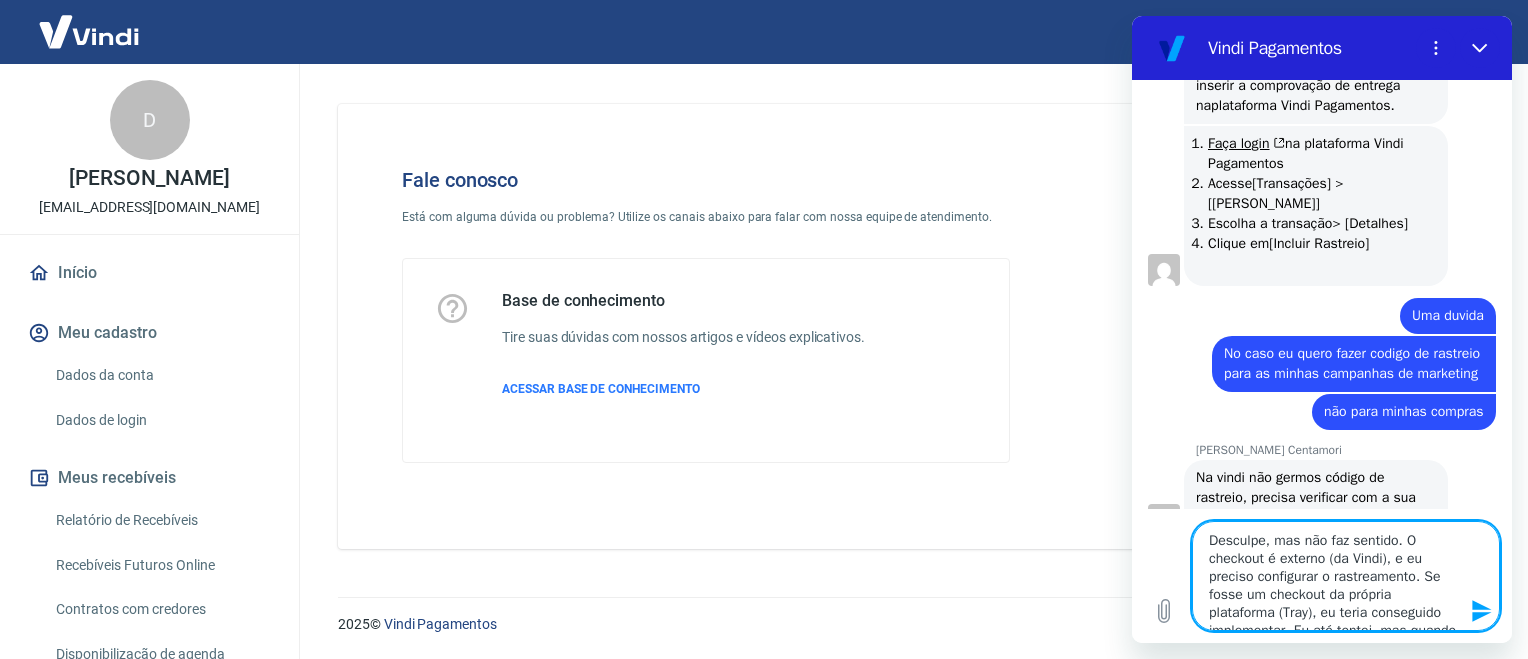 scroll, scrollTop: 153, scrollLeft: 0, axis: vertical 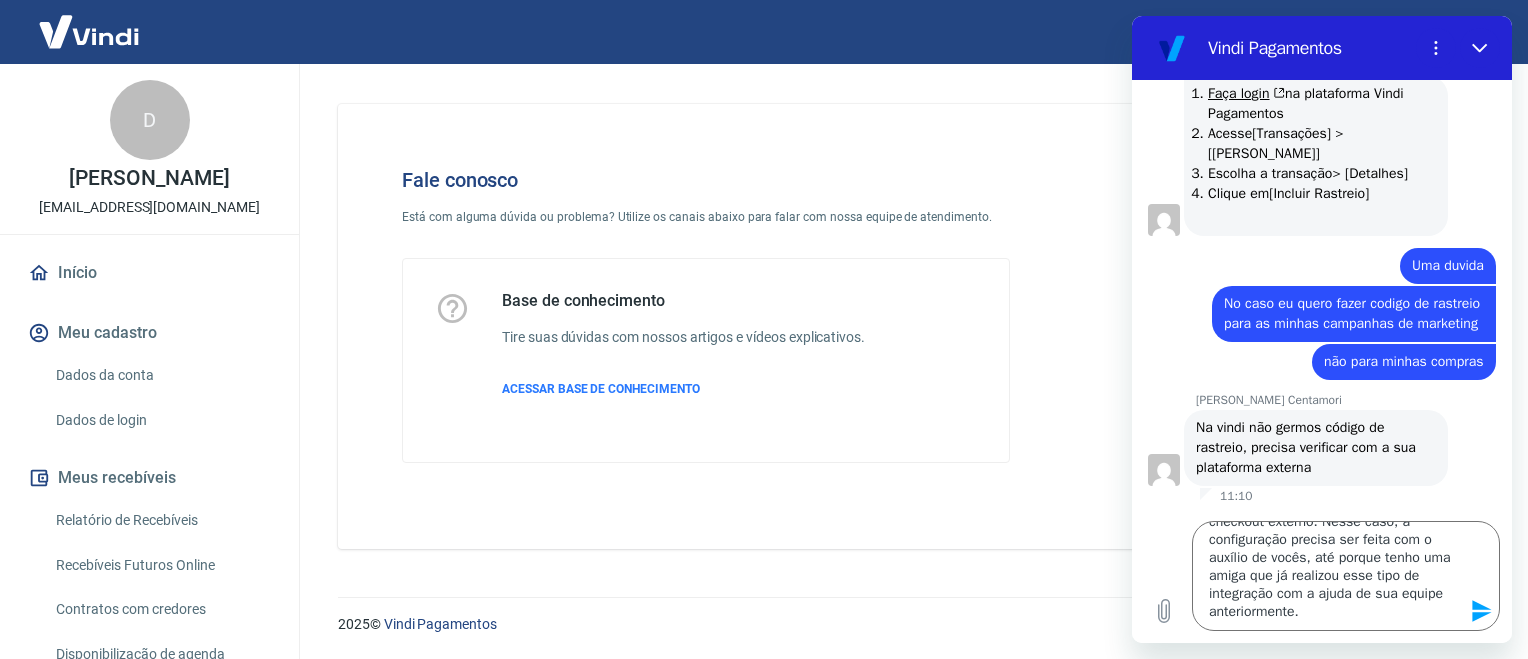 click 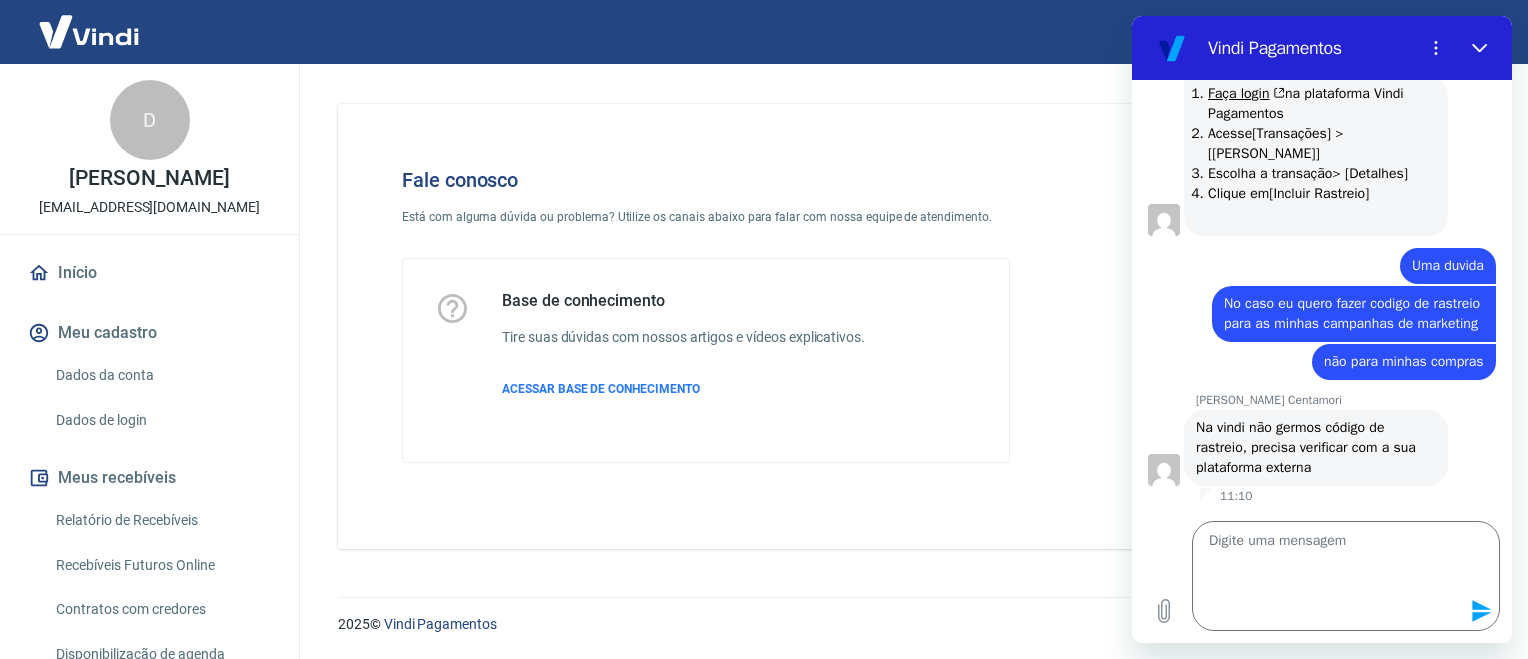 scroll, scrollTop: 0, scrollLeft: 0, axis: both 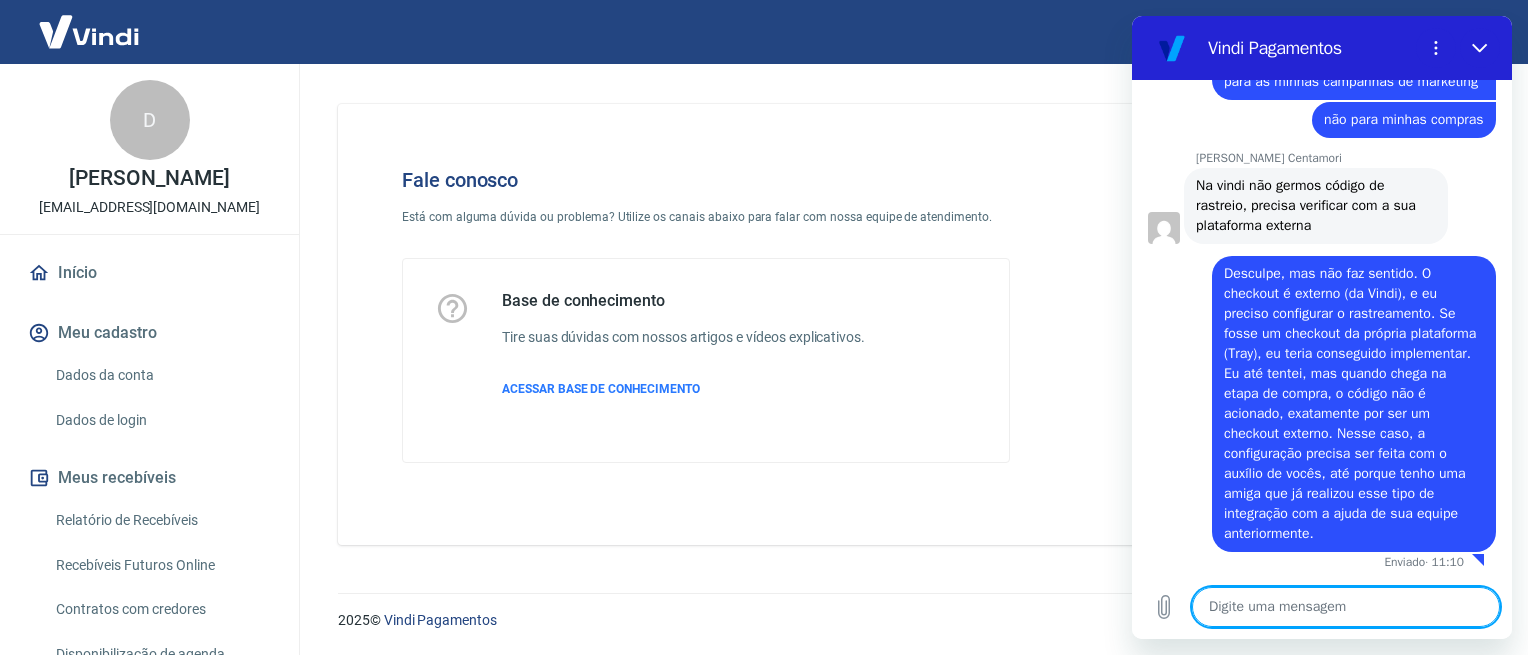 click at bounding box center (1346, 607) 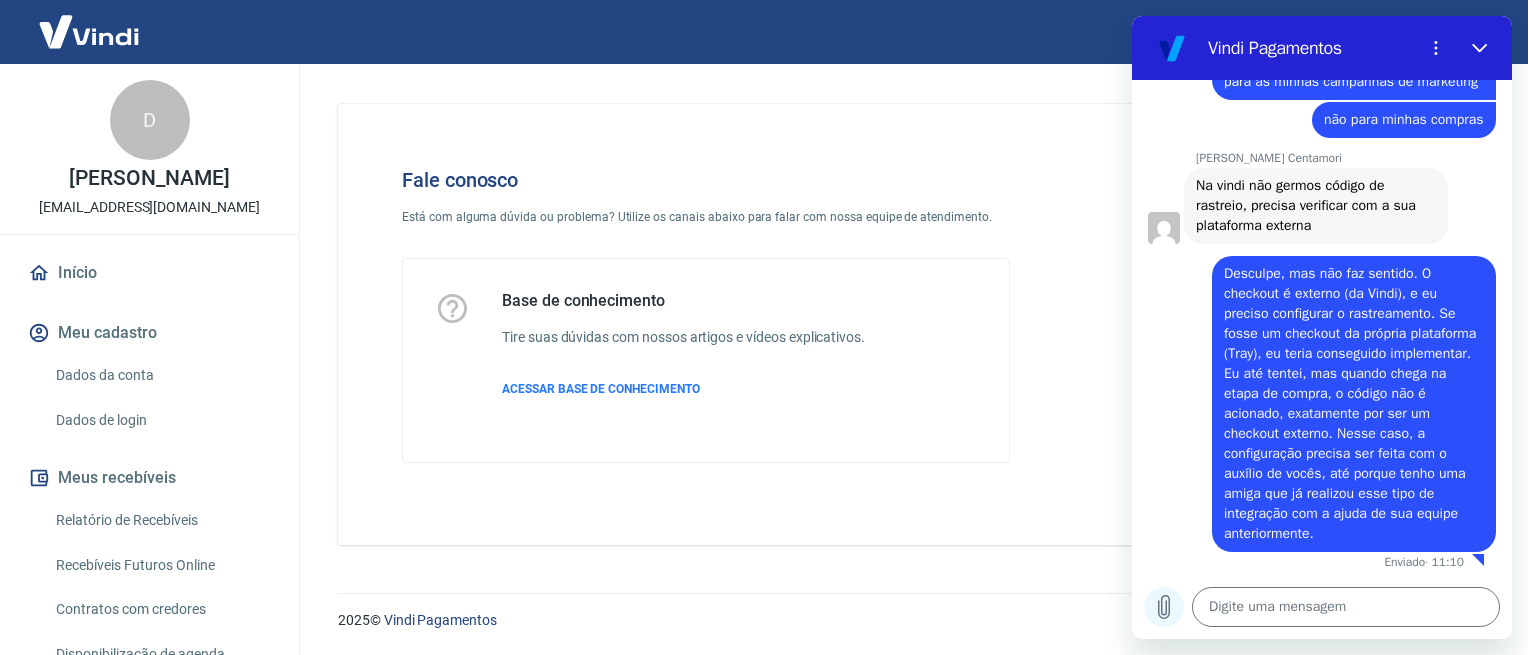 click 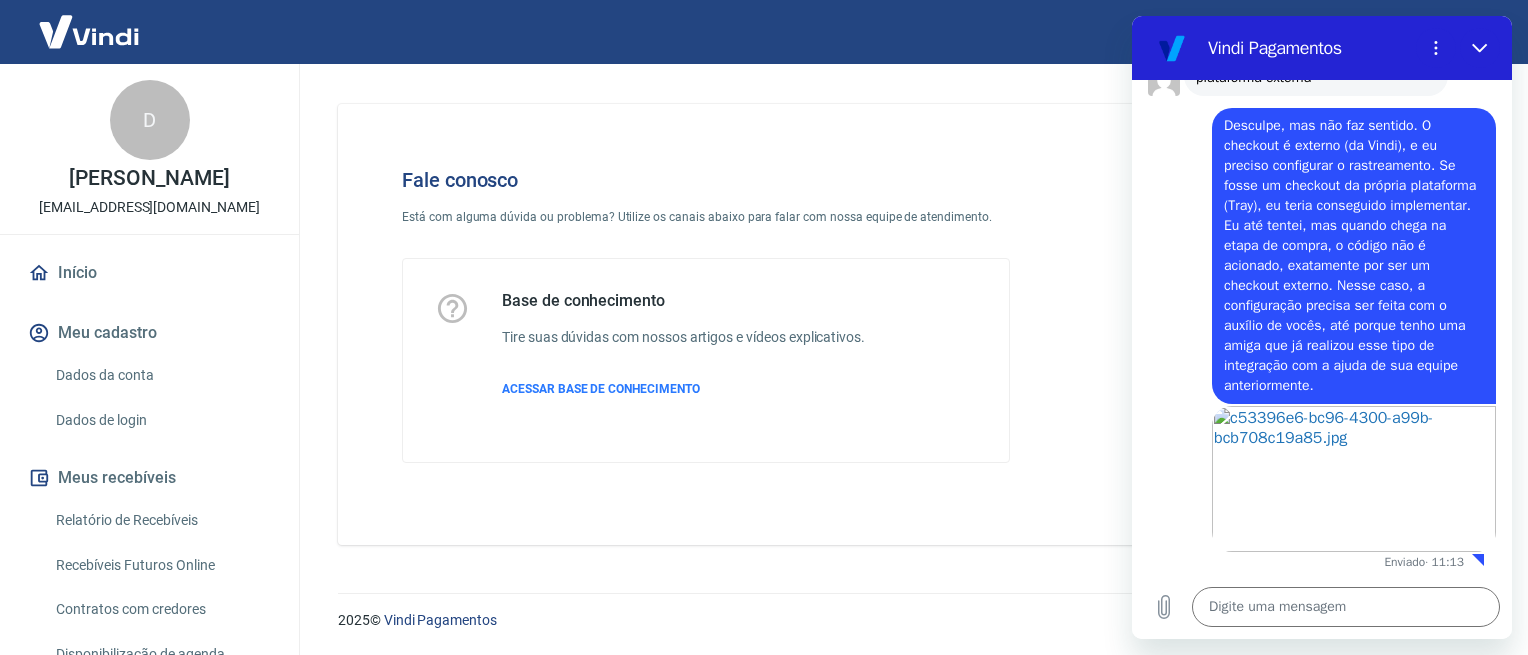scroll, scrollTop: 1560, scrollLeft: 0, axis: vertical 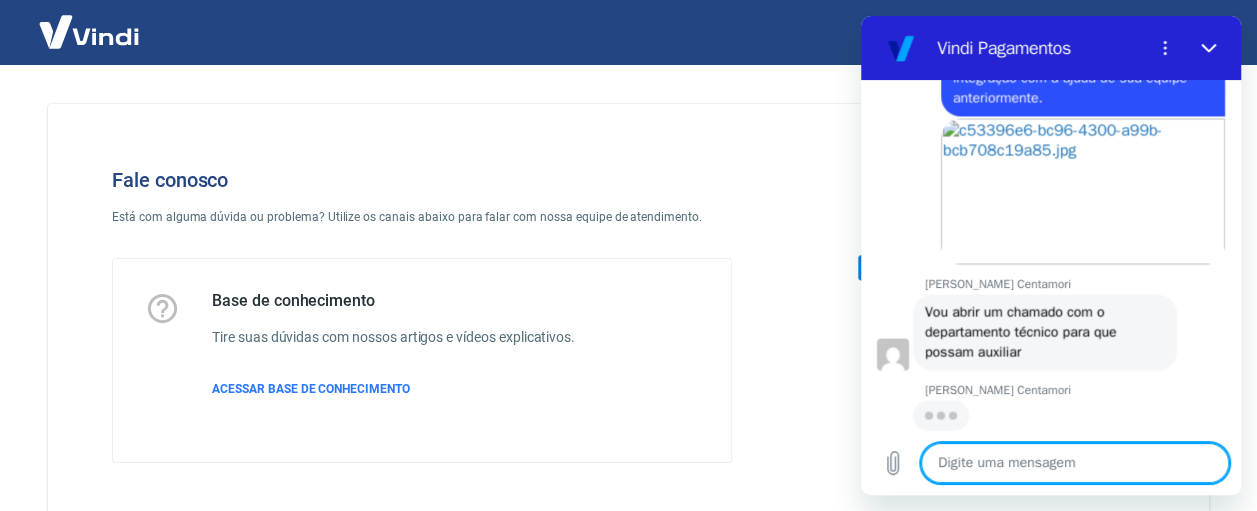 click at bounding box center (1075, 463) 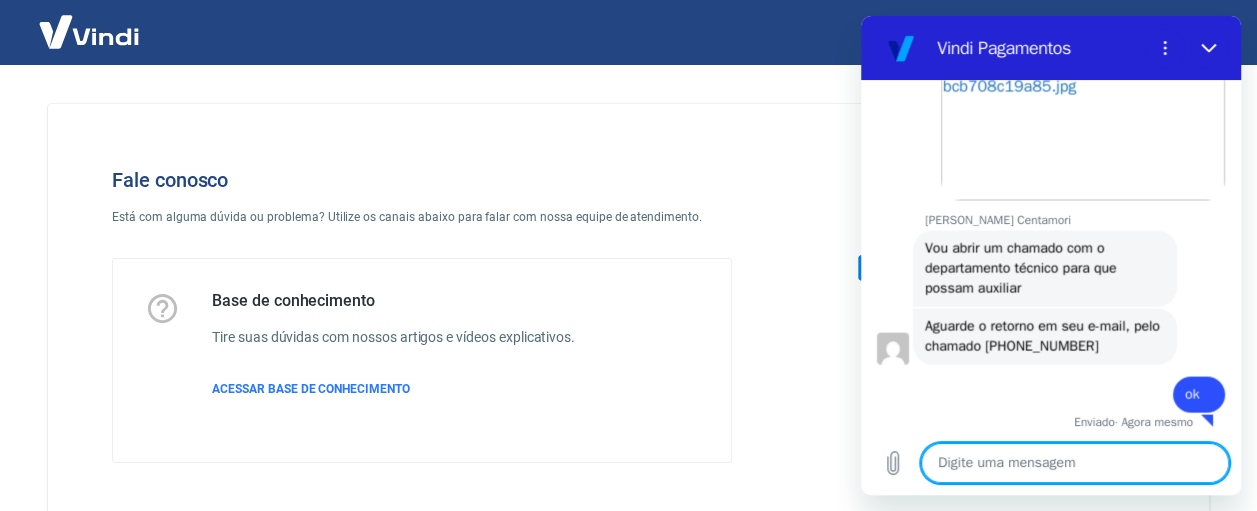 scroll, scrollTop: 1916, scrollLeft: 0, axis: vertical 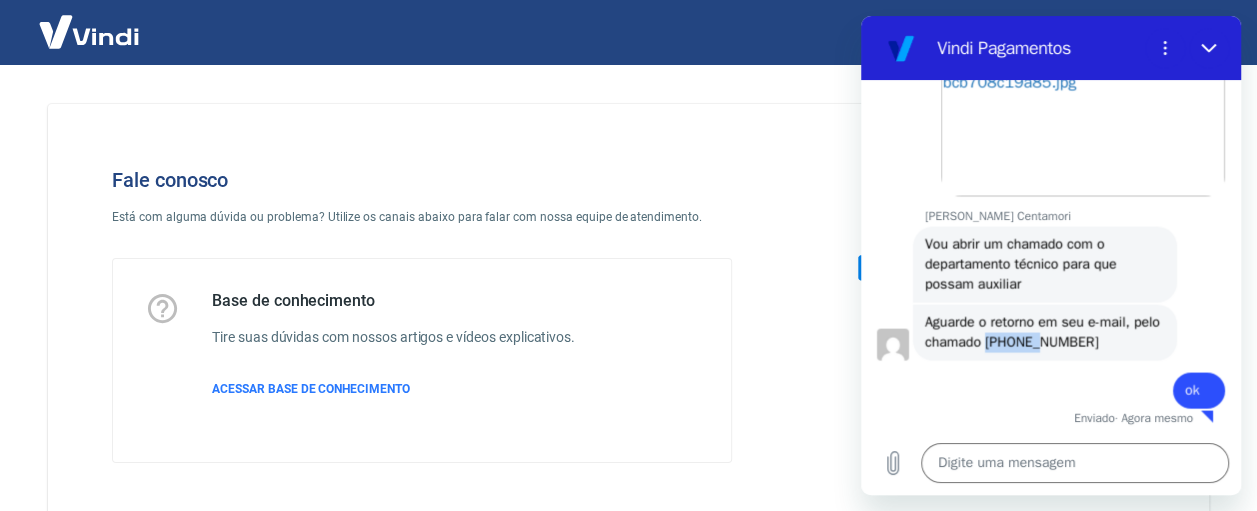 copy on "1661105" 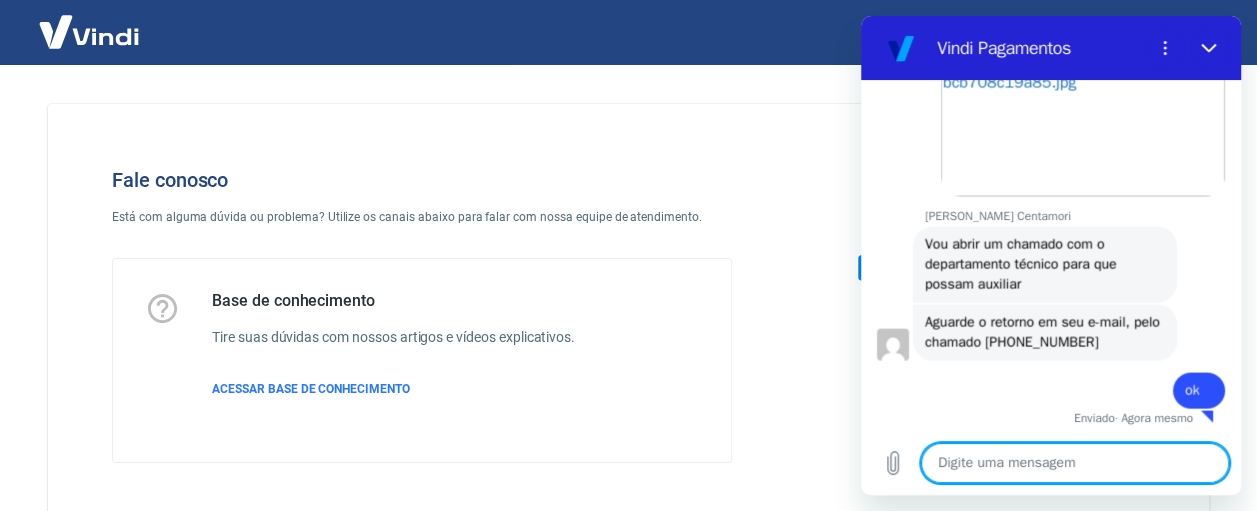 click at bounding box center (1075, 463) 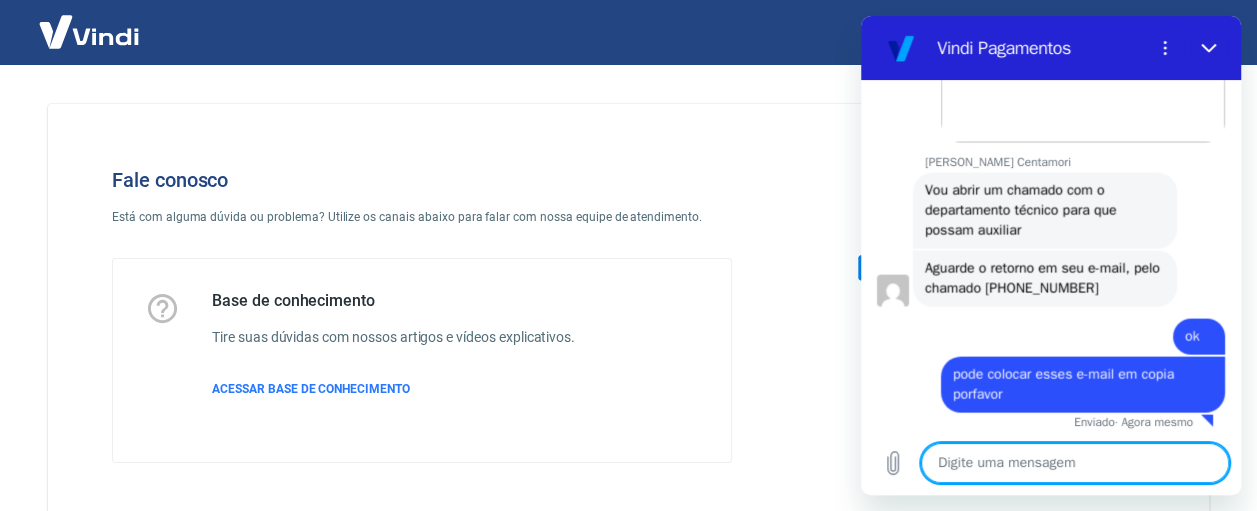 scroll, scrollTop: 1974, scrollLeft: 0, axis: vertical 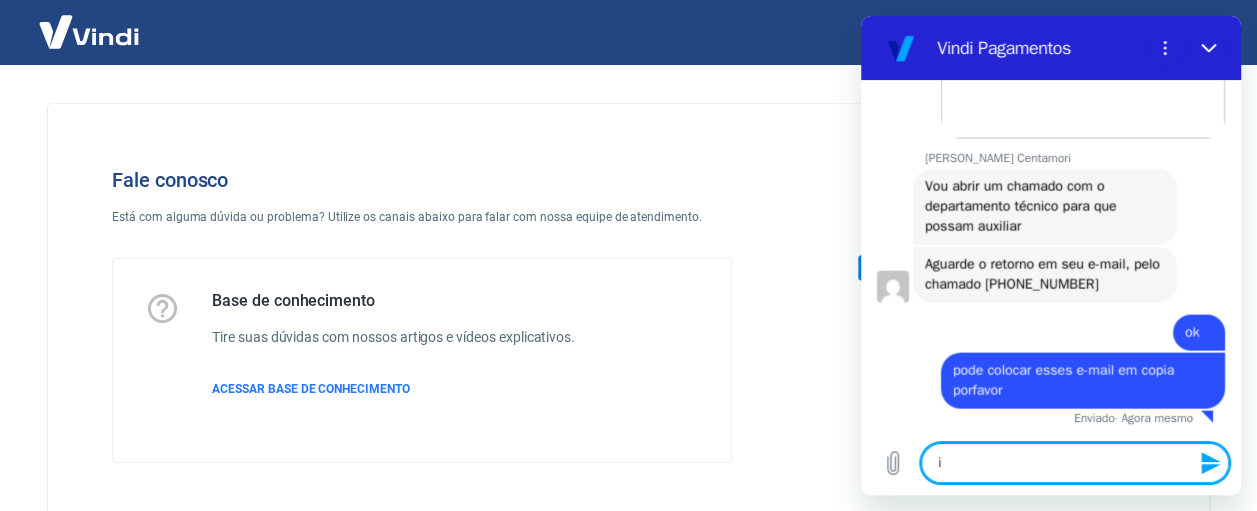 click on "i" at bounding box center [1075, 463] 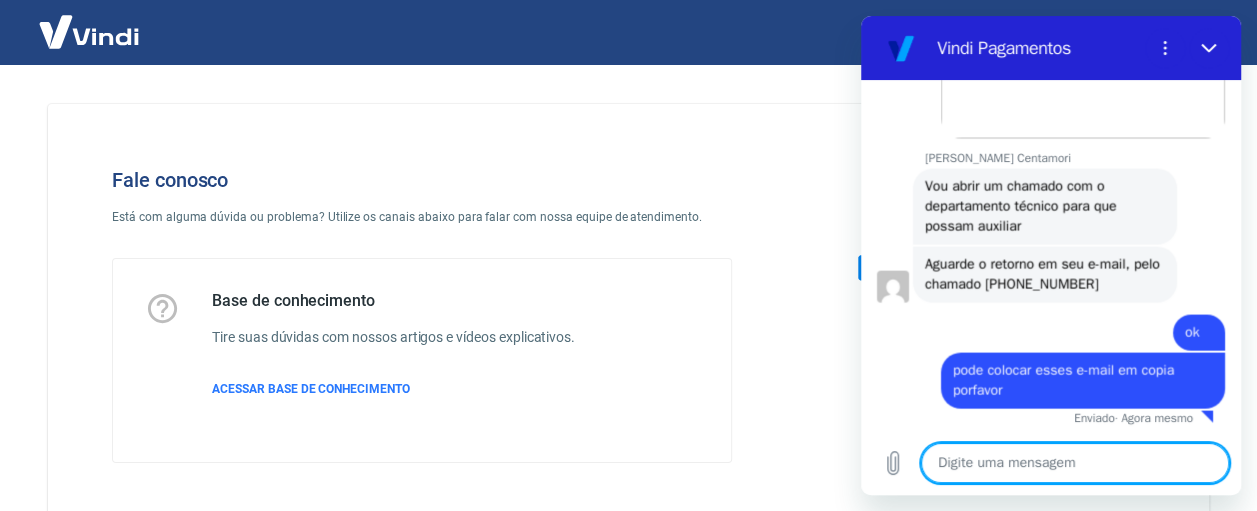 click at bounding box center (1075, 463) 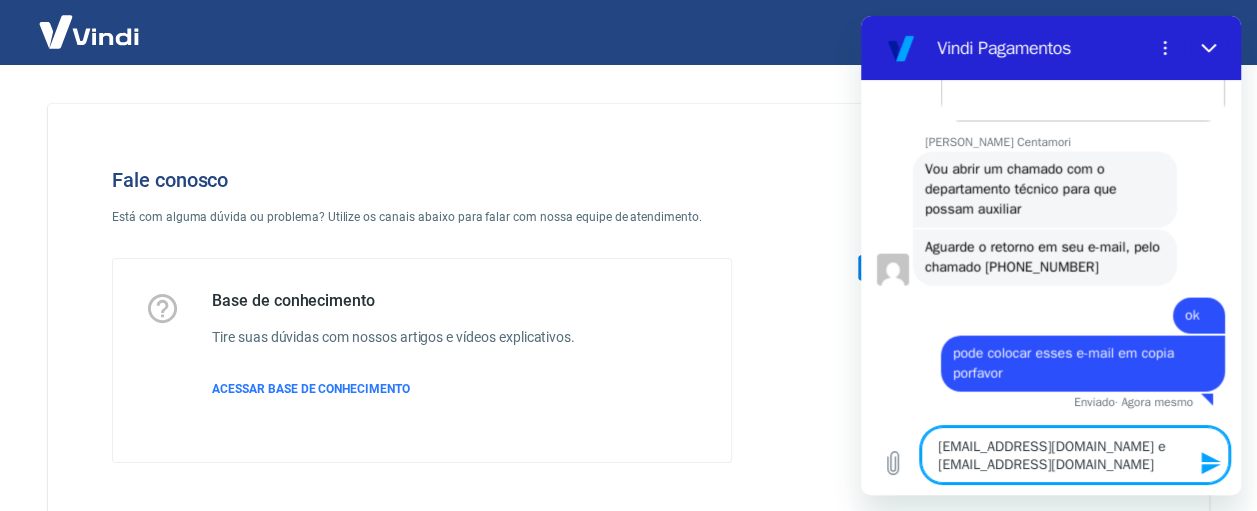 click on "[EMAIL_ADDRESS][DOMAIN_NAME] e [EMAIL_ADDRESS][DOMAIN_NAME]" at bounding box center [1075, 455] 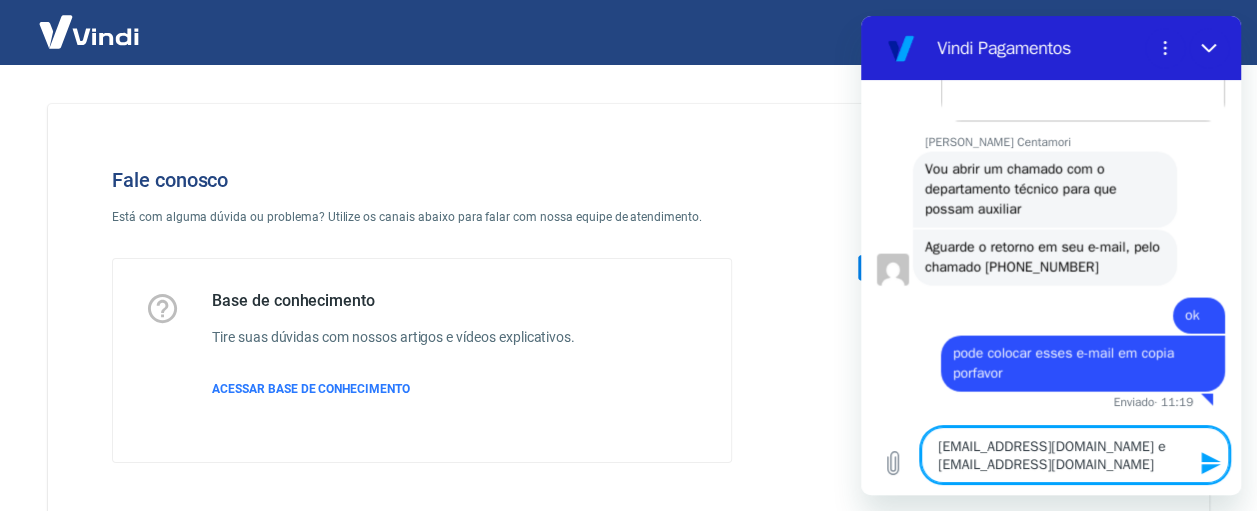 click on "[EMAIL_ADDRESS][DOMAIN_NAME] e [EMAIL_ADDRESS][DOMAIN_NAME]" at bounding box center (1075, 455) 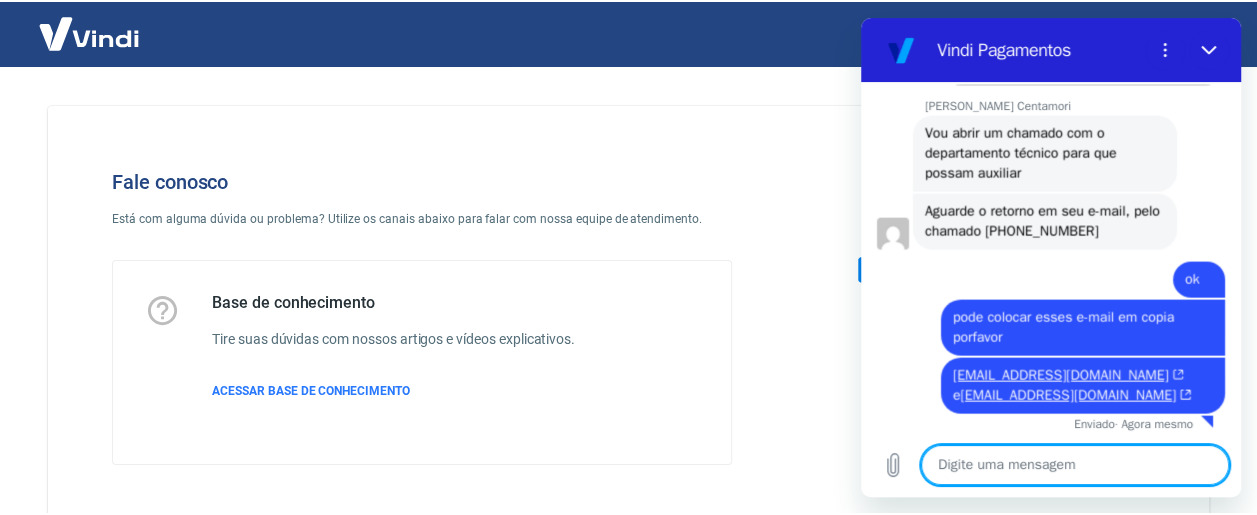 scroll, scrollTop: 2032, scrollLeft: 0, axis: vertical 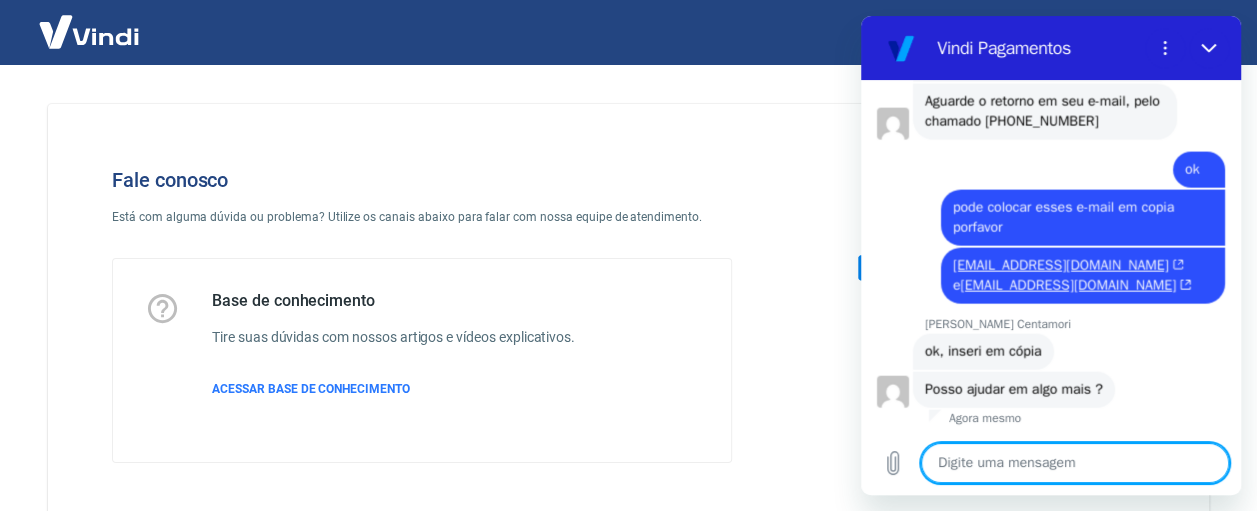 click at bounding box center (1075, 463) 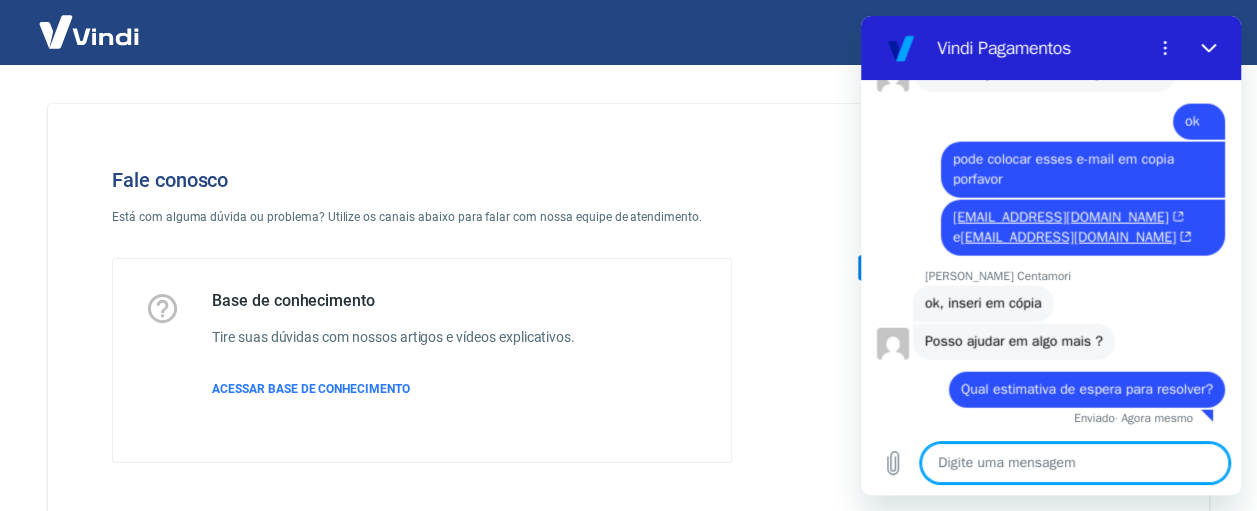 scroll, scrollTop: 2204, scrollLeft: 0, axis: vertical 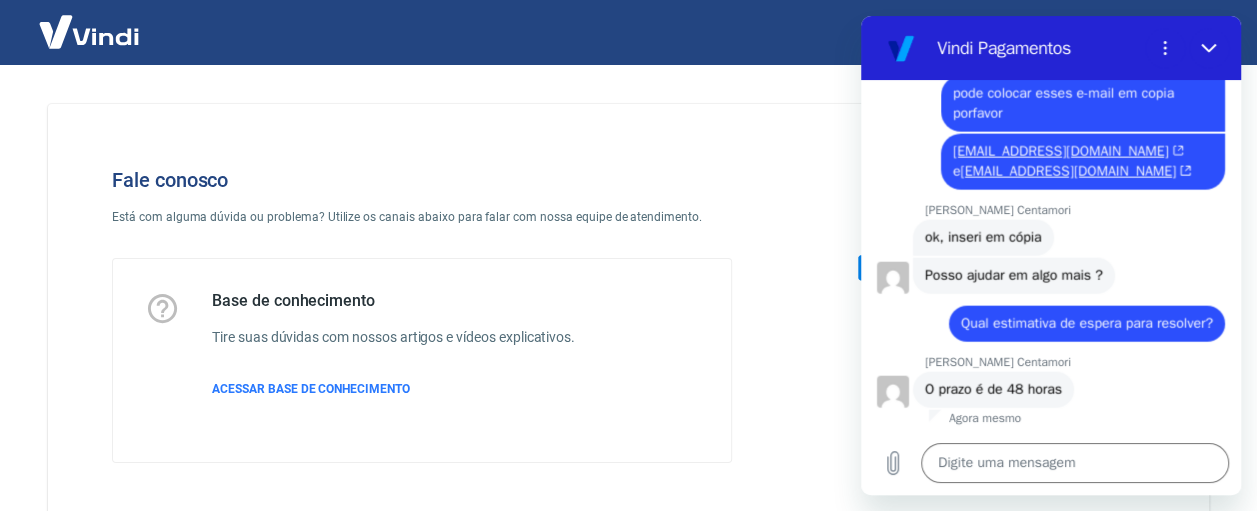 drag, startPoint x: 1003, startPoint y: 390, endPoint x: 1064, endPoint y: 388, distance: 61.03278 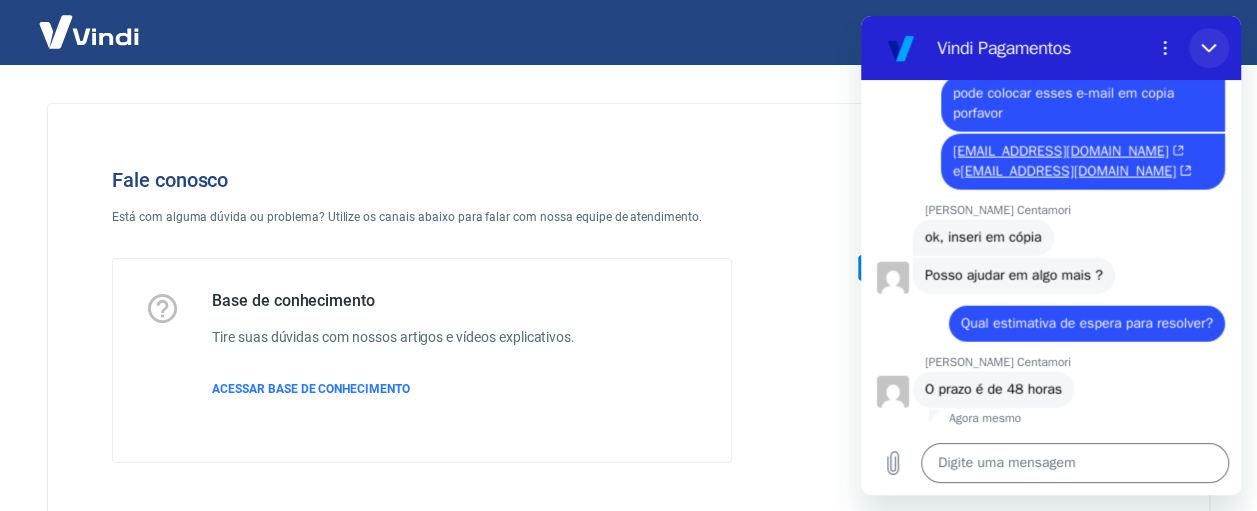 drag, startPoint x: 1064, startPoint y: 388, endPoint x: 1211, endPoint y: 47, distance: 371.33542 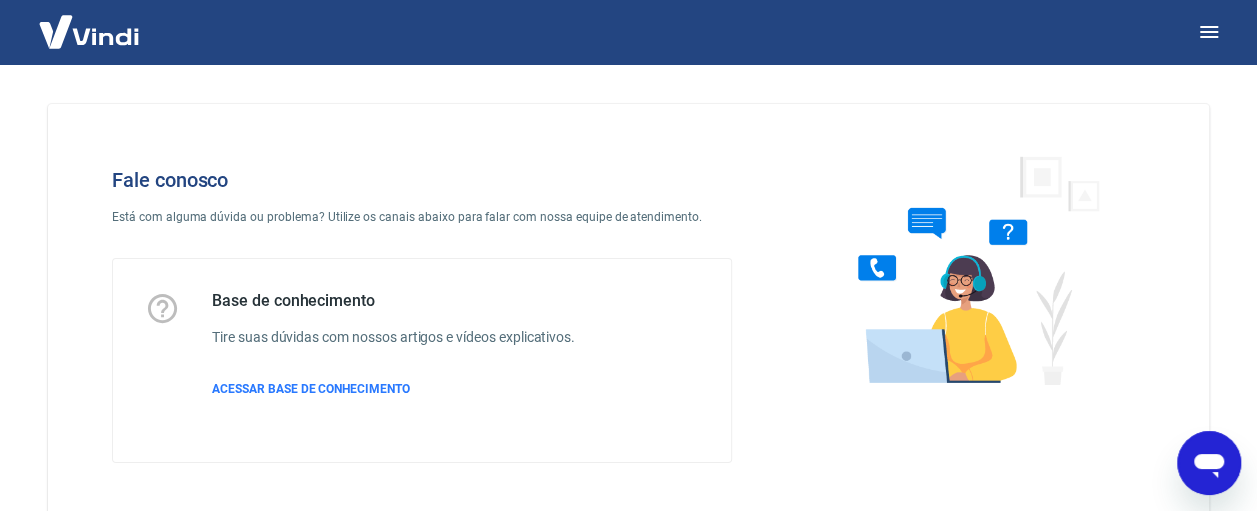 click at bounding box center (1209, 463) 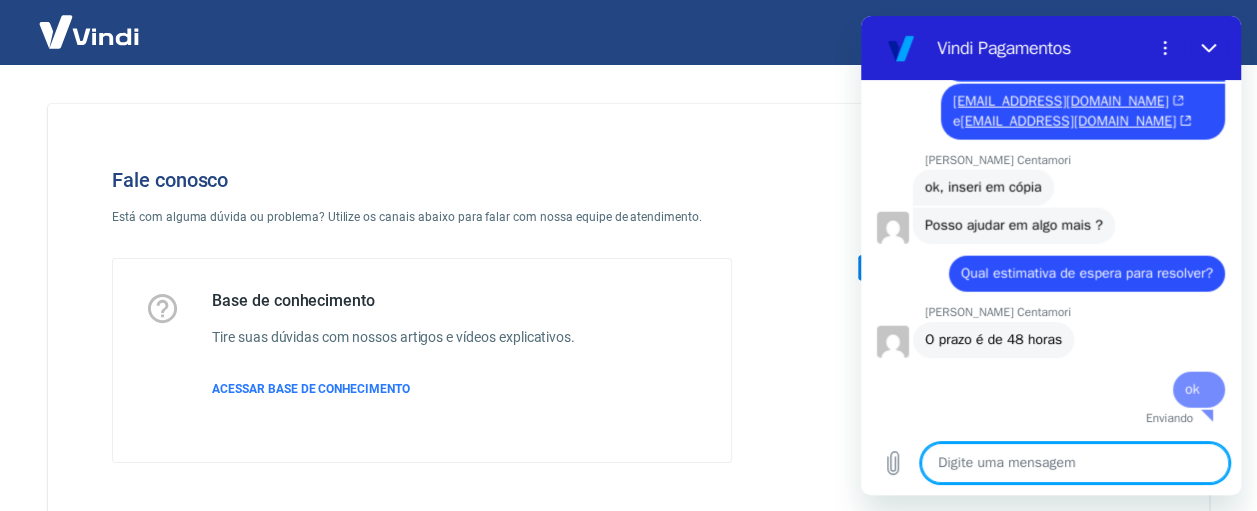 scroll, scrollTop: 2318, scrollLeft: 0, axis: vertical 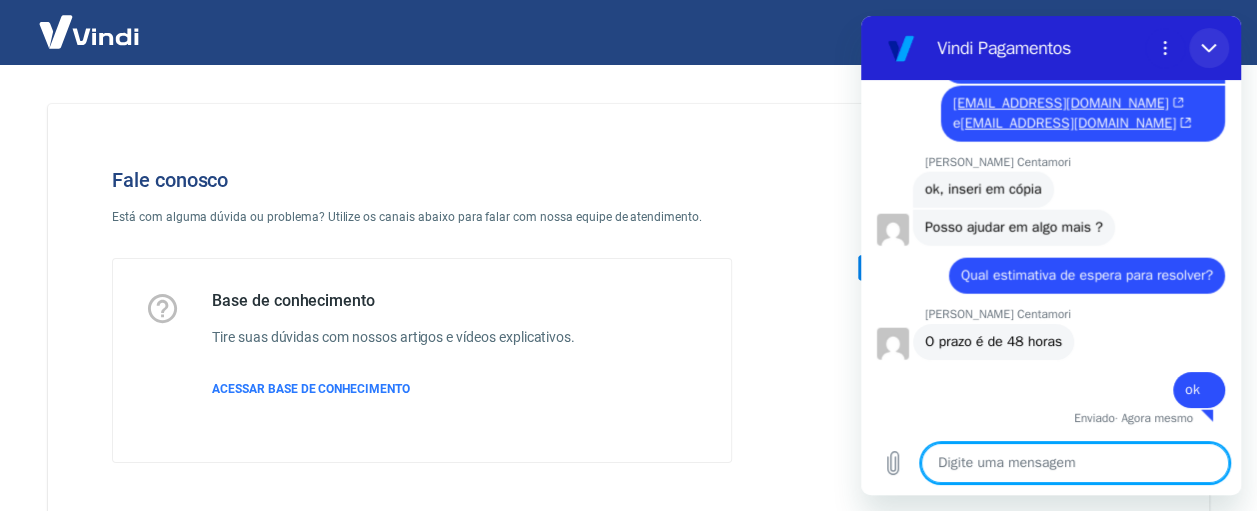 click 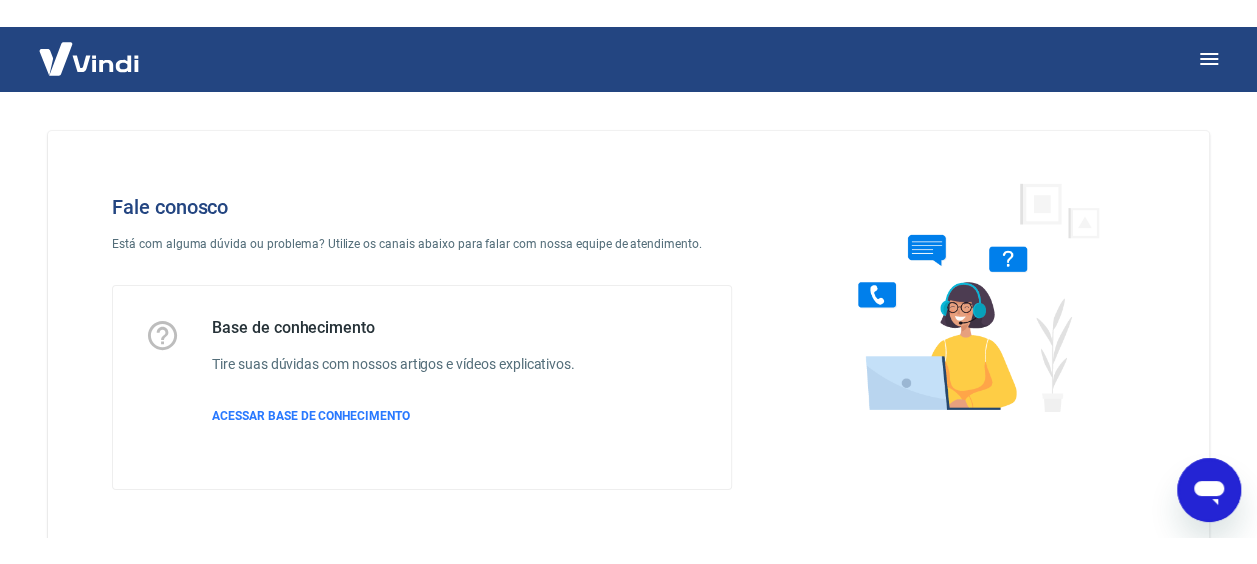 scroll, scrollTop: 2320, scrollLeft: 0, axis: vertical 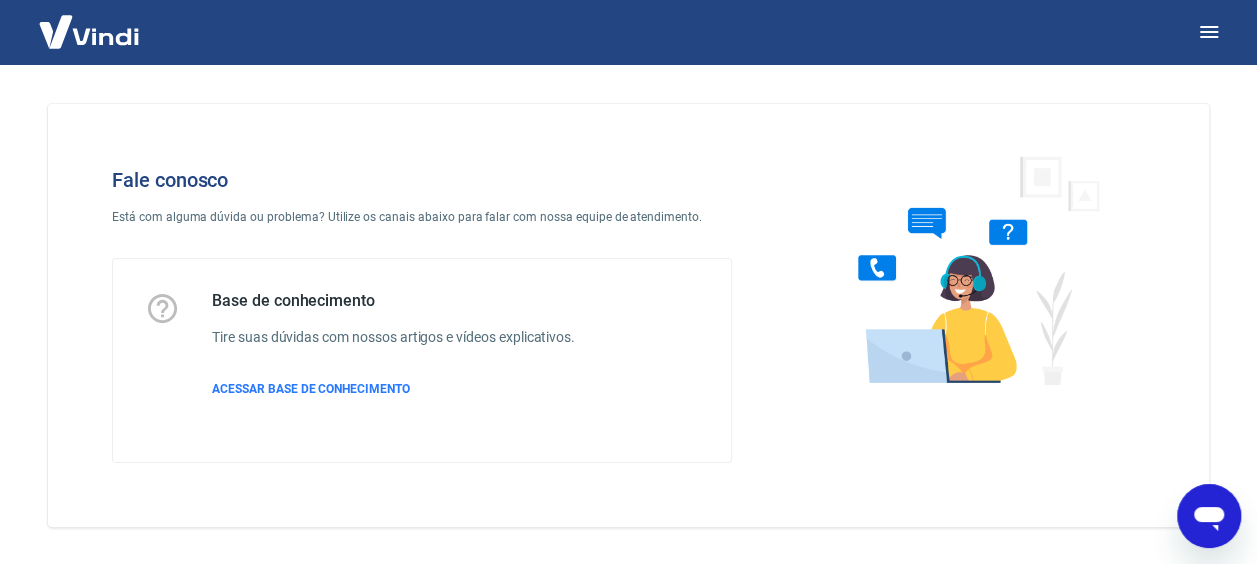 click 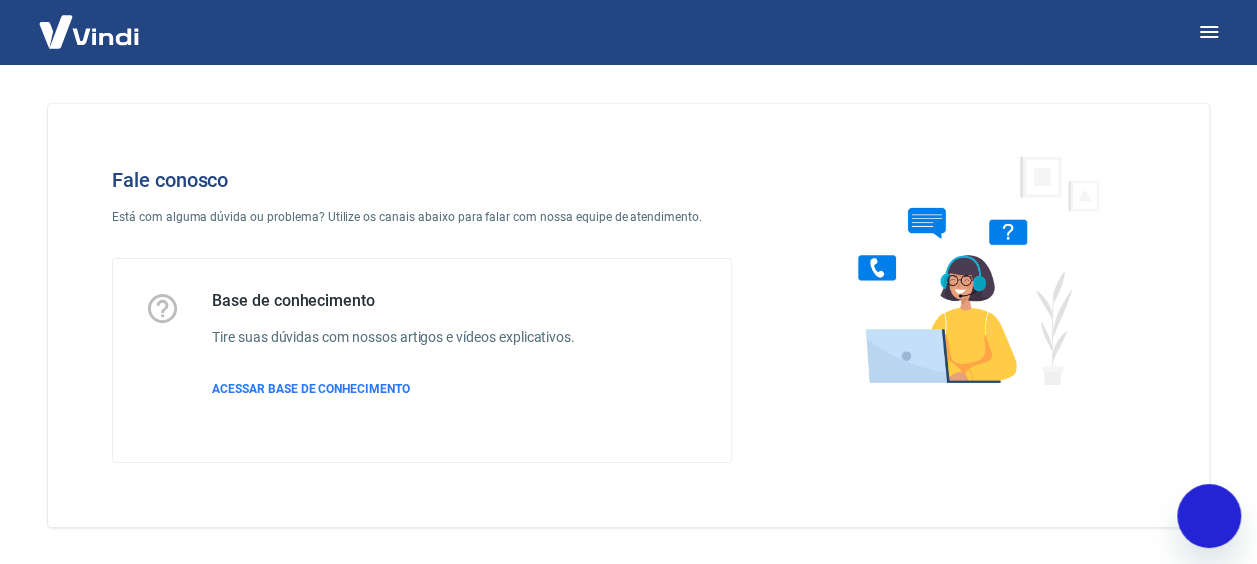 scroll, scrollTop: 2265, scrollLeft: 0, axis: vertical 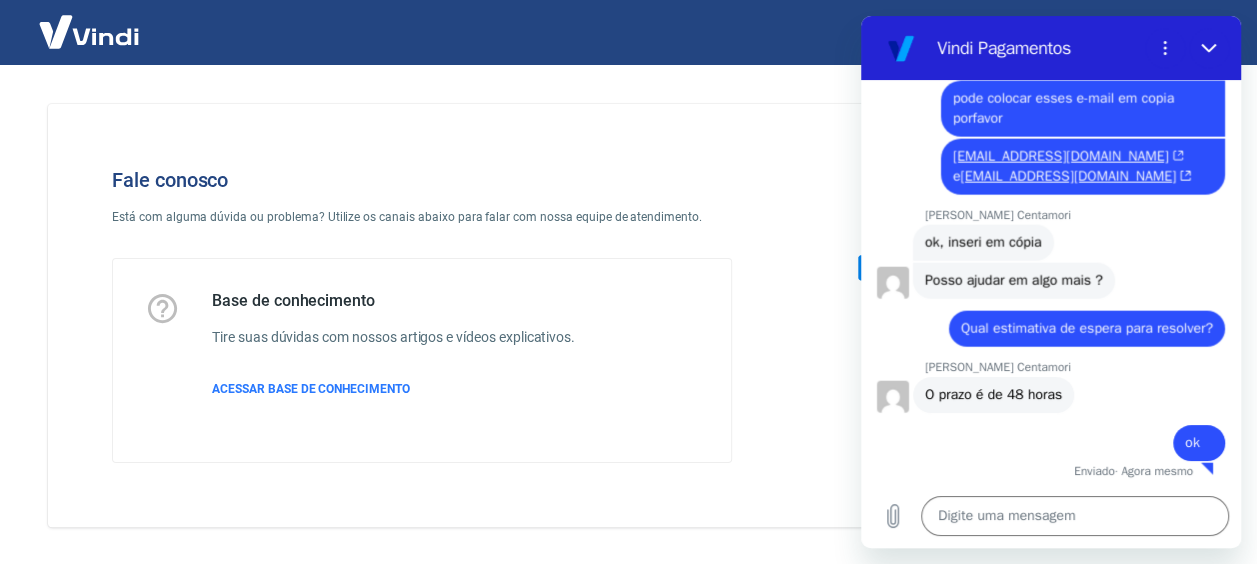 click on "Fale conosco Está com alguma dúvida ou problema? Utilize os canais abaixo para falar com nossa equipe de atendimento. Base de conhecimento Tire suas dúvidas com nossos artigos e vídeos explicativos. ACESSAR BASE DE CONHECIMENTO" at bounding box center (422, 315) 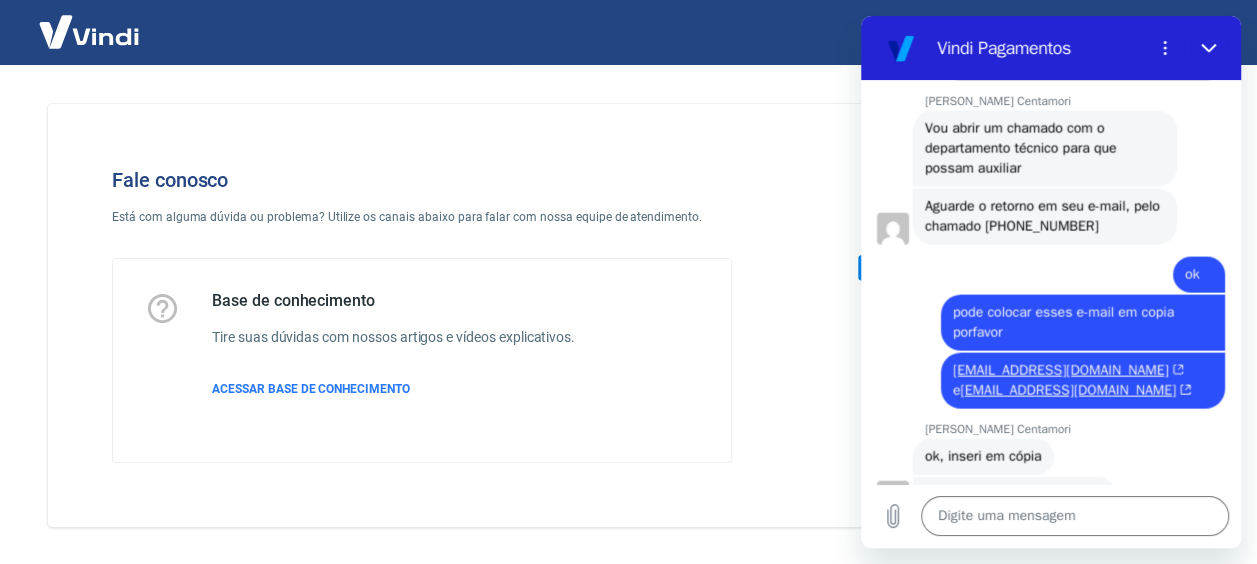scroll, scrollTop: 1965, scrollLeft: 0, axis: vertical 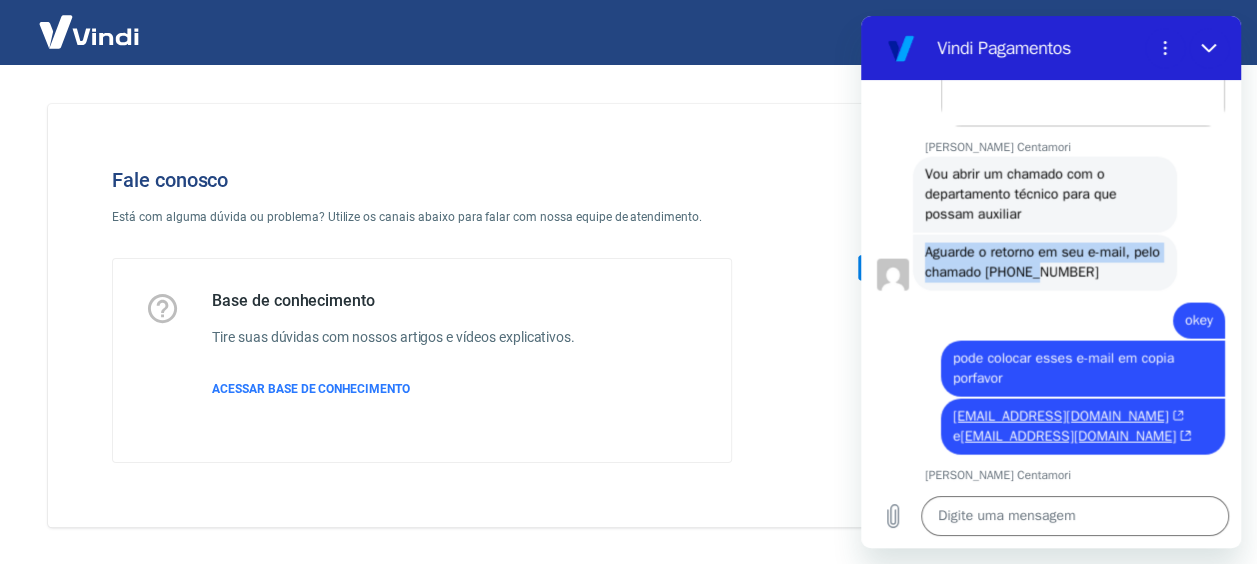 copy on "Aguarde o retorno em seu e-mail, pelo chamado [PHONE_NUMBER]" 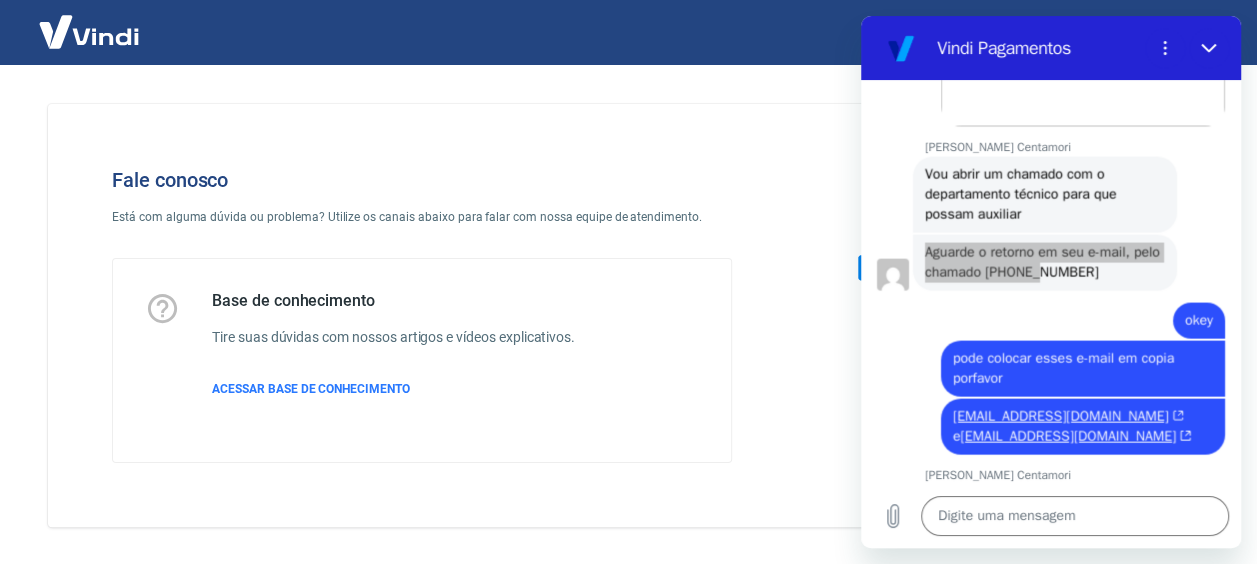 click on "Fale conosco Está com alguma dúvida ou problema? Utilize os canais abaixo para falar com nossa equipe de atendimento. Base de conhecimento Tire suas dúvidas com nossos artigos e vídeos explicativos. ACESSAR BASE DE CONHECIMENTO" at bounding box center [422, 315] 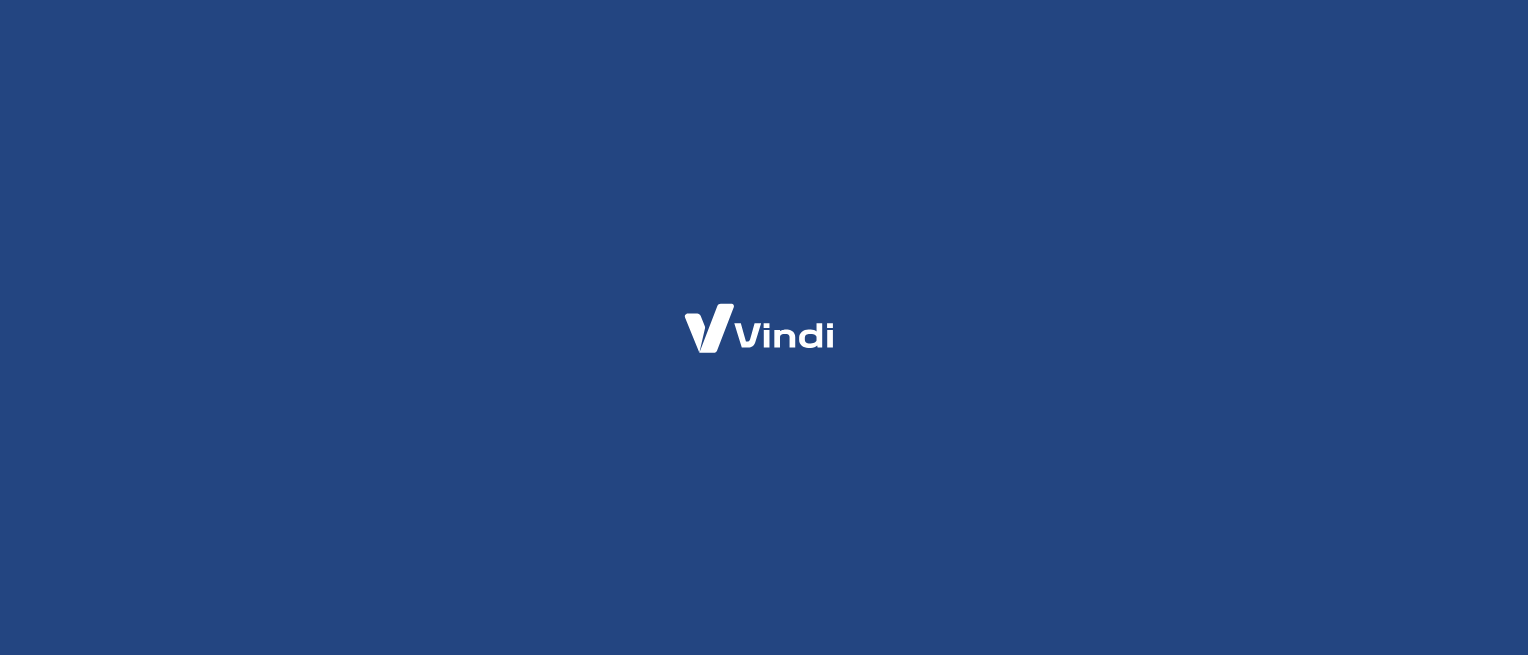 scroll, scrollTop: 0, scrollLeft: 0, axis: both 